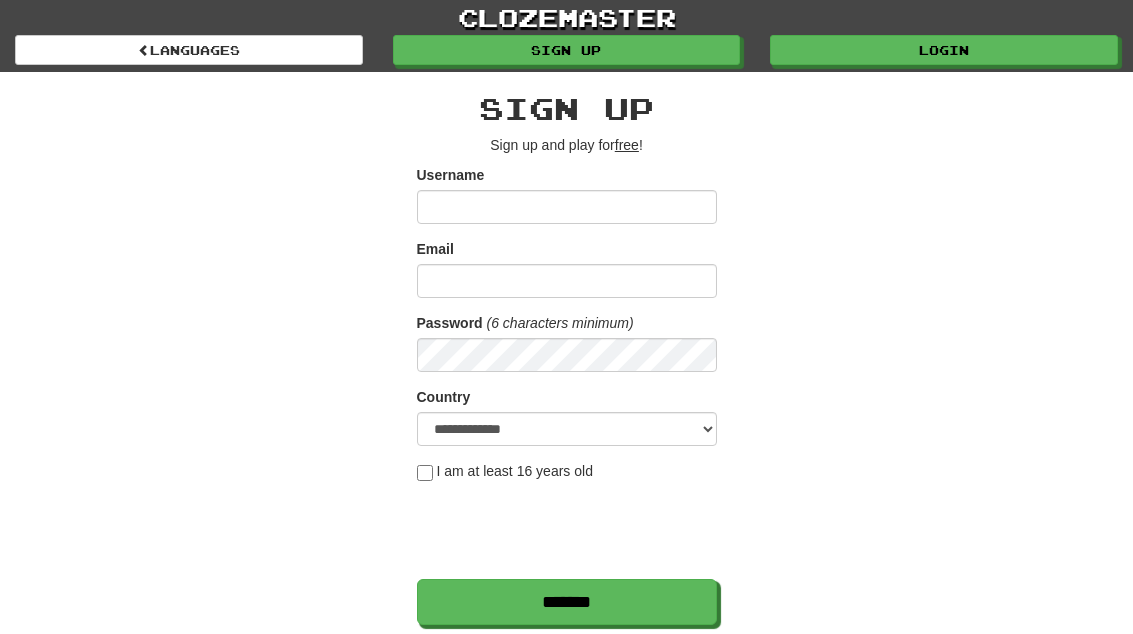 scroll, scrollTop: 0, scrollLeft: 0, axis: both 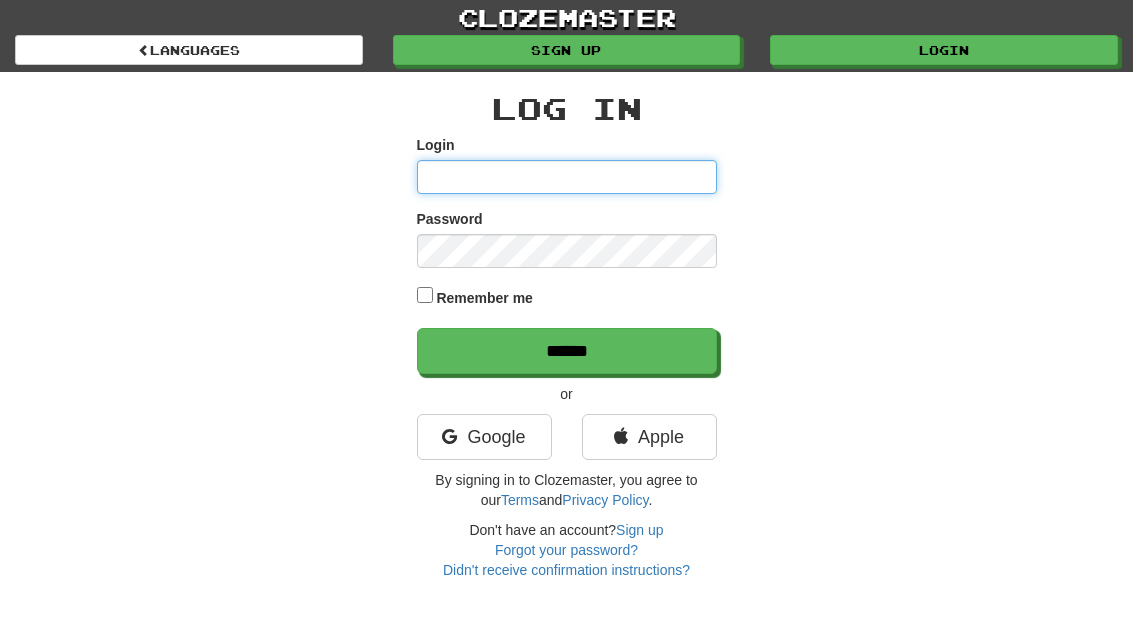 type on "**********" 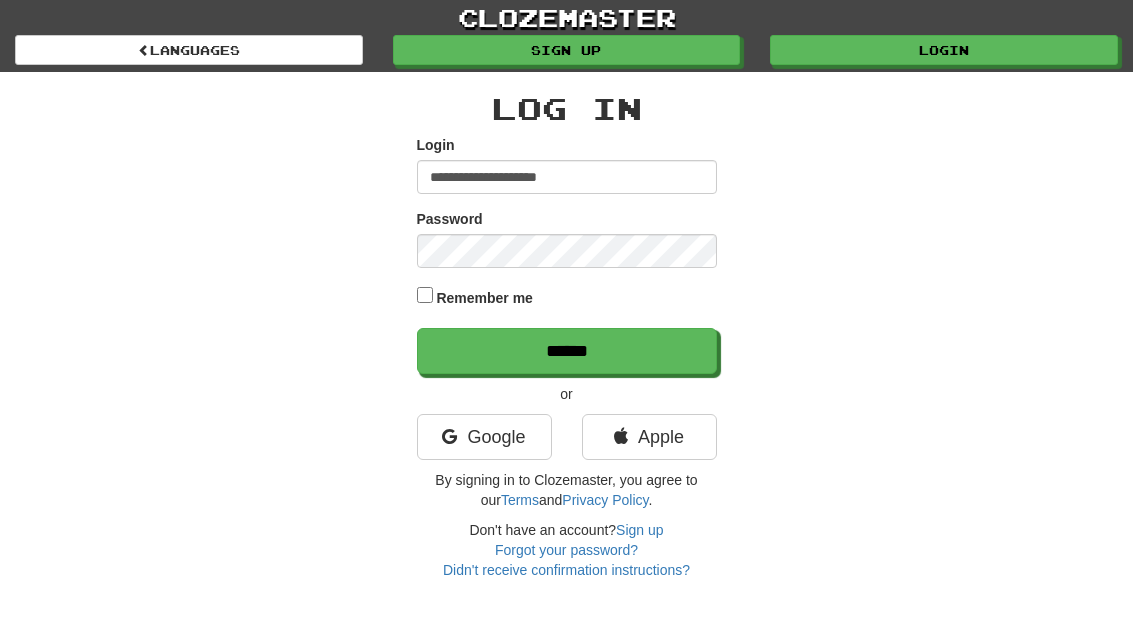 click on "******" at bounding box center (567, 351) 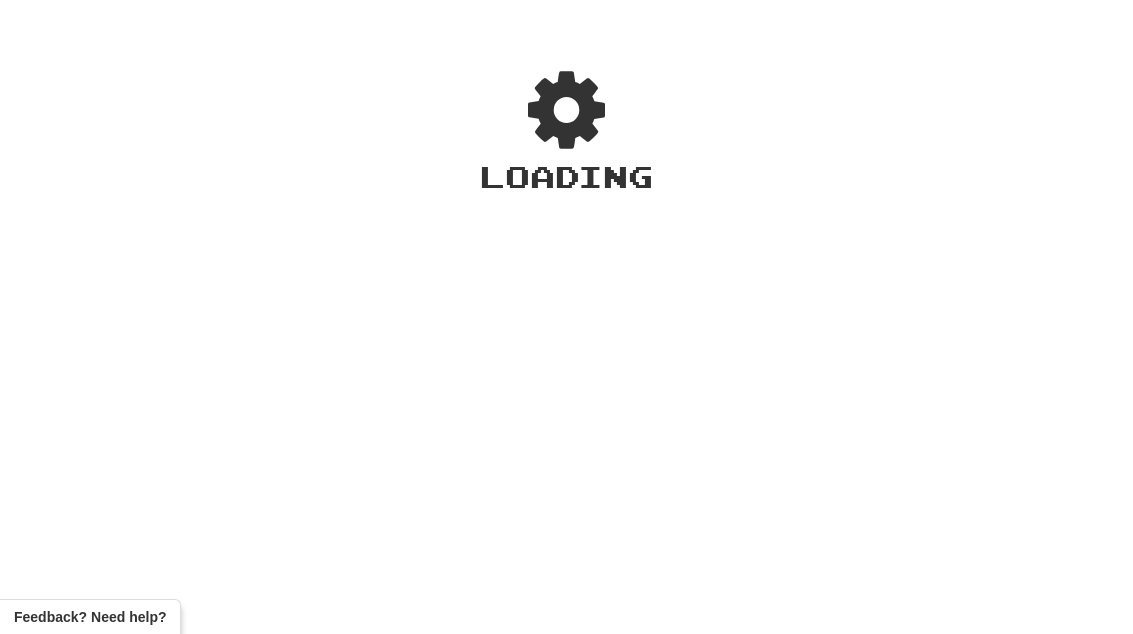 scroll, scrollTop: 0, scrollLeft: 0, axis: both 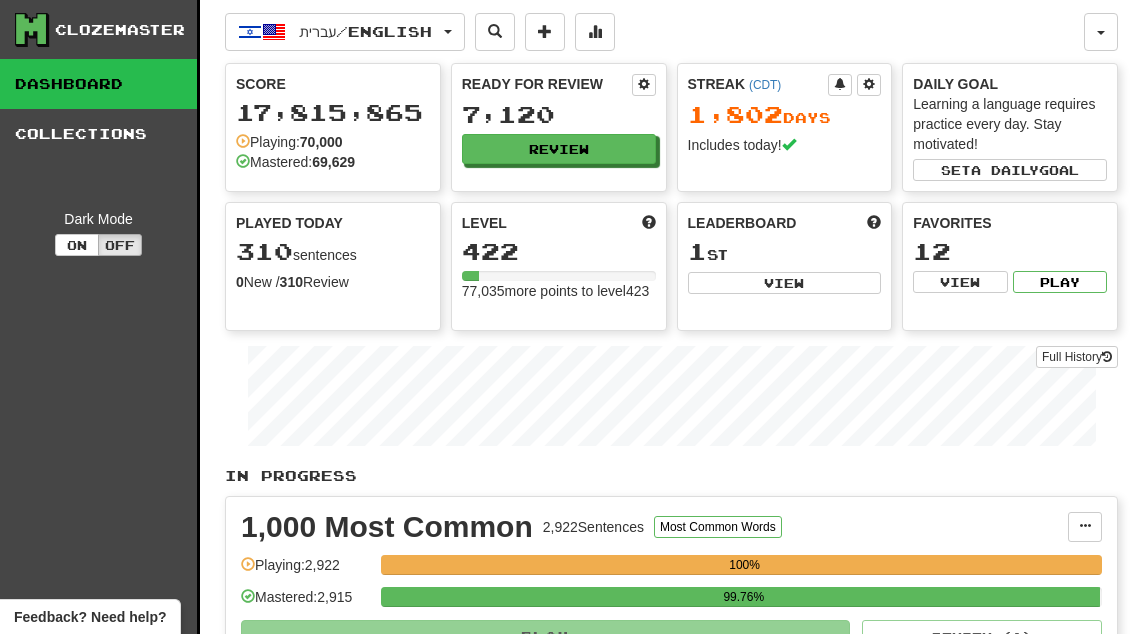 click on "View" at bounding box center (785, 283) 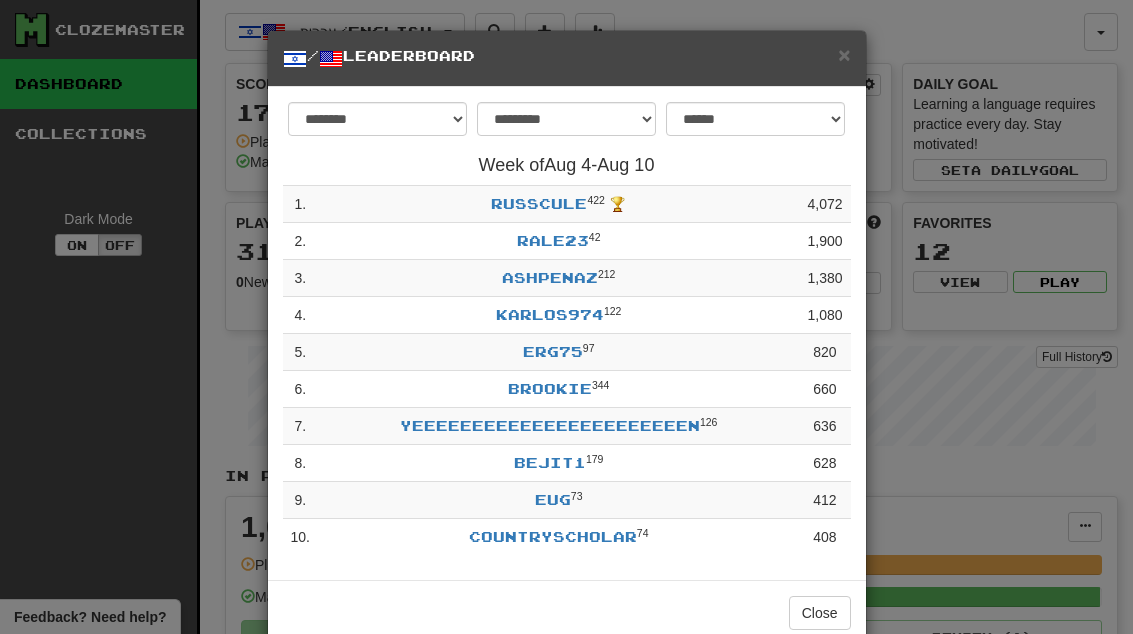 click on "Close" at bounding box center [820, 613] 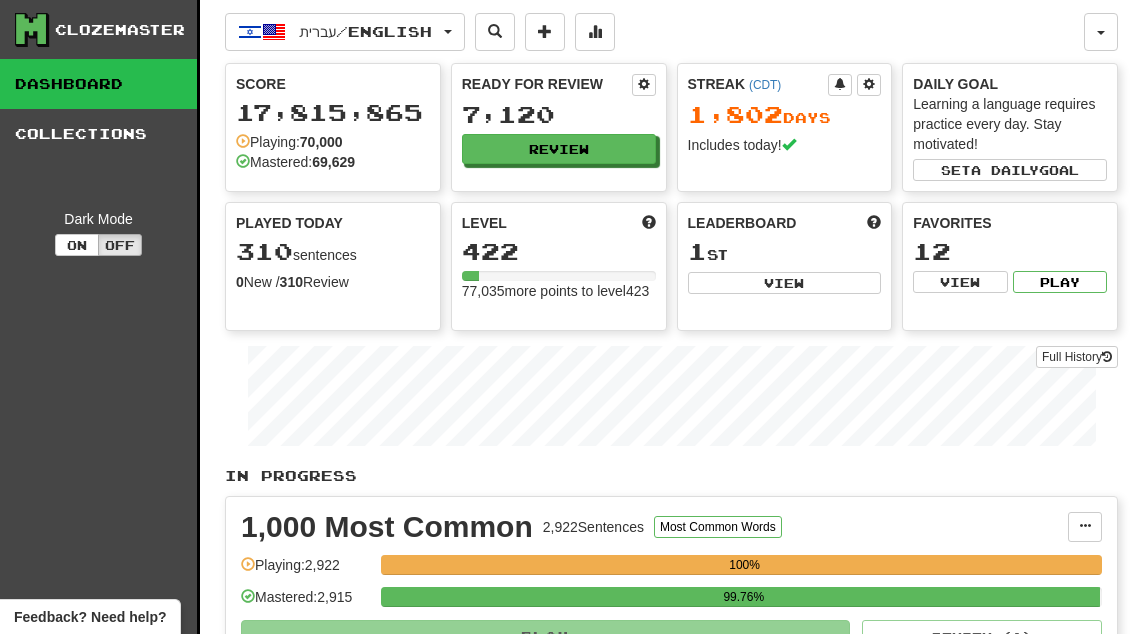click on "Review" at bounding box center [559, 149] 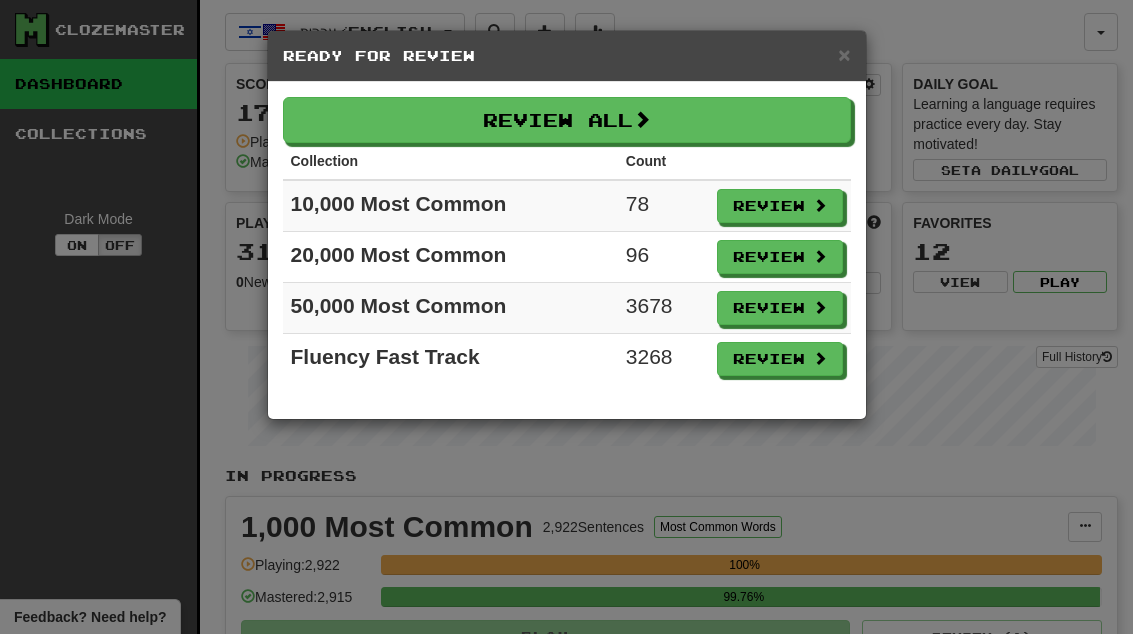 click on "Review" at bounding box center (780, 206) 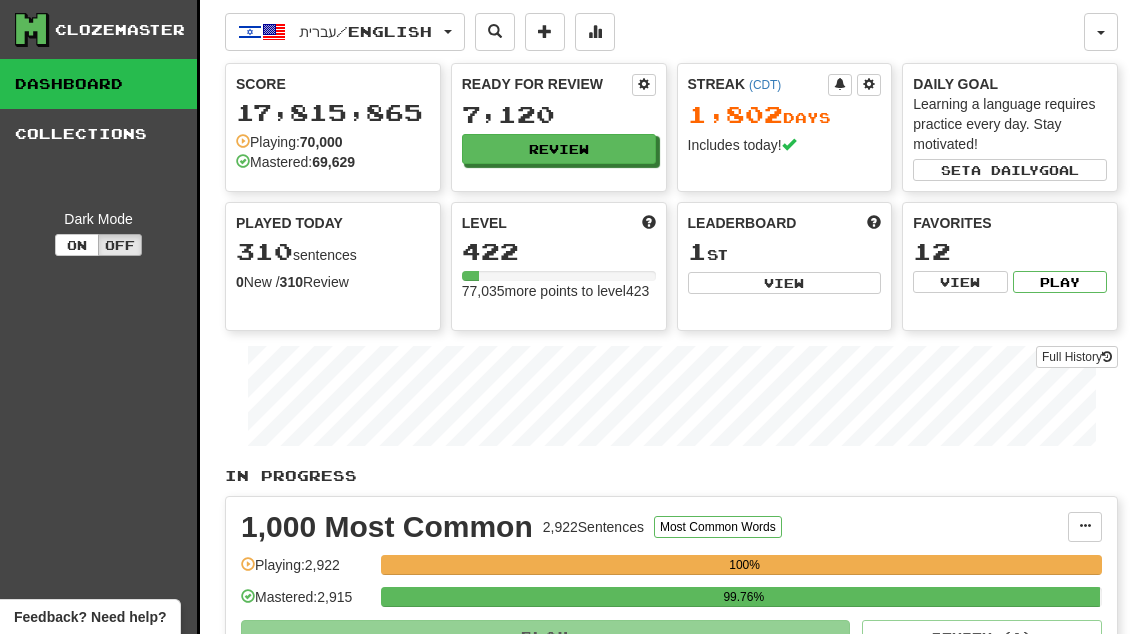 select on "**" 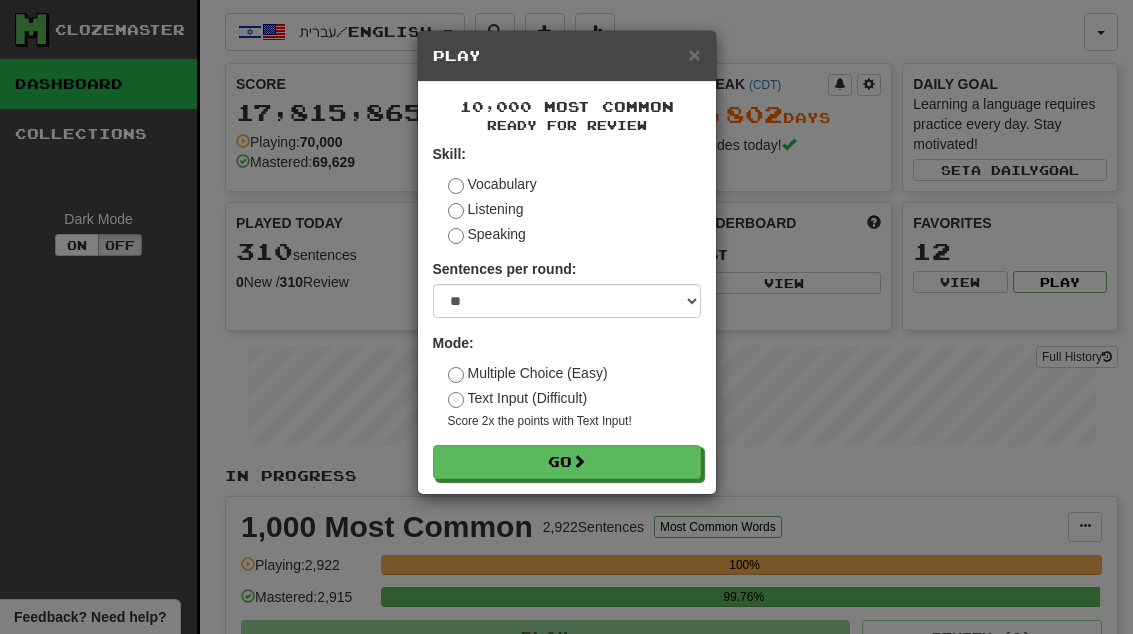 click on "Go" at bounding box center (567, 462) 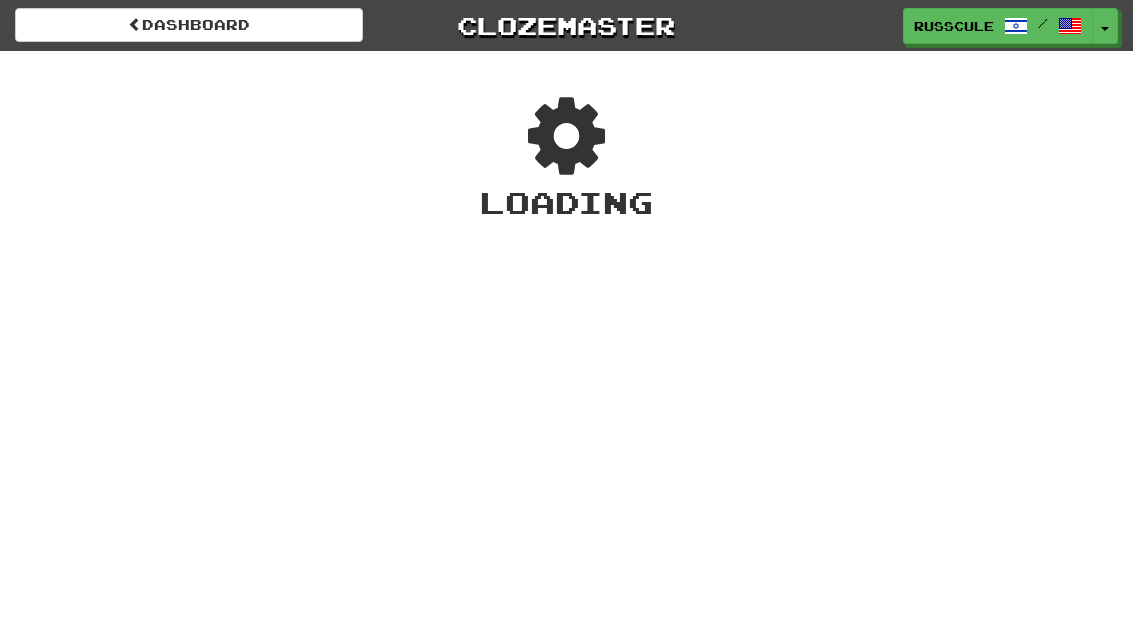 scroll, scrollTop: 0, scrollLeft: 0, axis: both 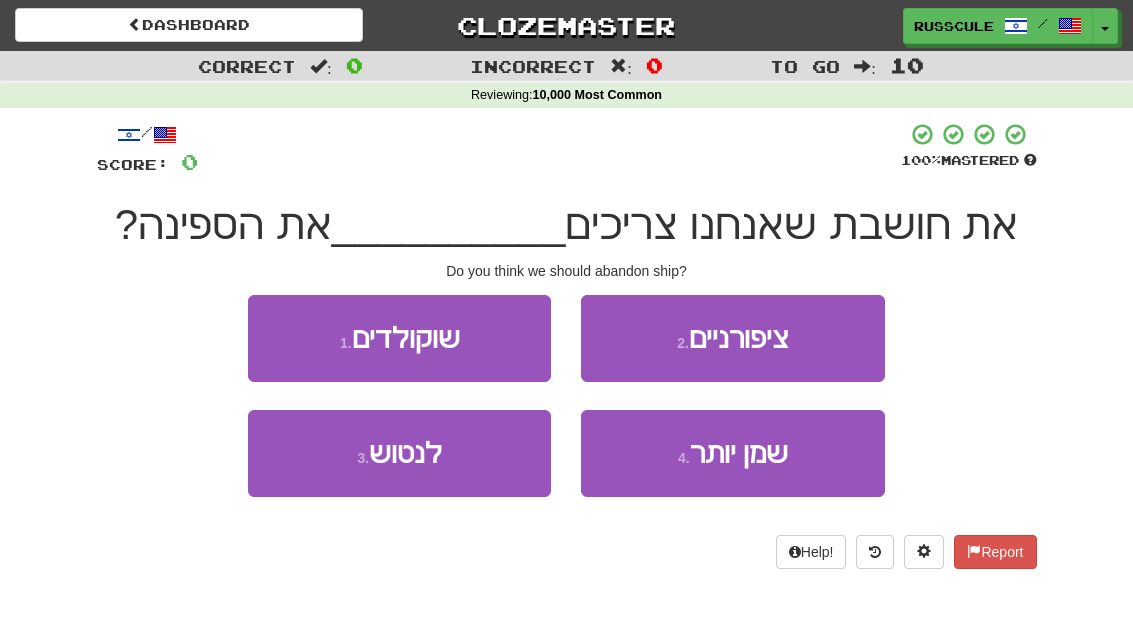 click on "3 .  לנטוש" at bounding box center (399, 453) 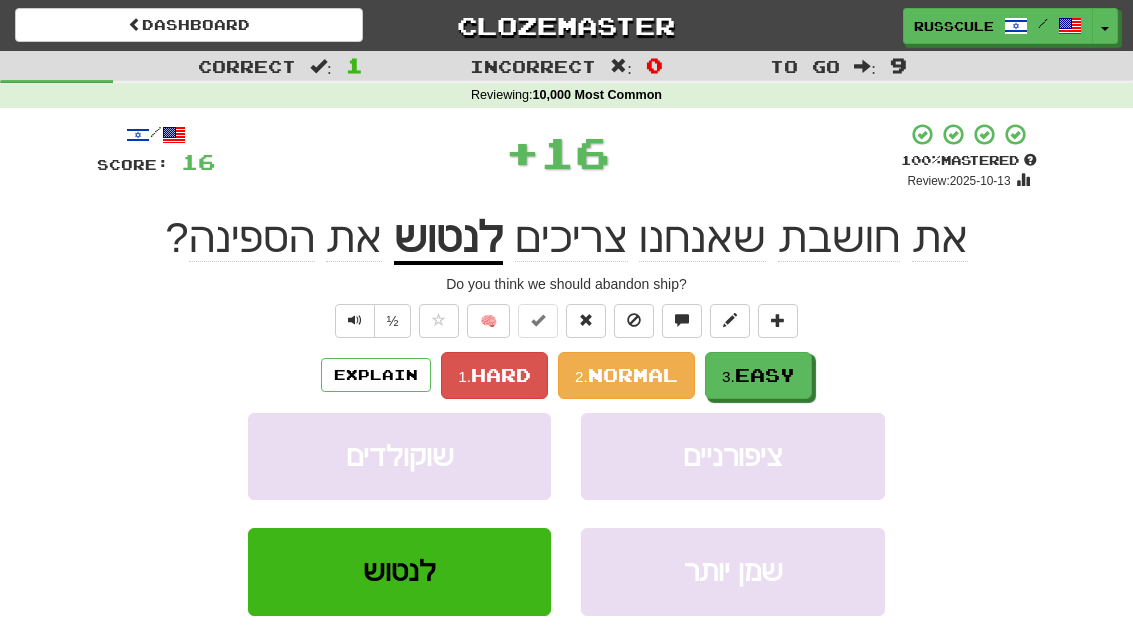click on "Easy" at bounding box center [765, 375] 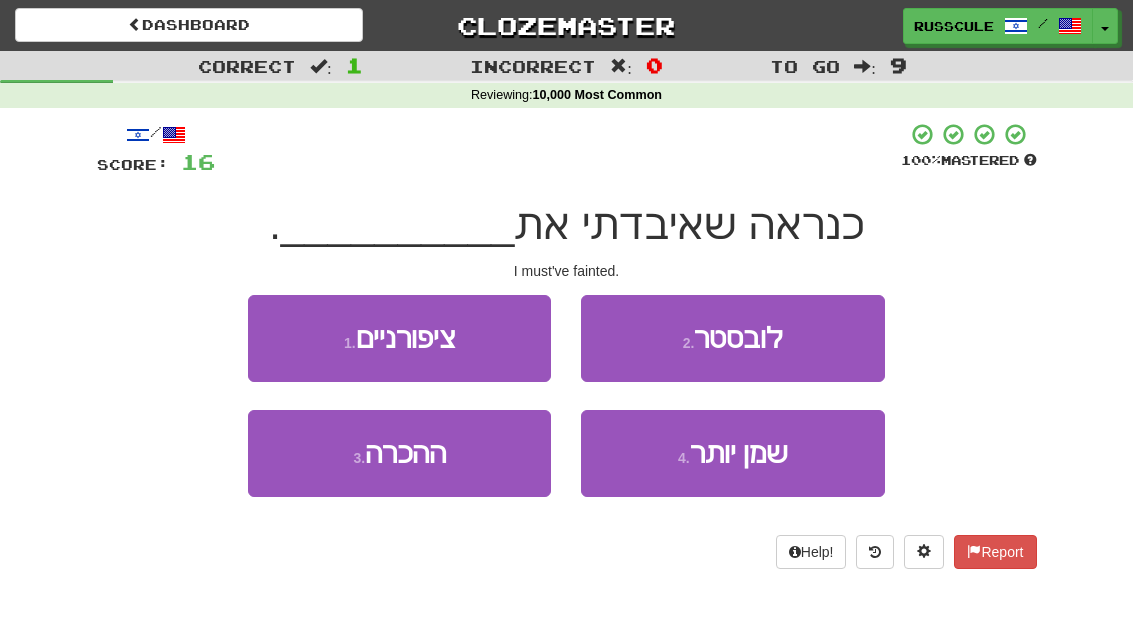 click on "3 .  ההכרה" at bounding box center (399, 453) 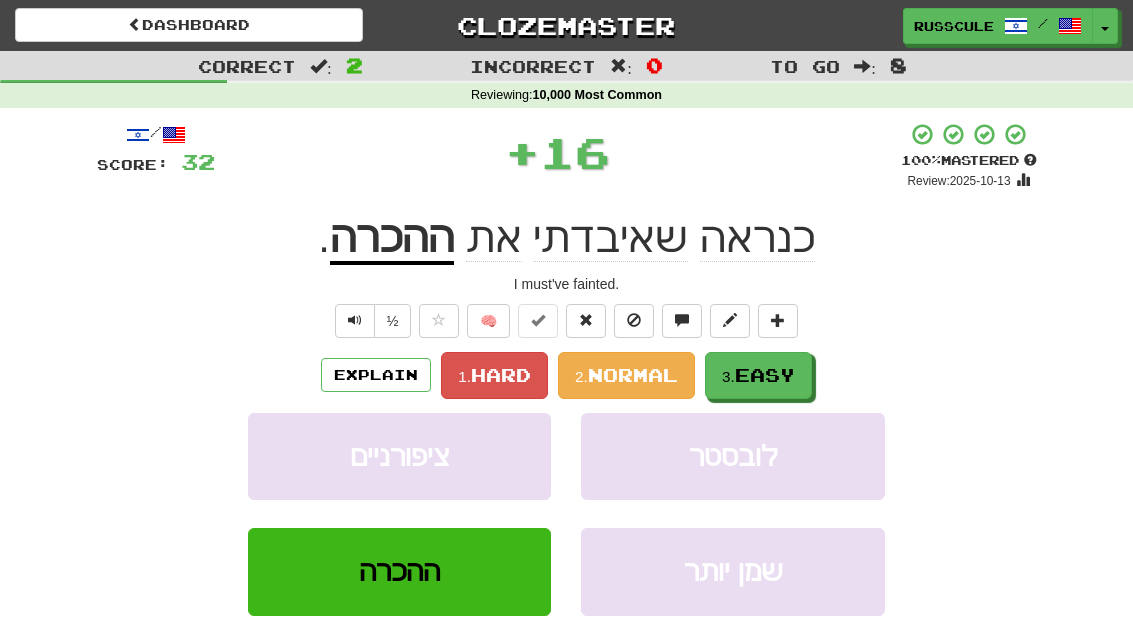 click on "Easy" at bounding box center (765, 375) 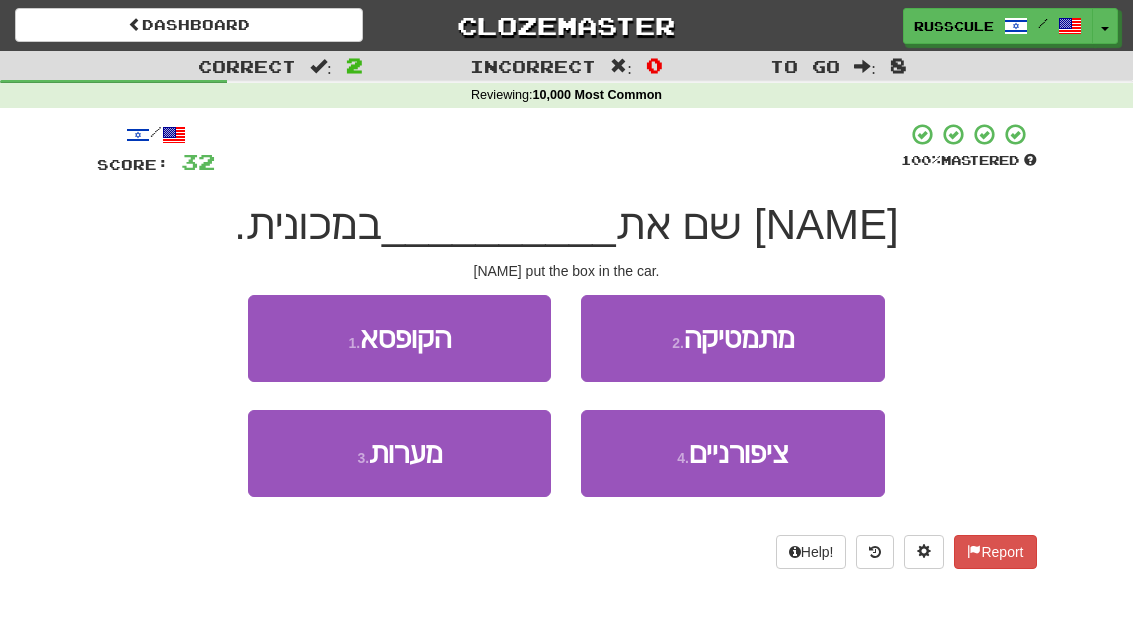 click on "1 .  הקופסא" at bounding box center [399, 338] 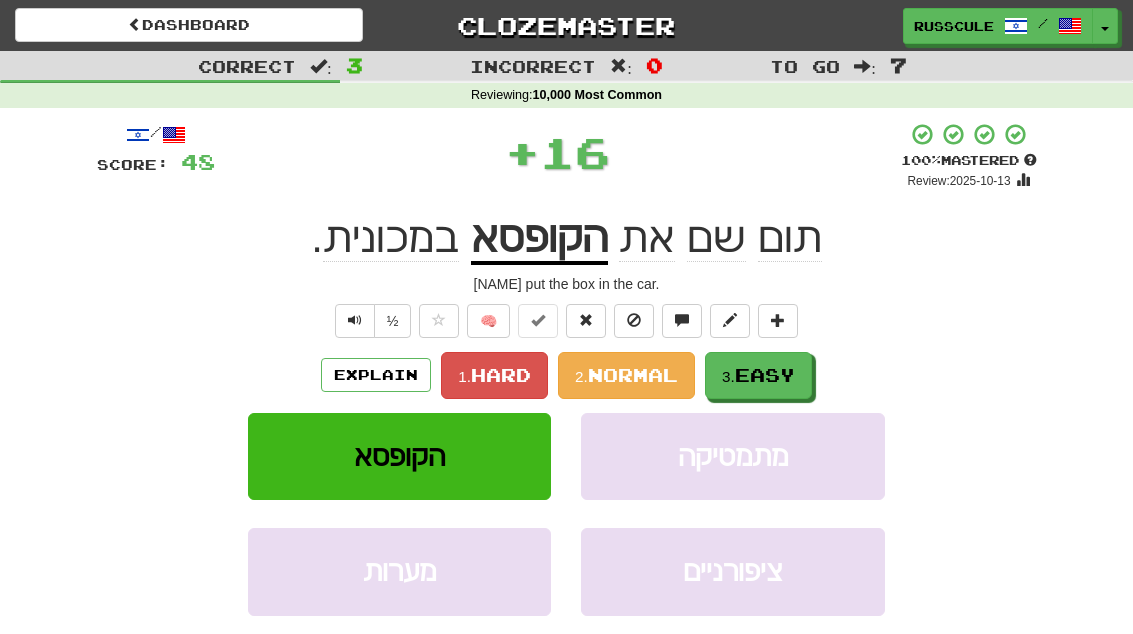 click on "Easy" at bounding box center [765, 375] 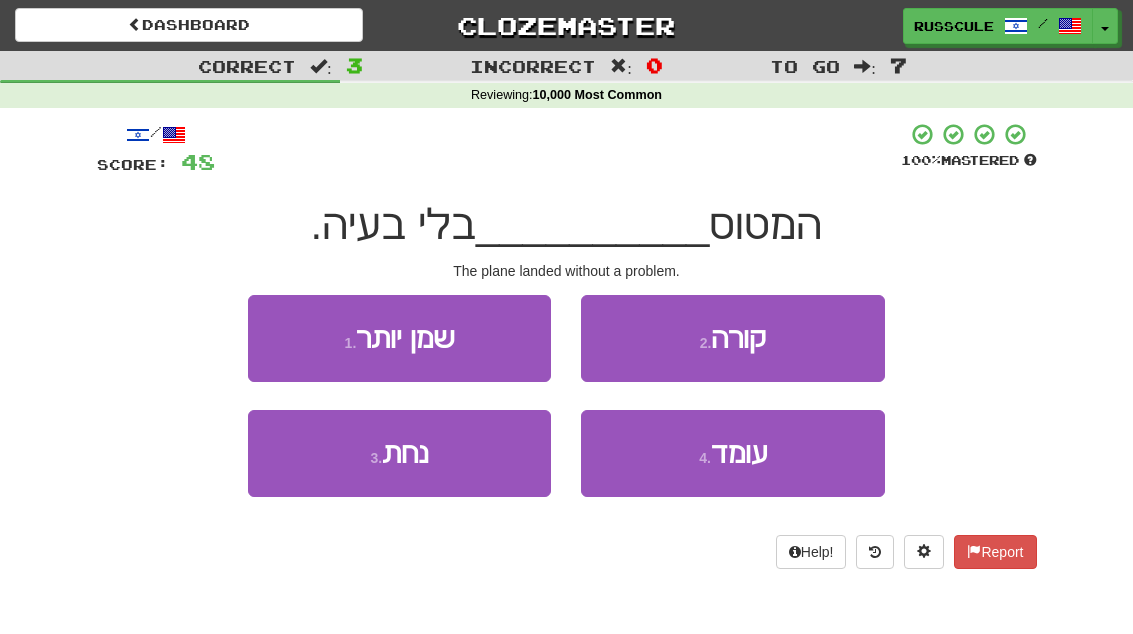click on "3 .  נחת" at bounding box center [399, 453] 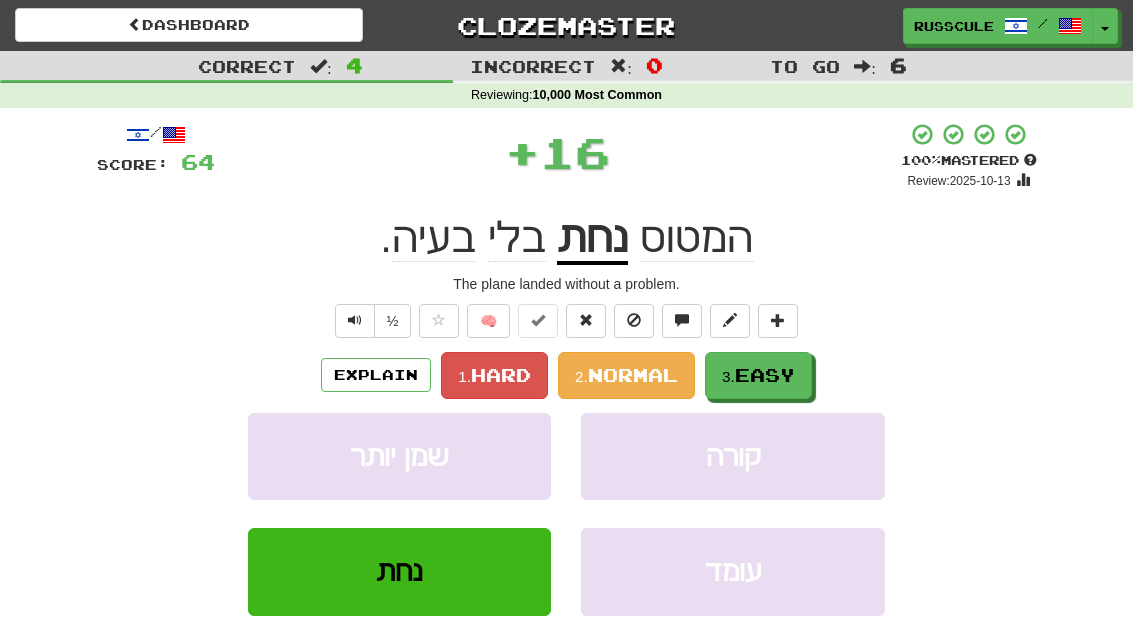 click on "3.  Easy" at bounding box center (758, 375) 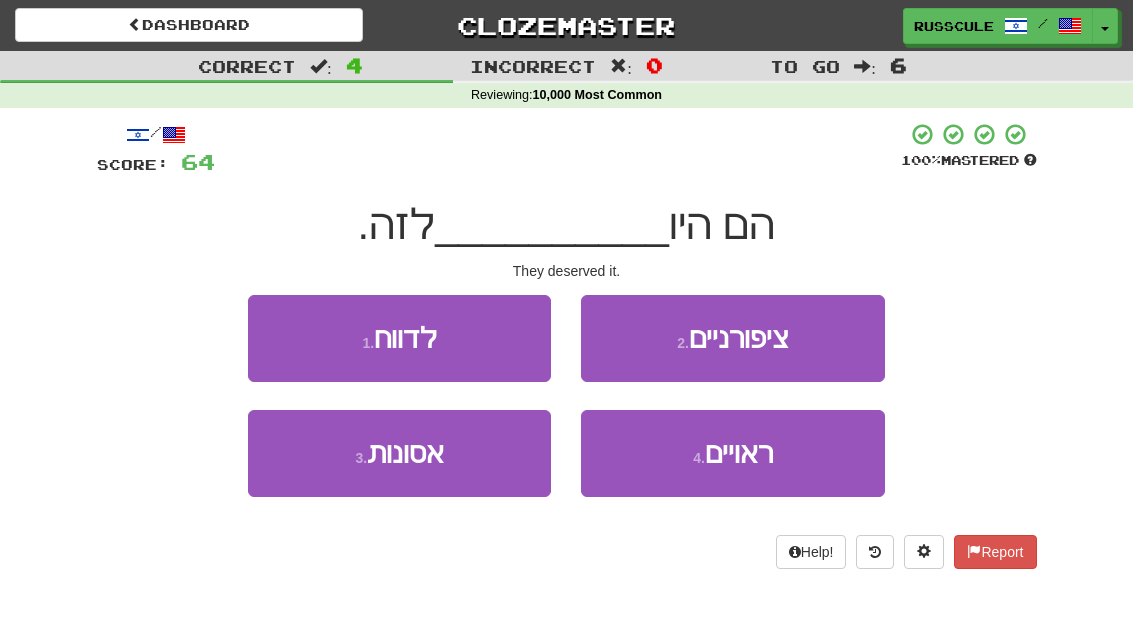 click on "ראויים" at bounding box center [739, 453] 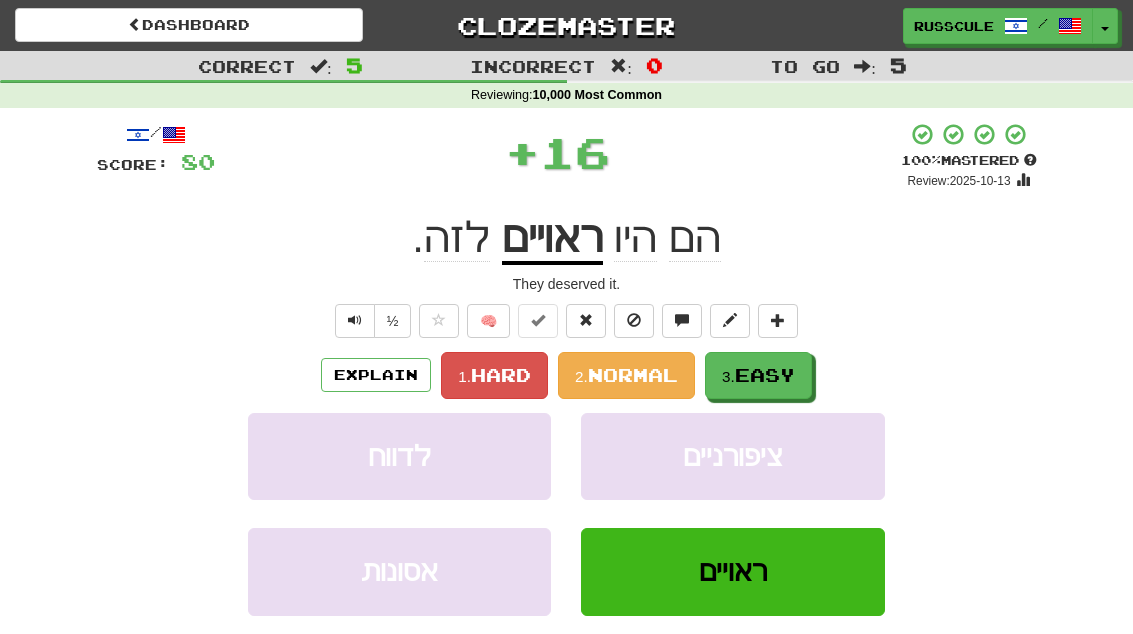 click on "3.  Easy" at bounding box center [758, 375] 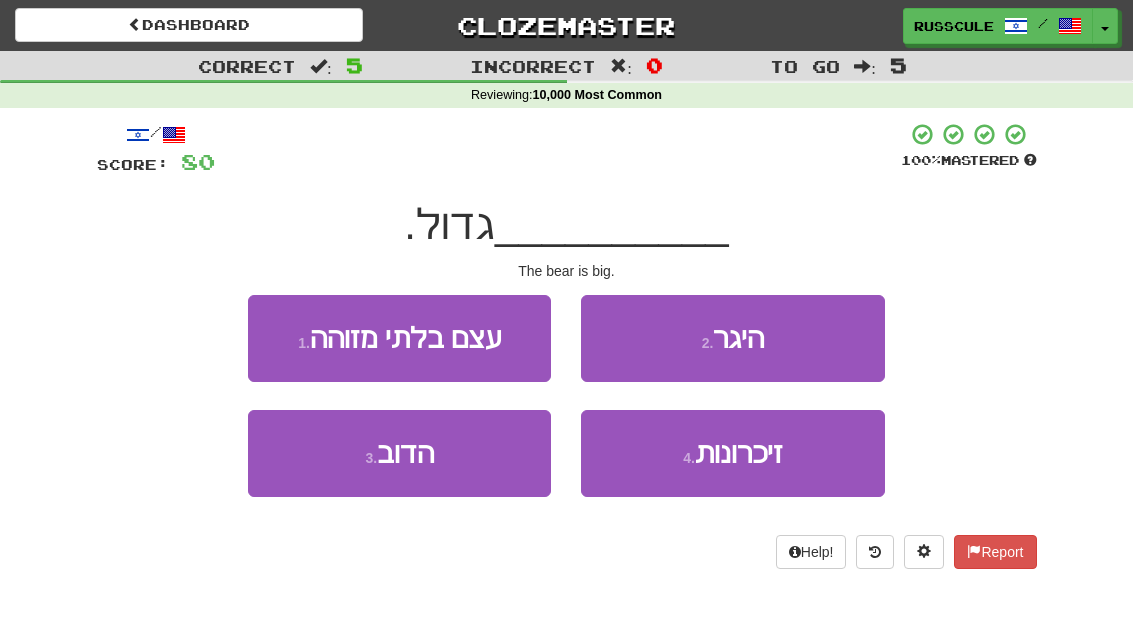 click on "3 .  הדוב" at bounding box center [399, 453] 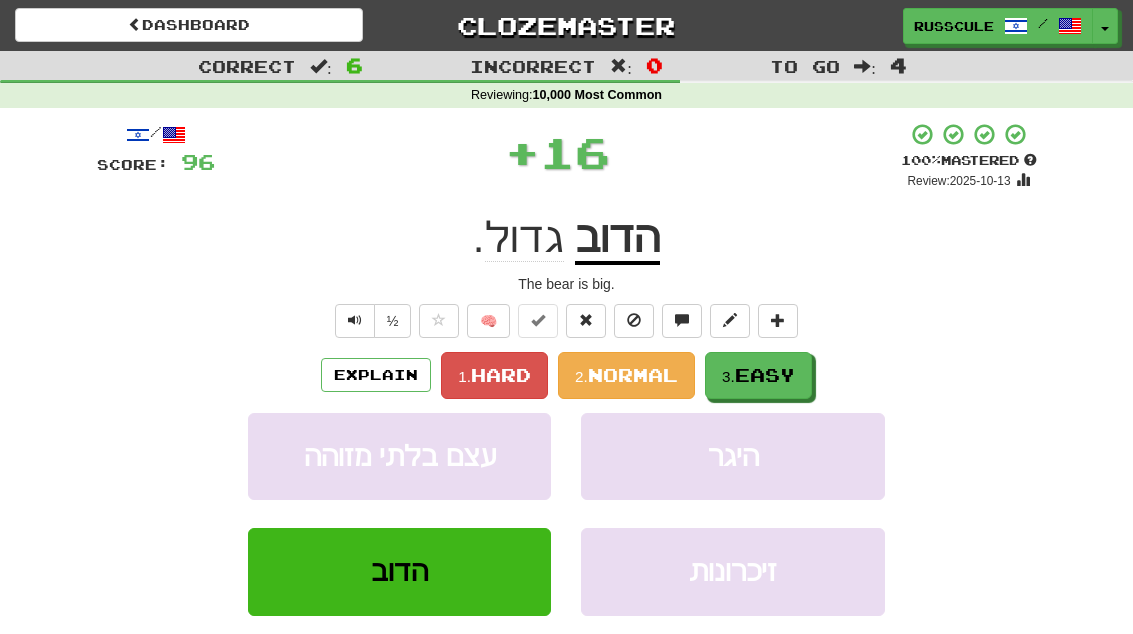 click on "3.  Easy" at bounding box center (758, 375) 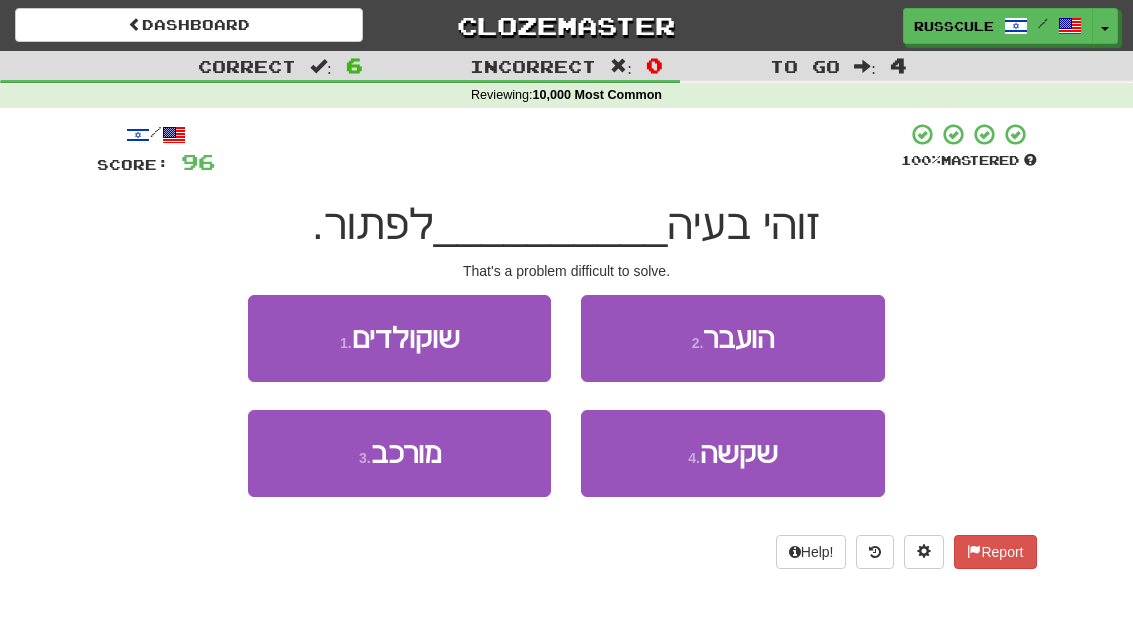 click on "3 .  מורכב" at bounding box center (399, 453) 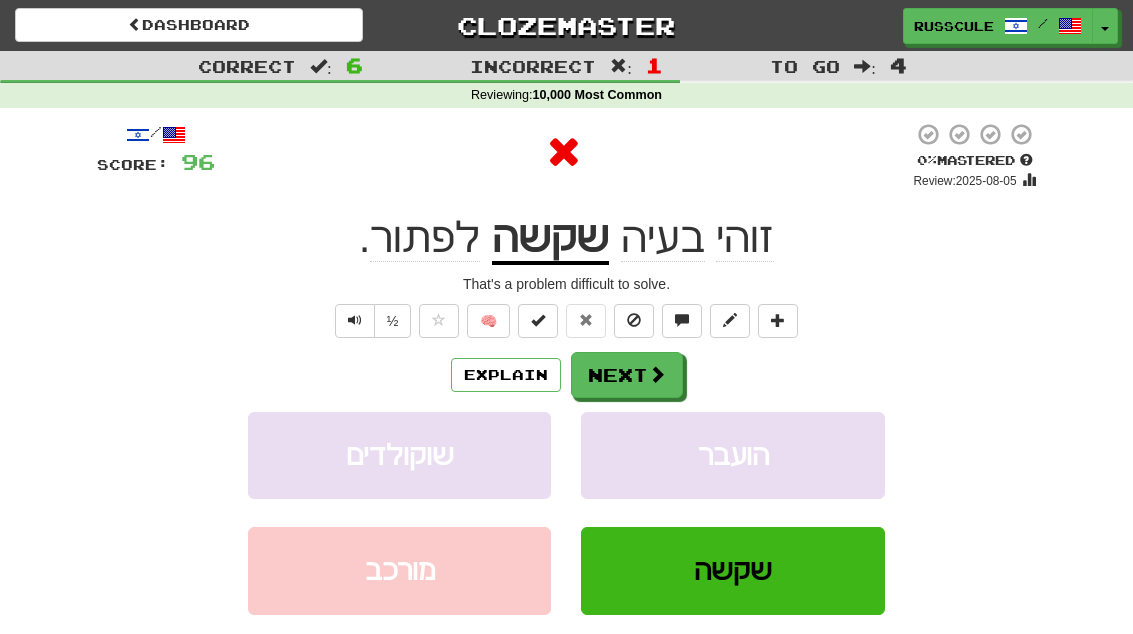 click at bounding box center (657, 374) 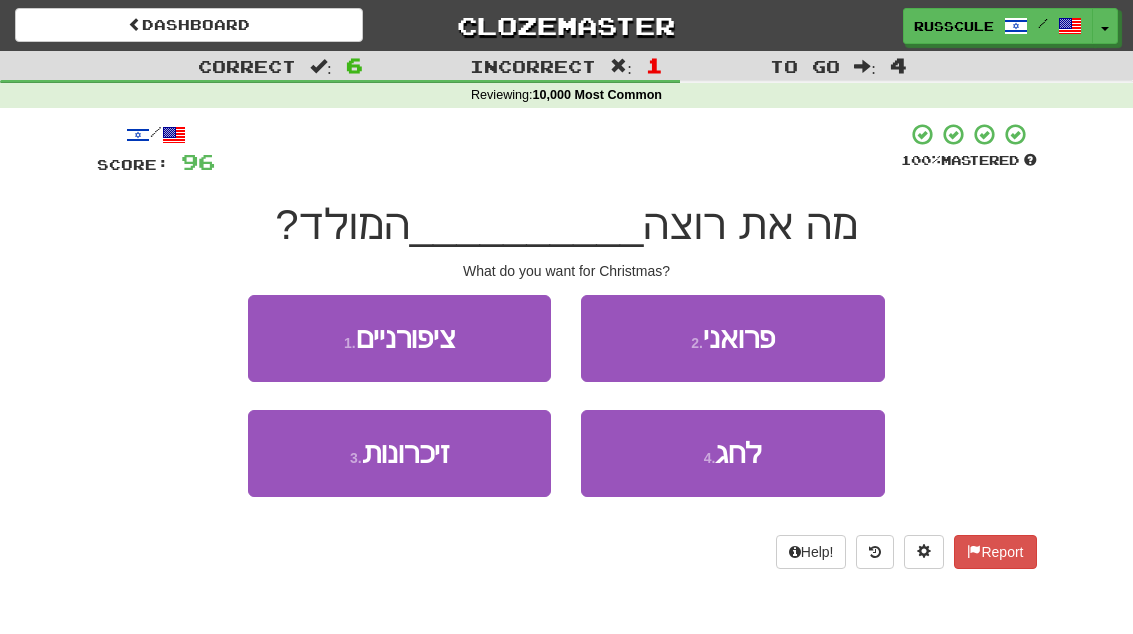 click on "4 .  לחג" at bounding box center (732, 453) 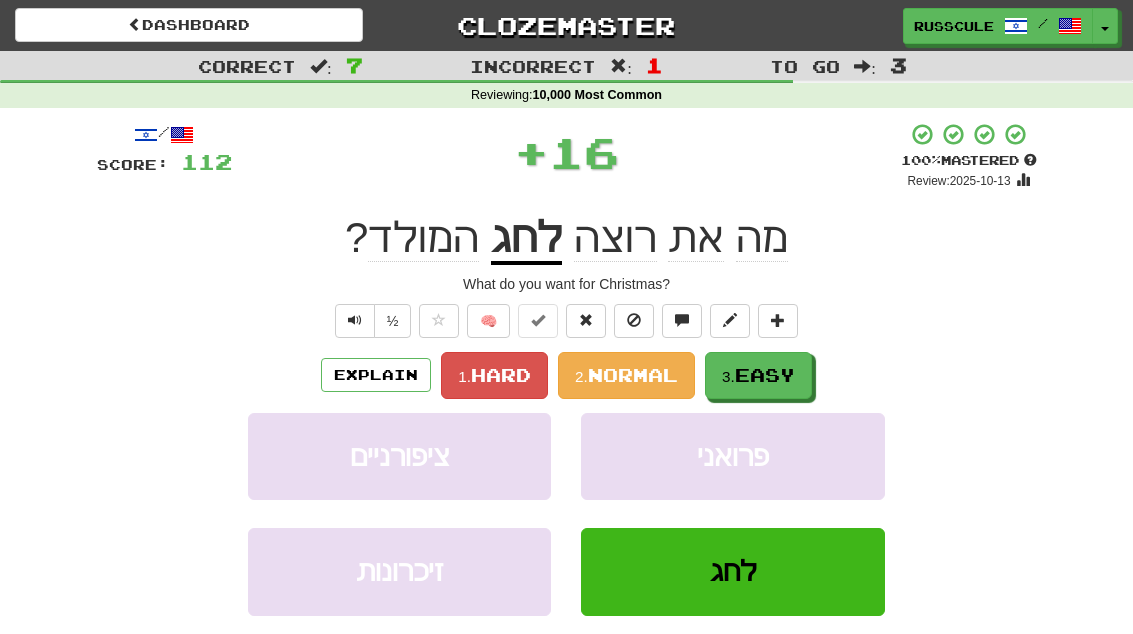 click on "3.  Easy" at bounding box center (758, 375) 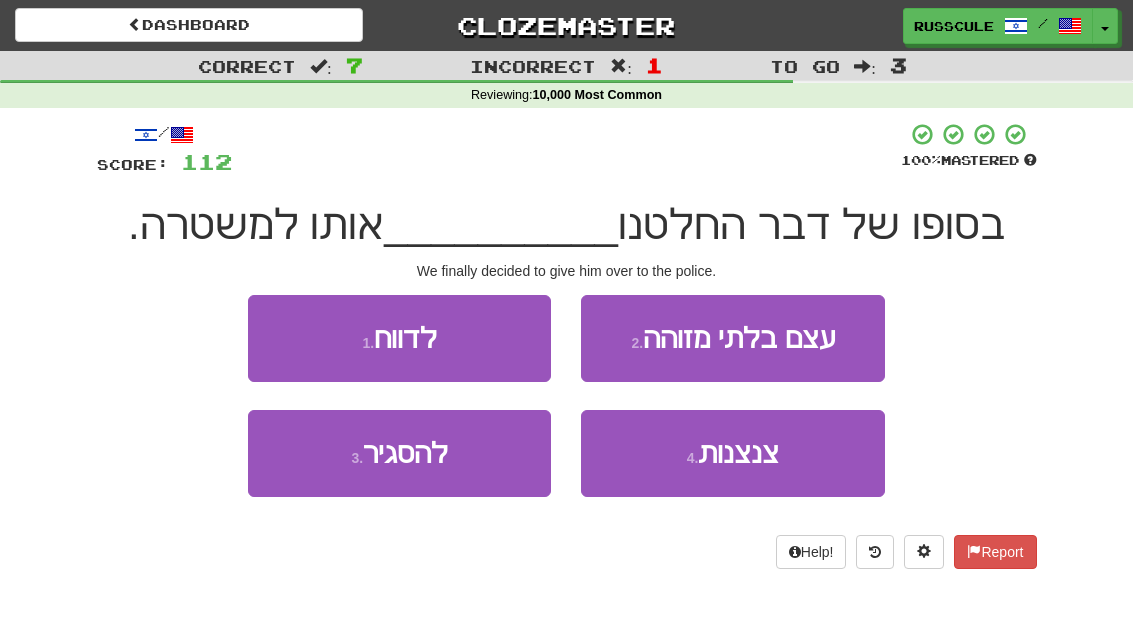 click on "3 .  להסגיר" at bounding box center (399, 453) 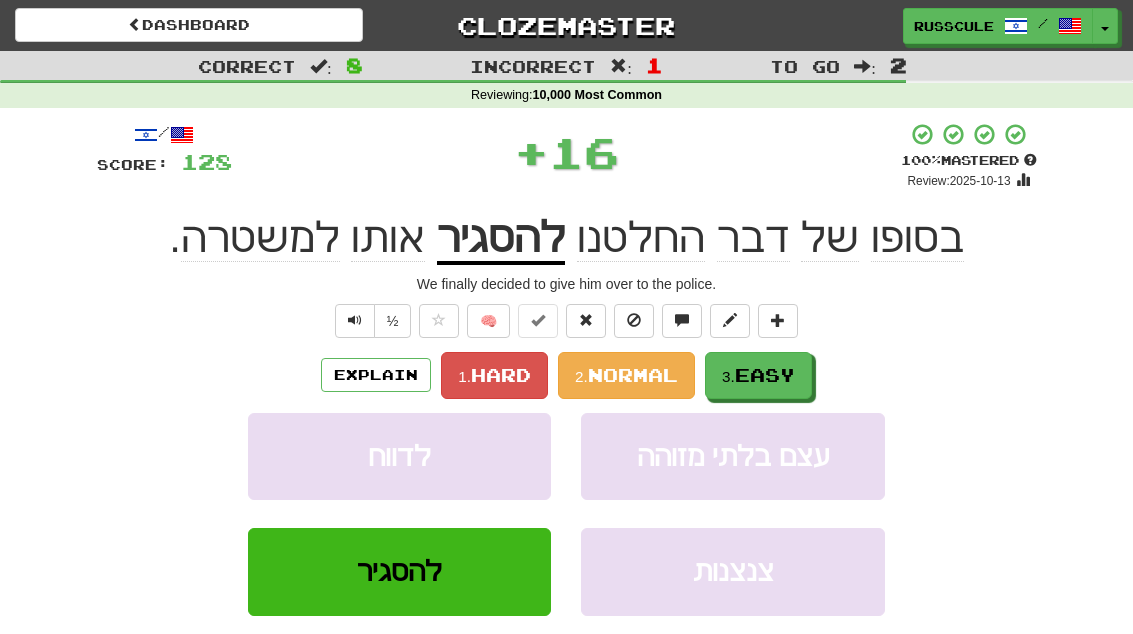 click on "Easy" at bounding box center (765, 375) 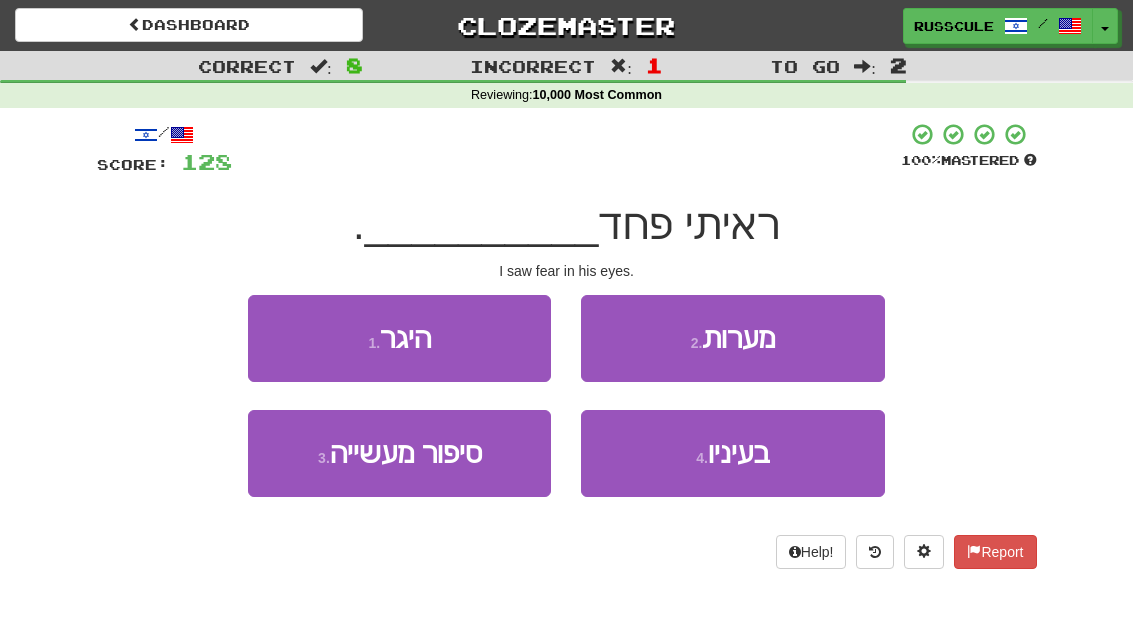 click on "4 .  בעיניו" at bounding box center (732, 453) 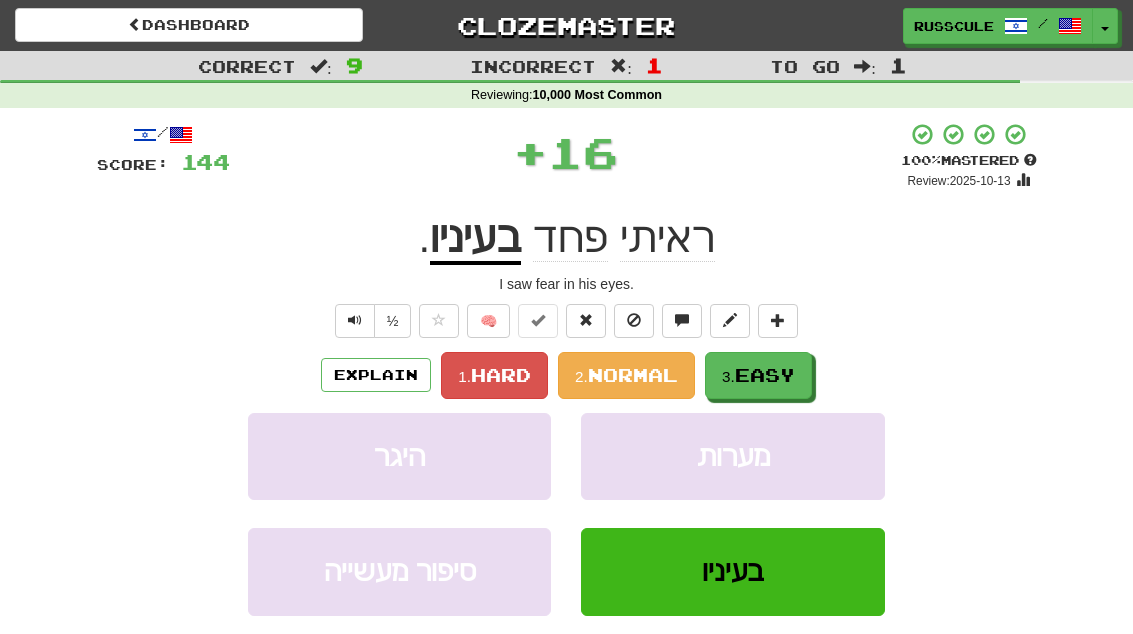 click on "3.  Easy" at bounding box center [758, 375] 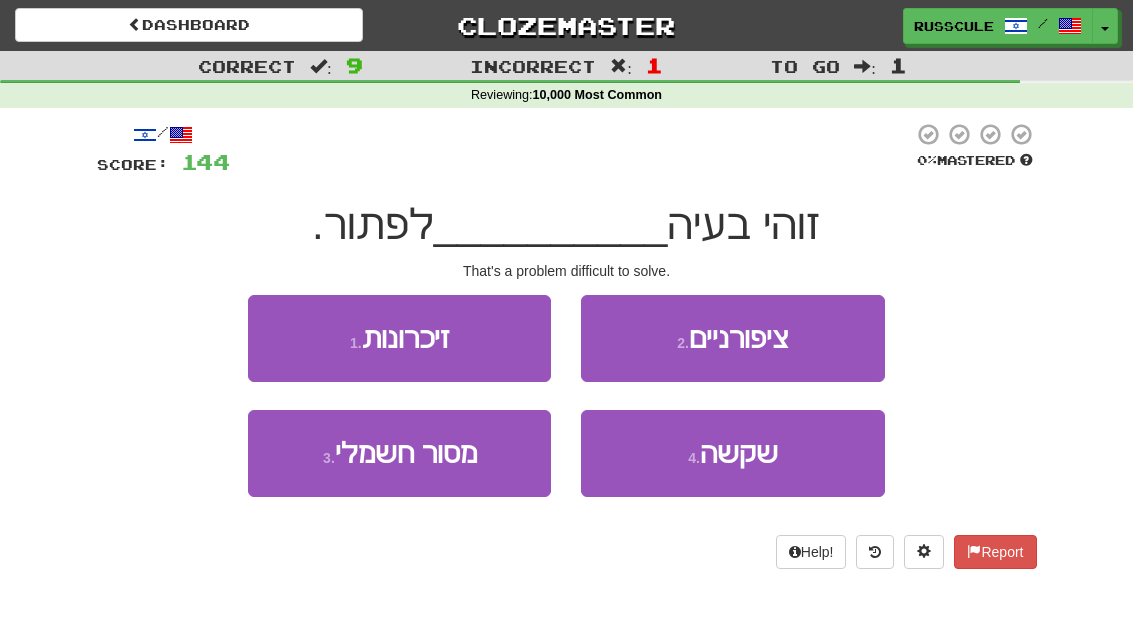 click on "4 .  שקשה" at bounding box center [732, 453] 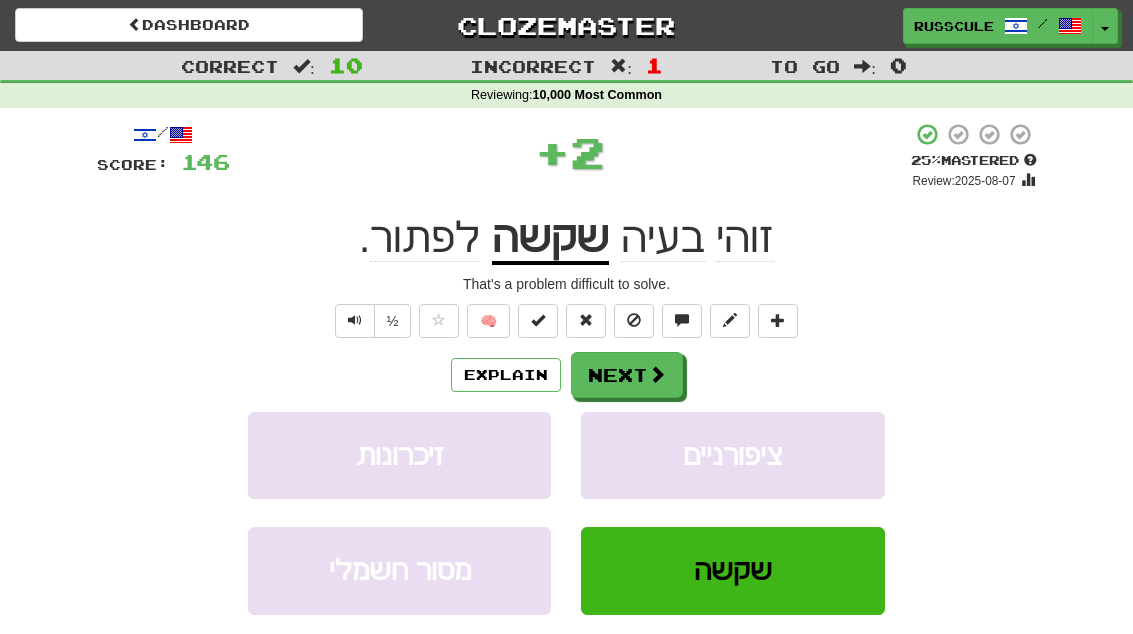 click at bounding box center [657, 374] 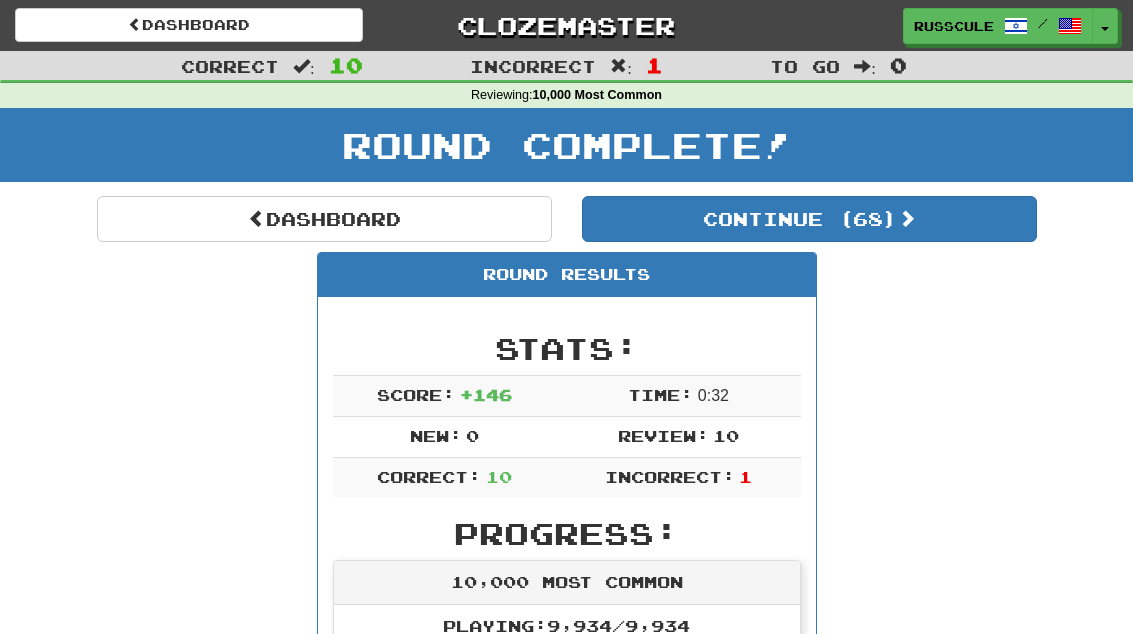 click on "Continue ( 68 )" at bounding box center (809, 219) 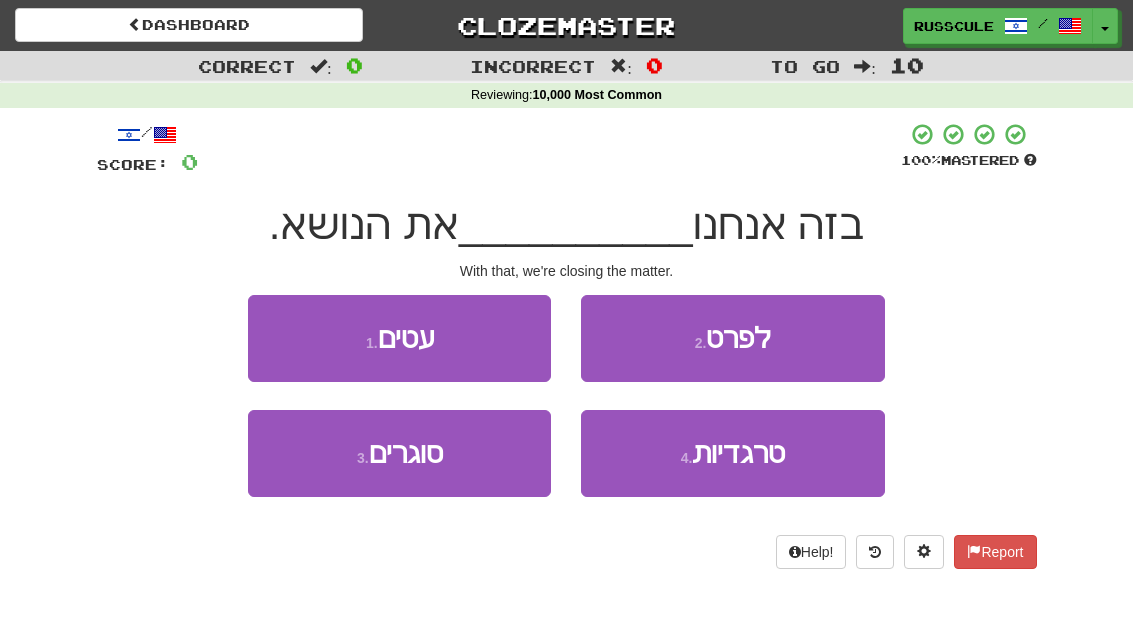 click on "3 .  סוגרים" at bounding box center (399, 453) 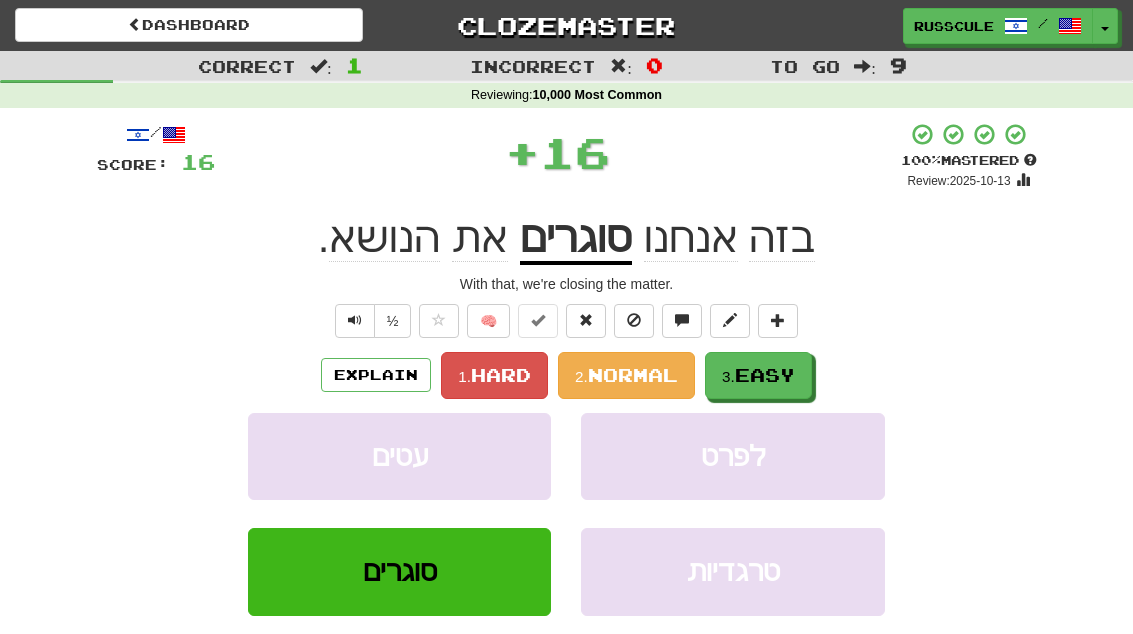 click on "3.  Easy" at bounding box center (758, 375) 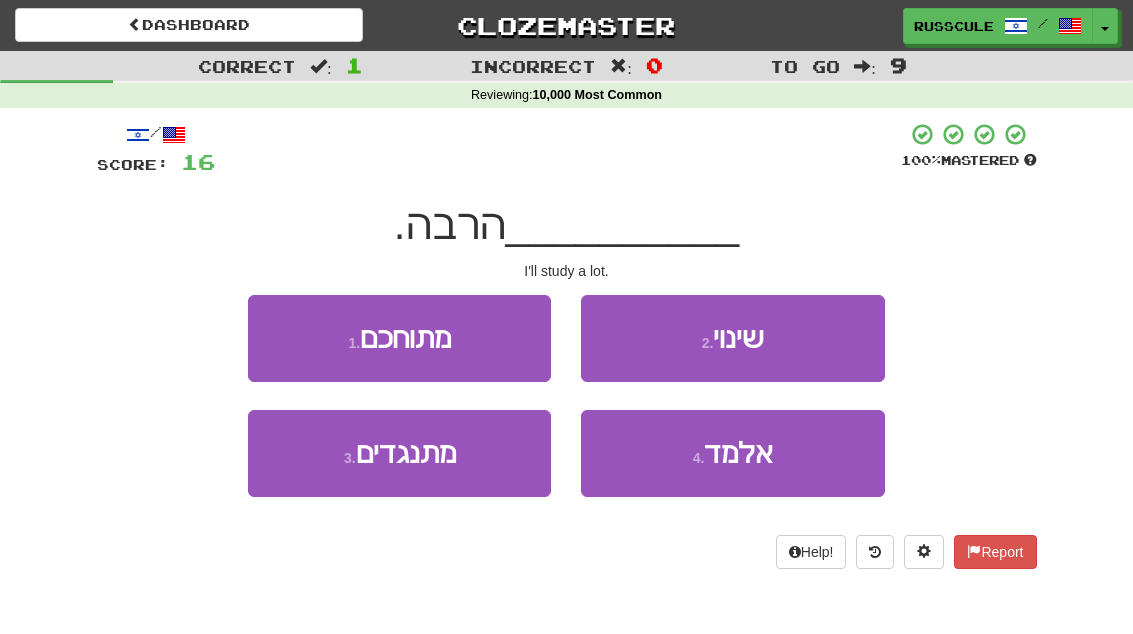 click on "4 .  אלמד" at bounding box center [732, 453] 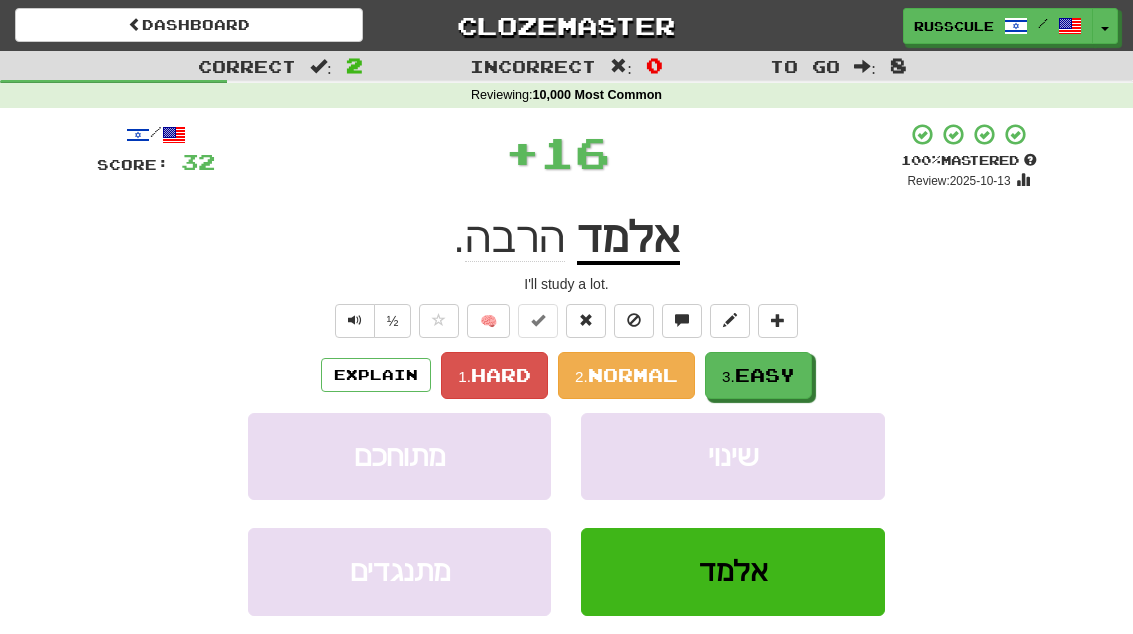 click on "Easy" at bounding box center [765, 375] 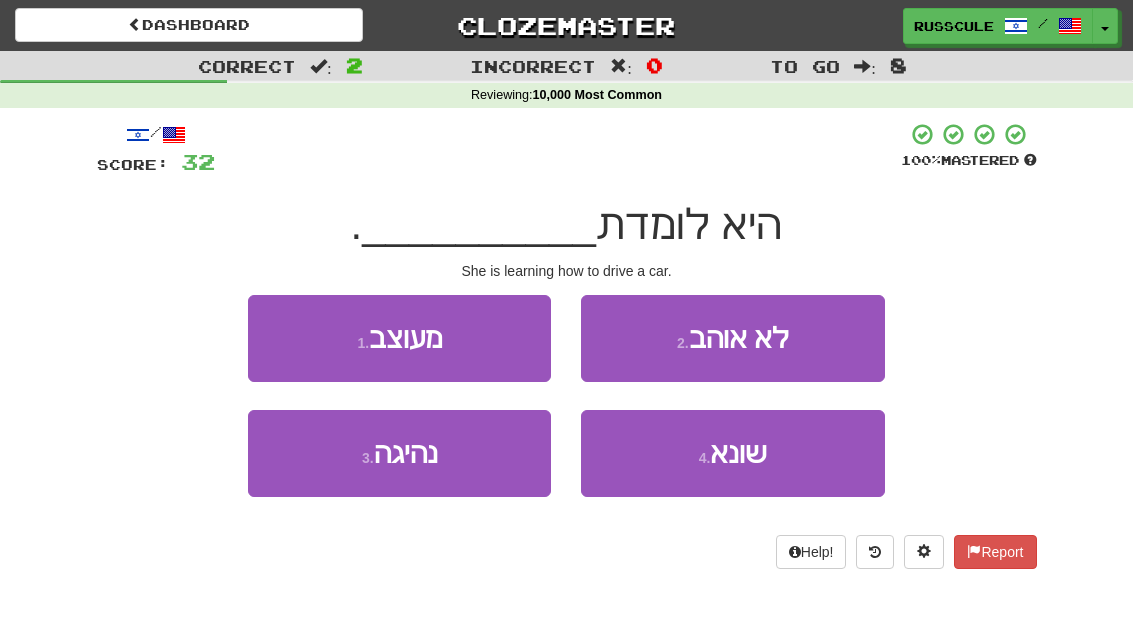 click on "3 .  נהיגה" at bounding box center [399, 453] 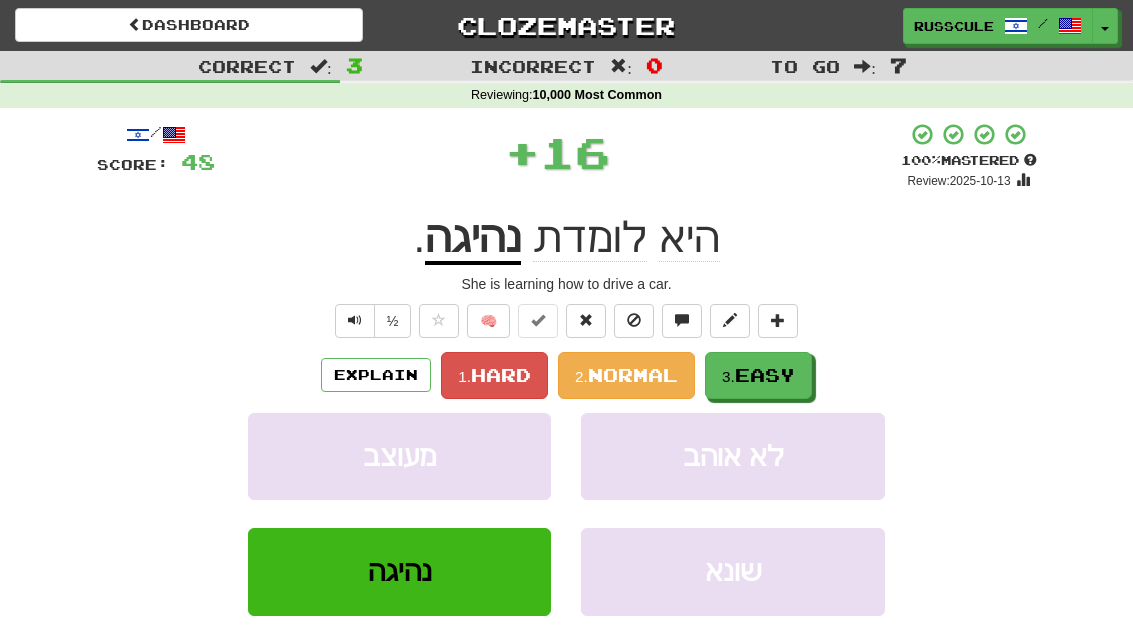 click on "Easy" at bounding box center [765, 375] 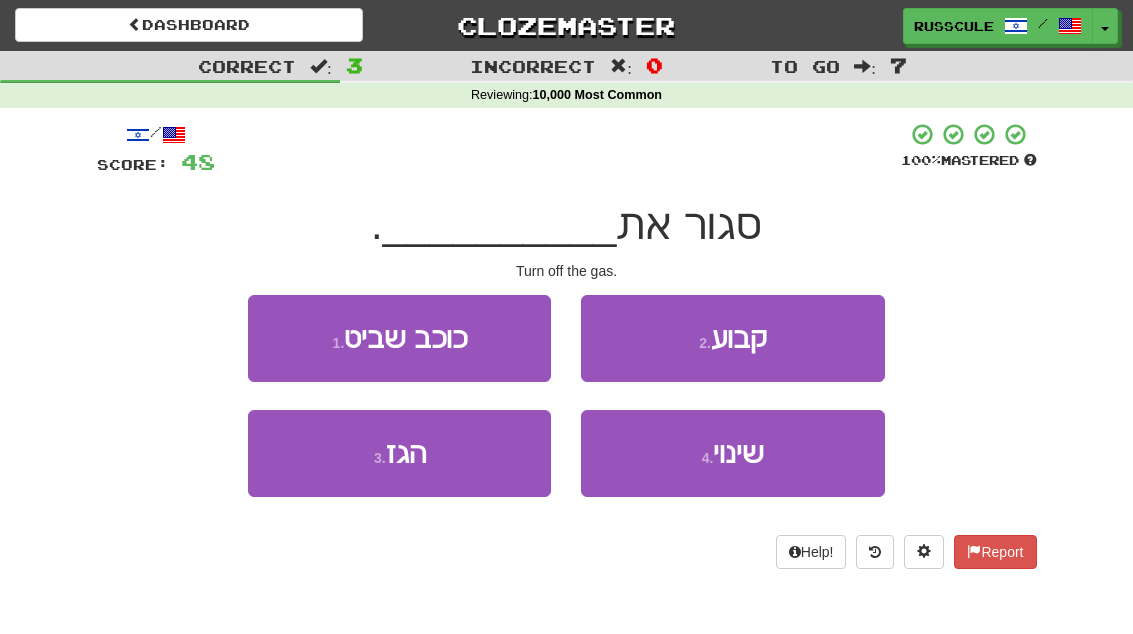 click on "3 .  הגז" at bounding box center [399, 453] 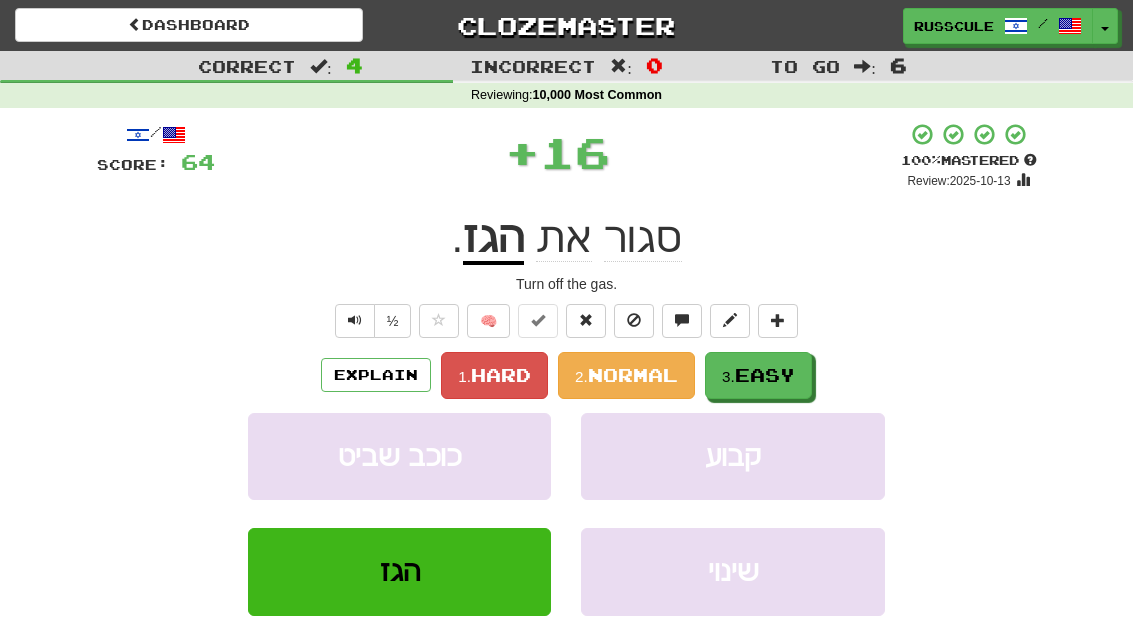 click on "Easy" at bounding box center [765, 375] 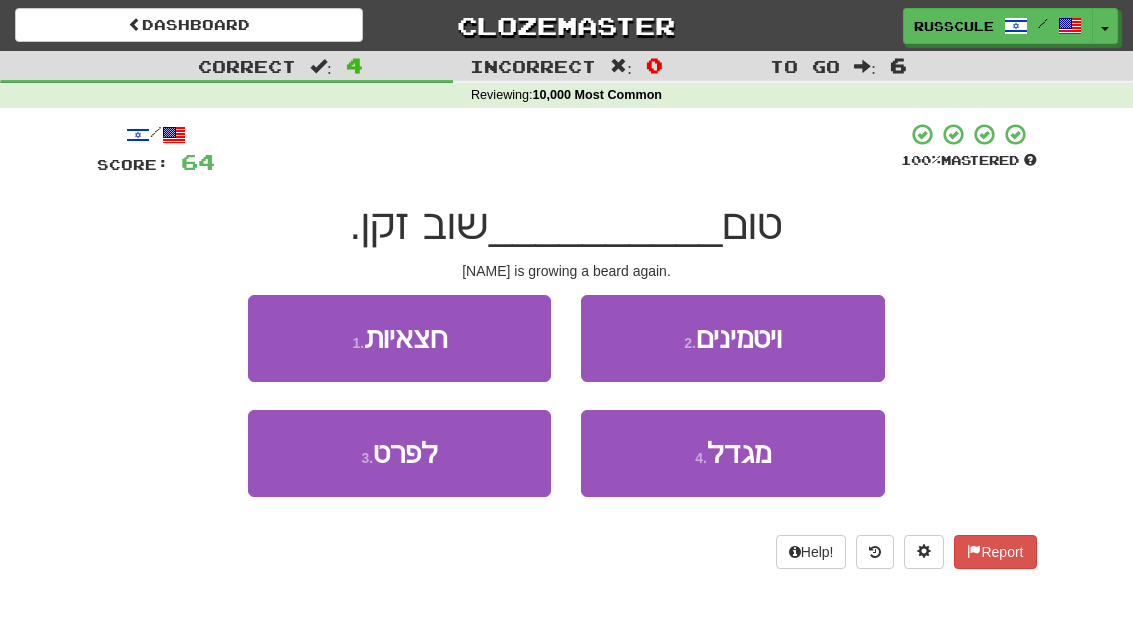 click on "4 .  מגדל" at bounding box center (732, 453) 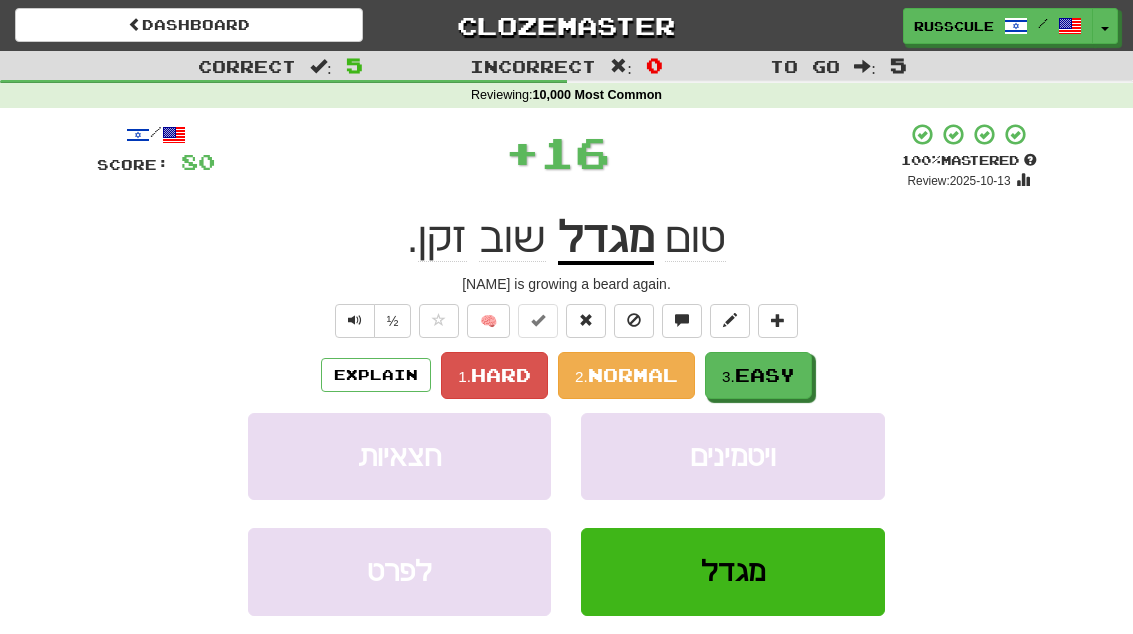 click on "3.  Easy" at bounding box center (758, 375) 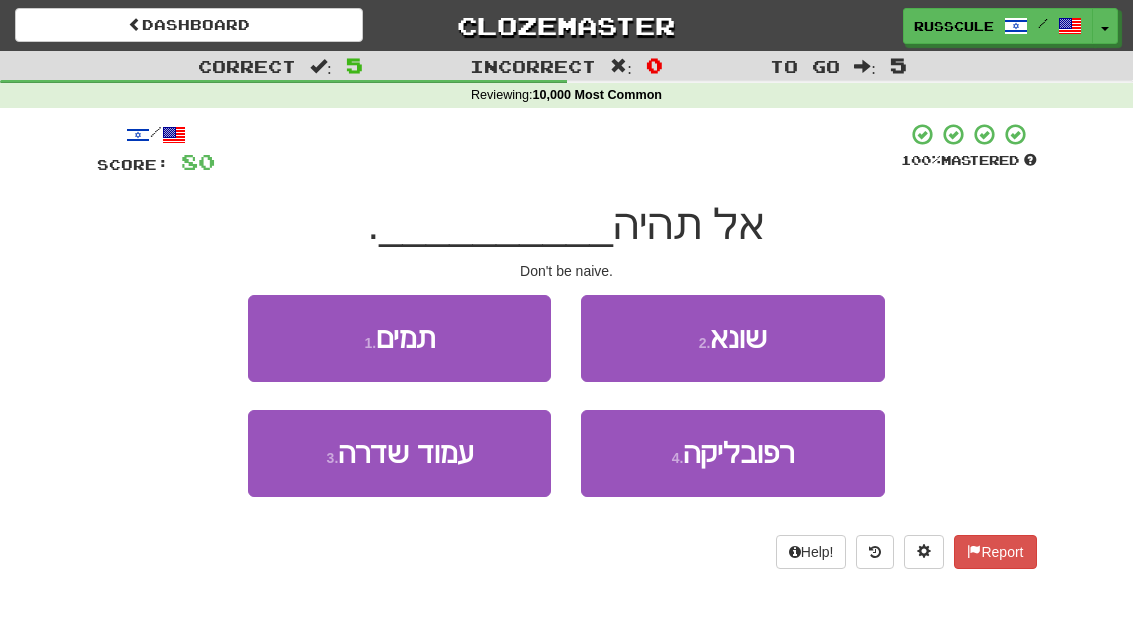 click on "1 .  תמים" at bounding box center [399, 338] 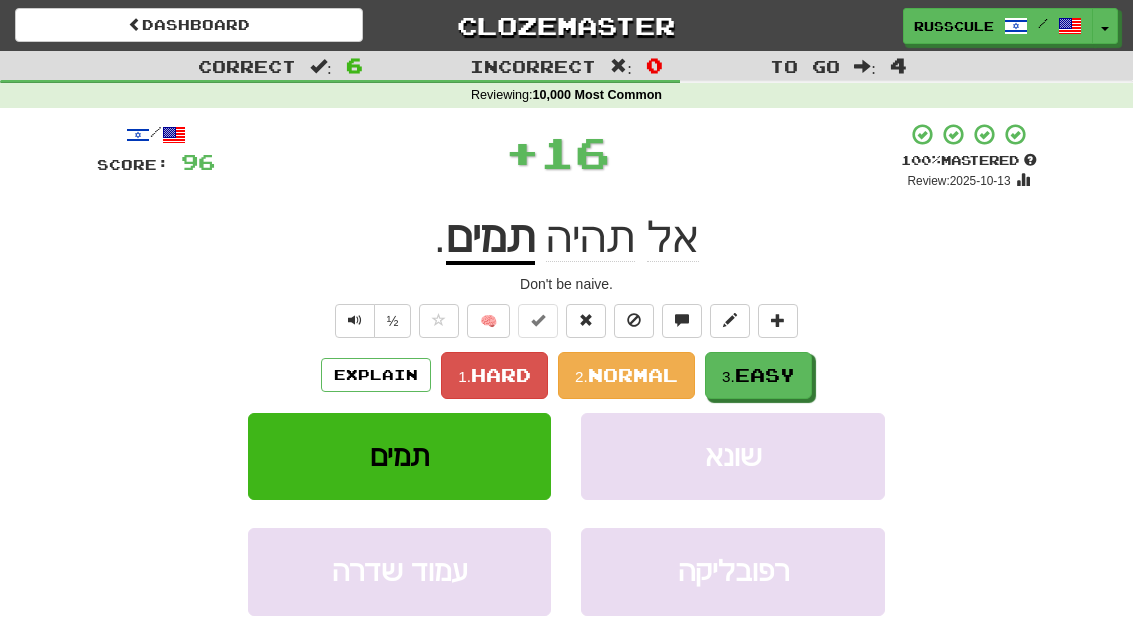 click on "3.  Easy" at bounding box center (758, 375) 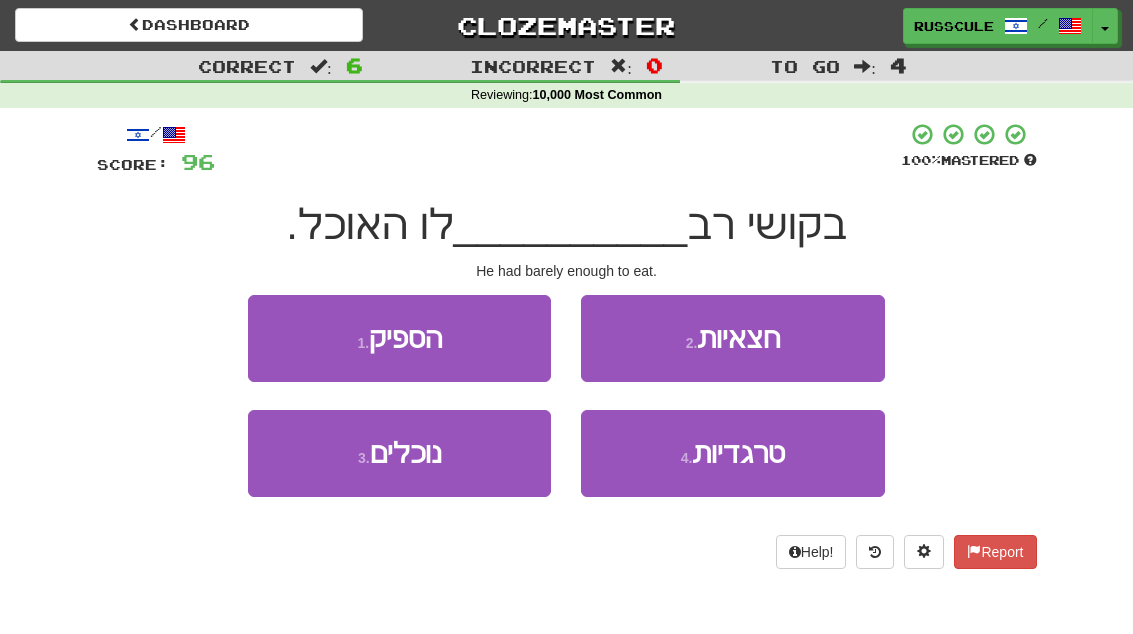 click on "1 .  הספיק" at bounding box center [399, 338] 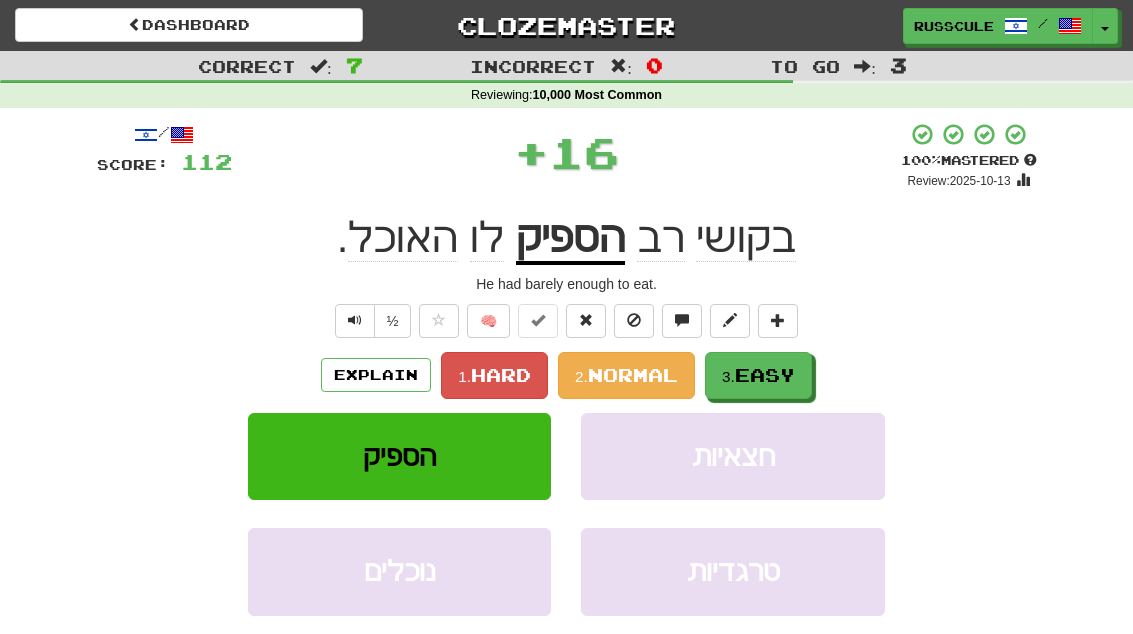click on "Easy" at bounding box center [765, 375] 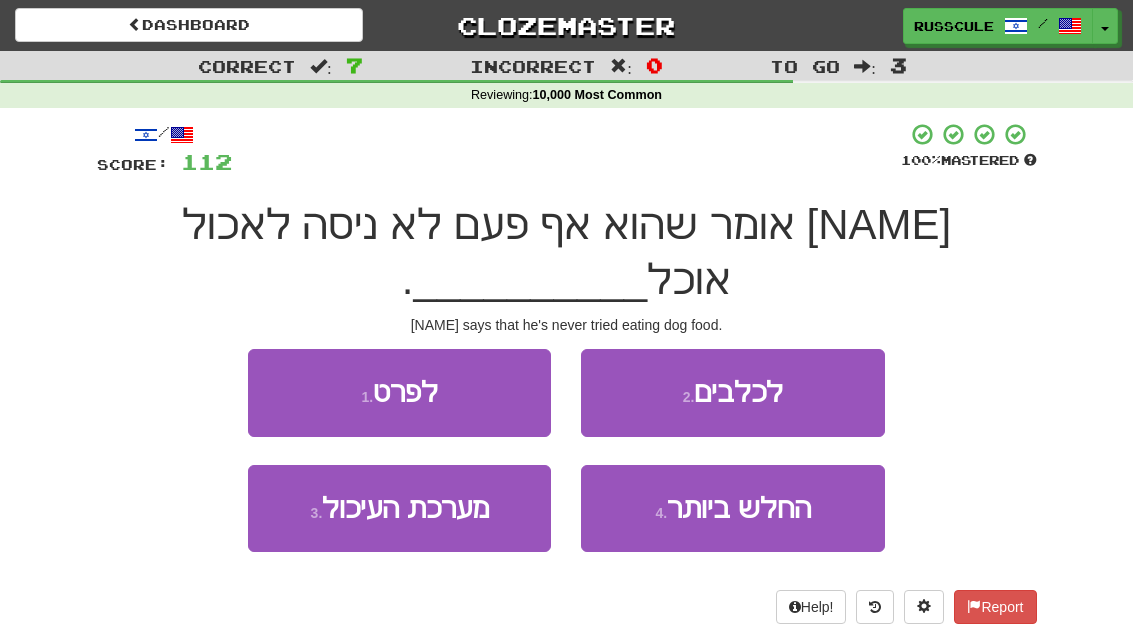 click on "2 .  לכלבים" at bounding box center [732, 392] 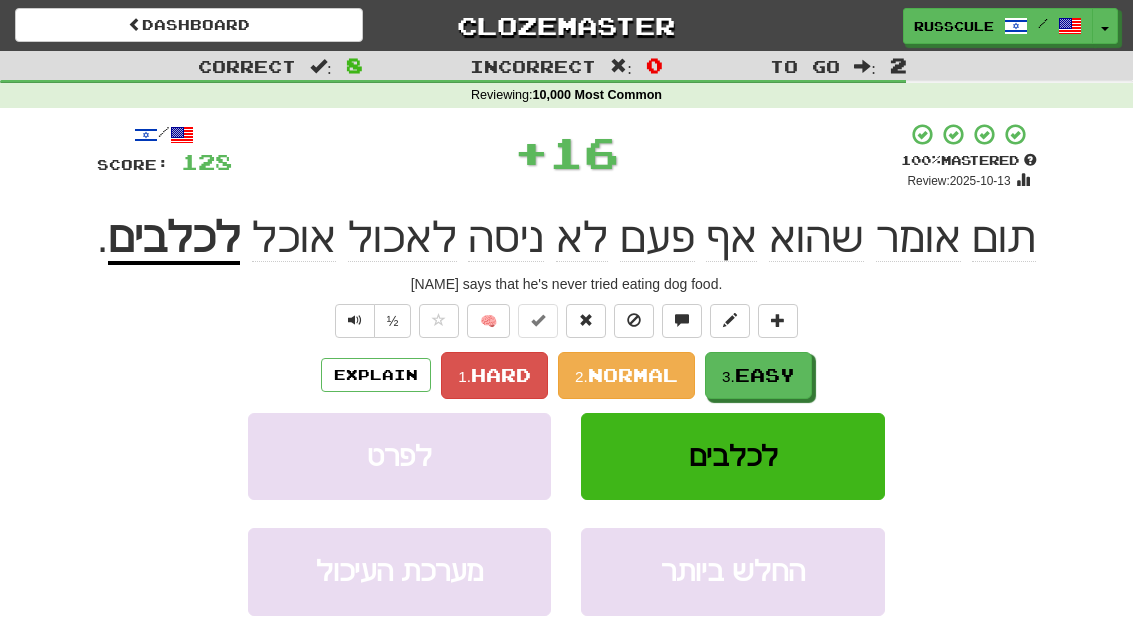 click on "3.  Easy" at bounding box center (758, 375) 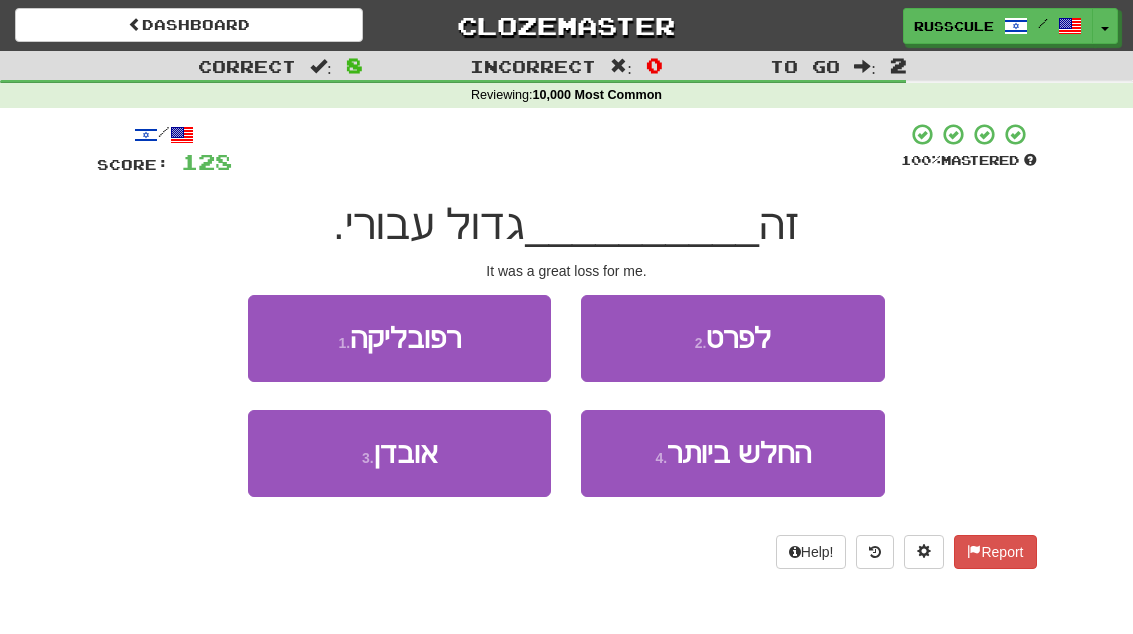 click on "3 .  אובדן" at bounding box center (399, 453) 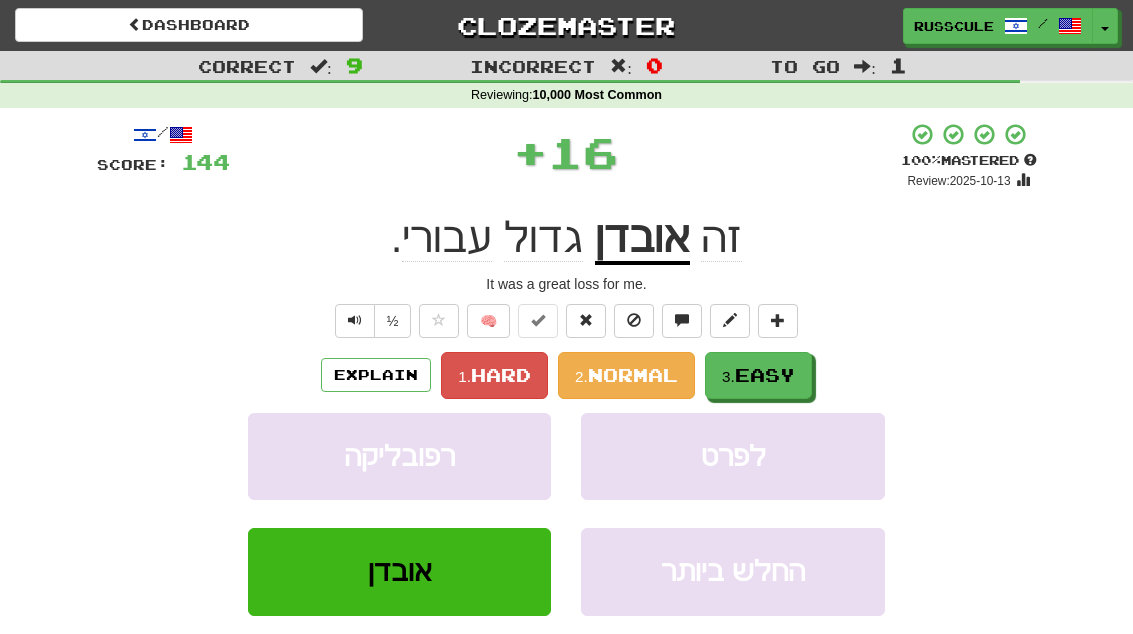 click on "Easy" at bounding box center (765, 375) 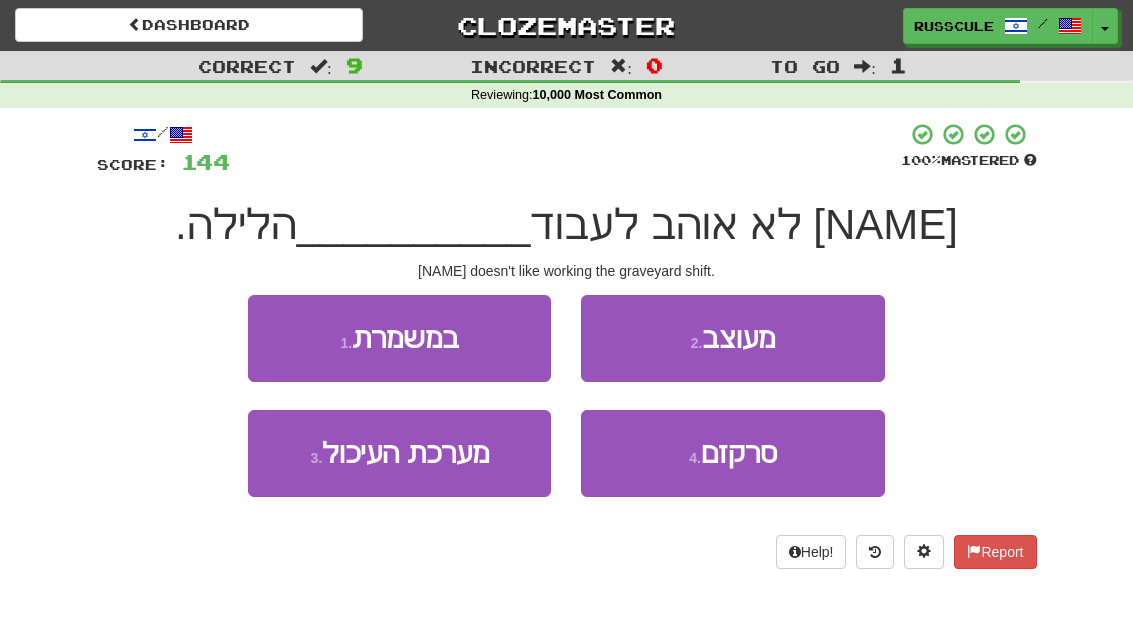 click on "1 .  במשמרת" at bounding box center (399, 338) 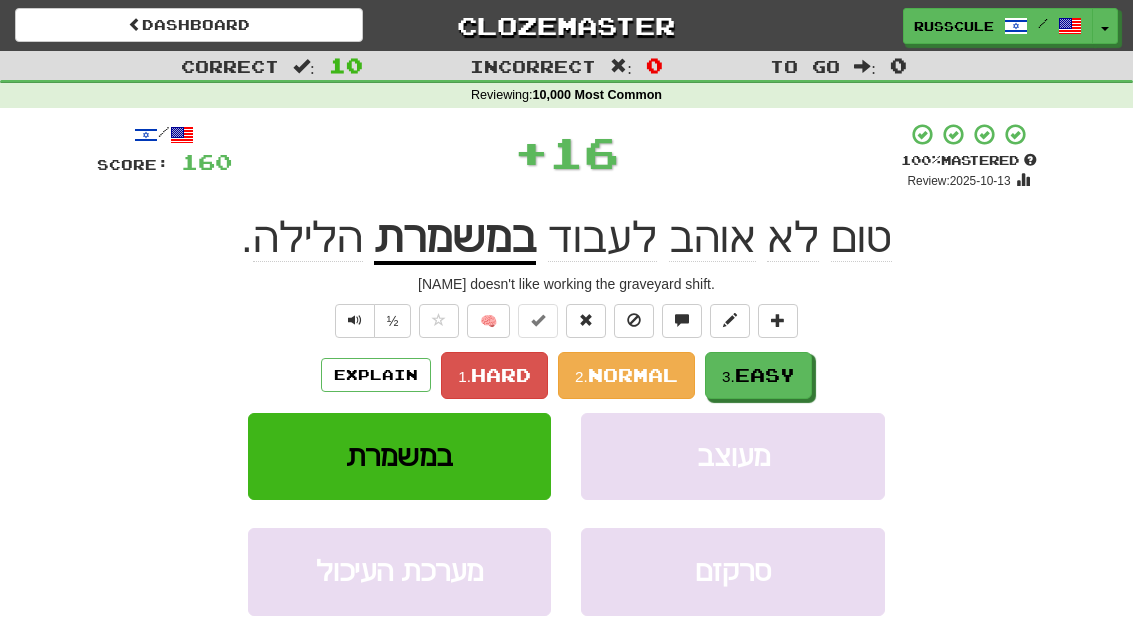 click on "Easy" at bounding box center (765, 375) 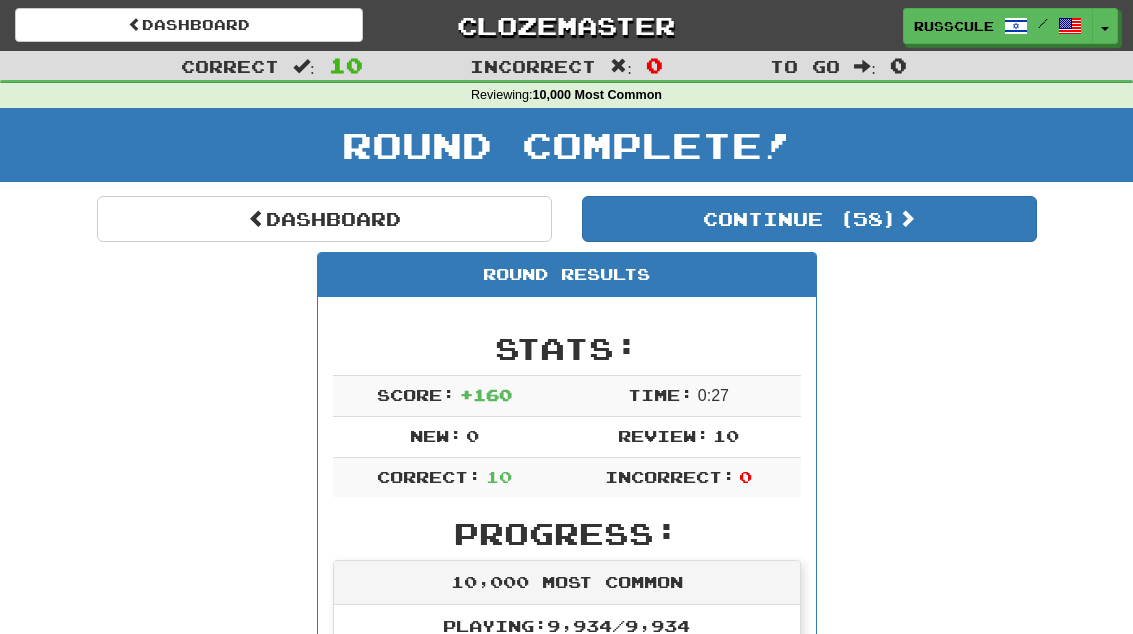 click on "Continue ( 58 )" at bounding box center [809, 219] 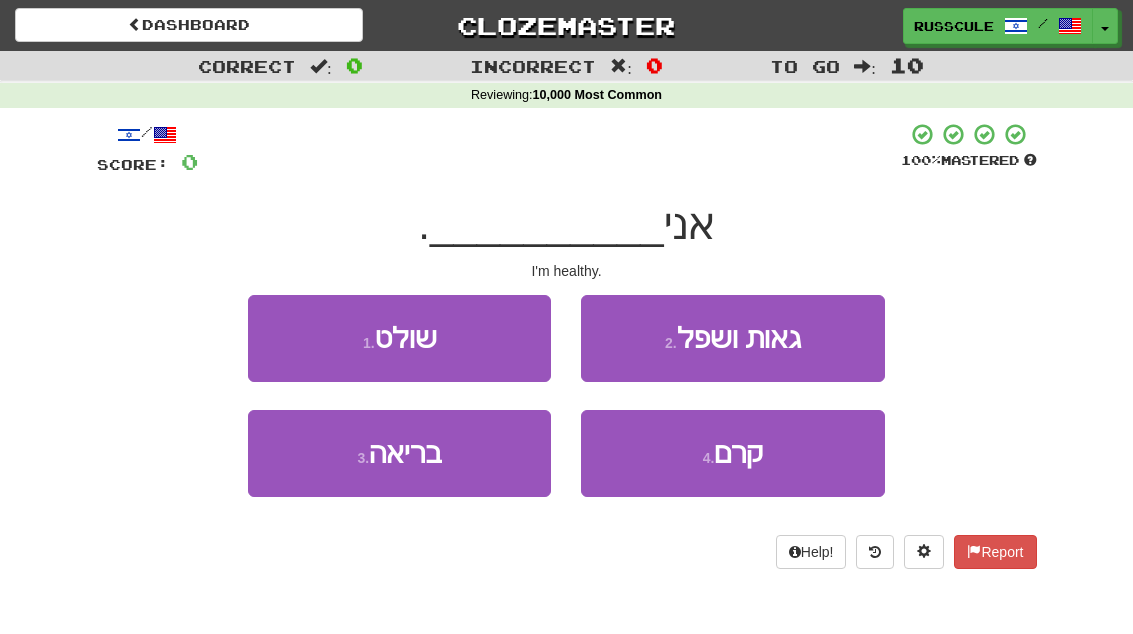 click on "3 .  בריאה" at bounding box center (399, 453) 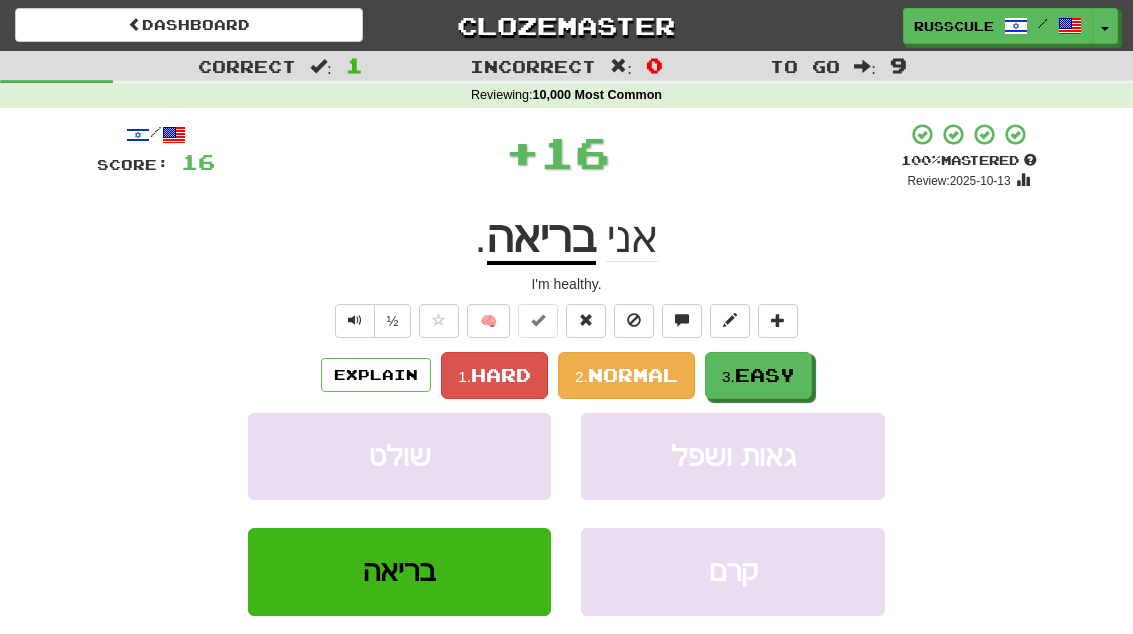 click on "3.  Easy" at bounding box center [758, 375] 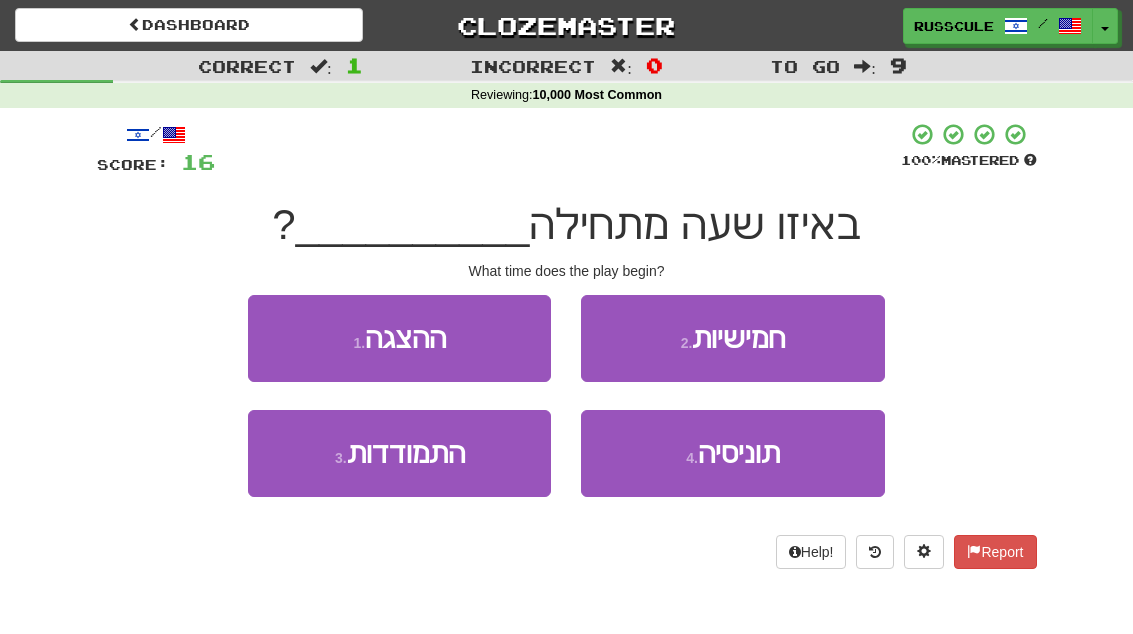click on "1 .  ההצגה" at bounding box center [399, 338] 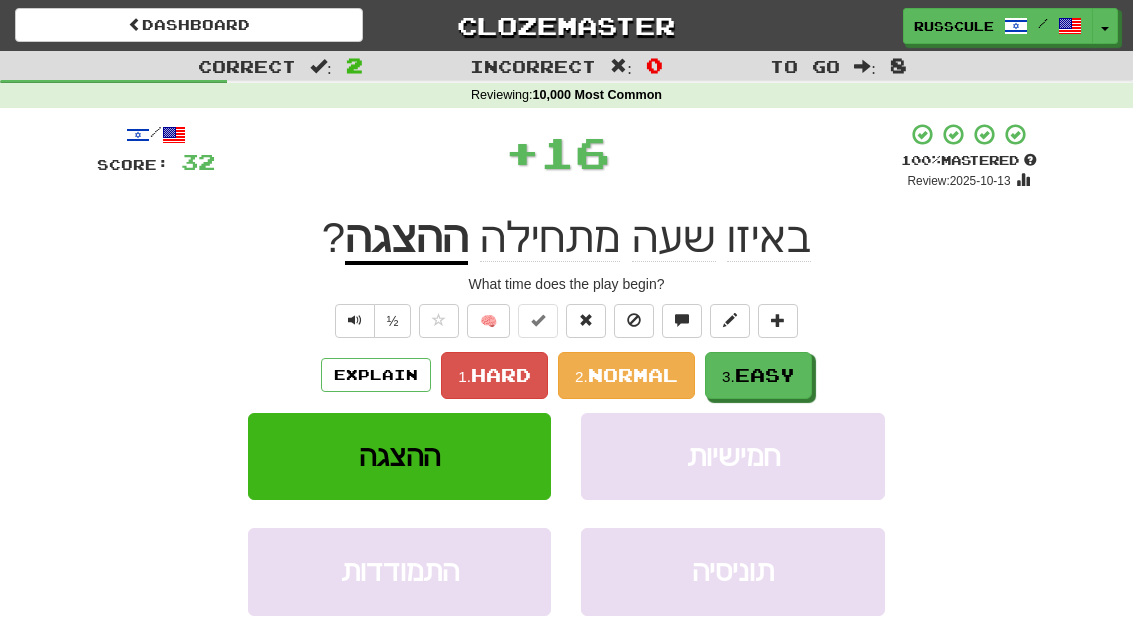 click on "3.  Easy" at bounding box center [758, 375] 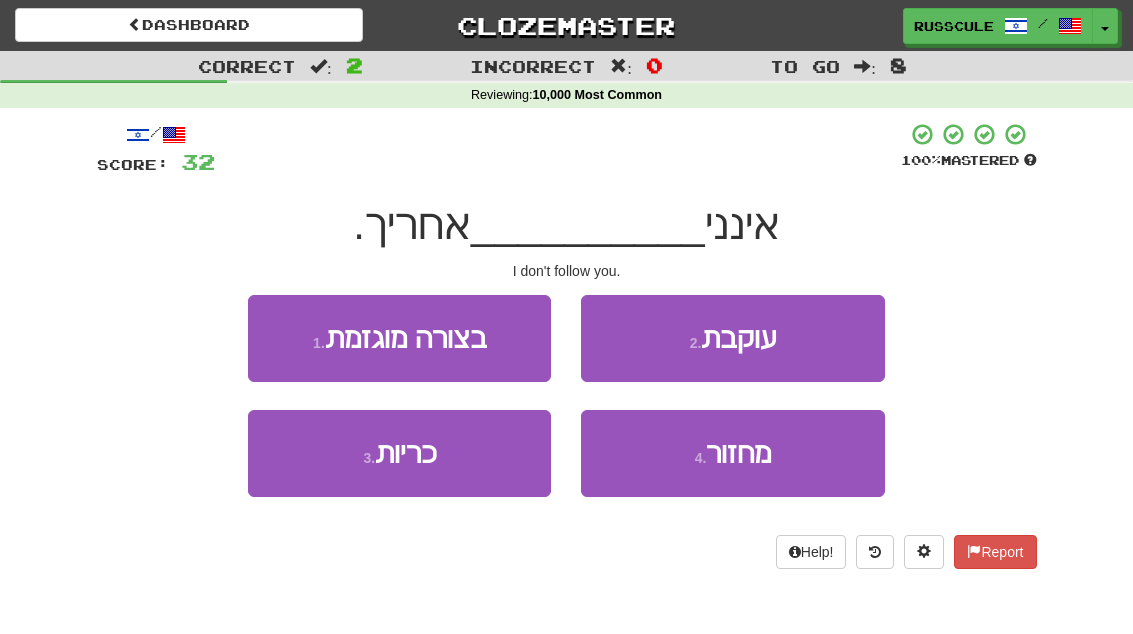 click on "2 .  עוקבת" at bounding box center (732, 338) 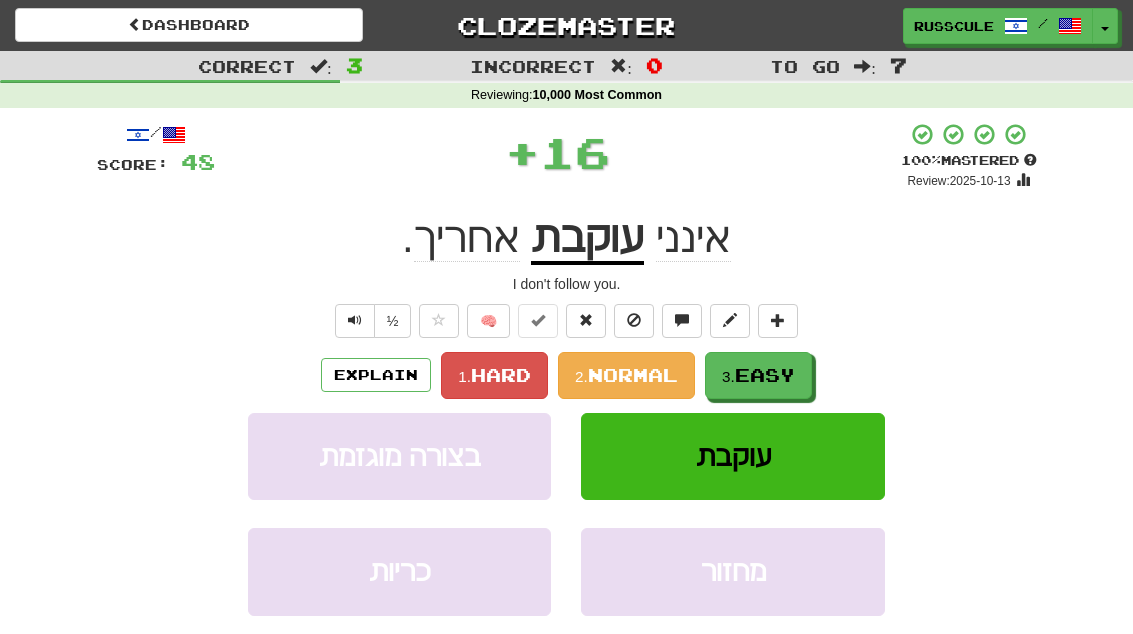 click on "Easy" at bounding box center (765, 375) 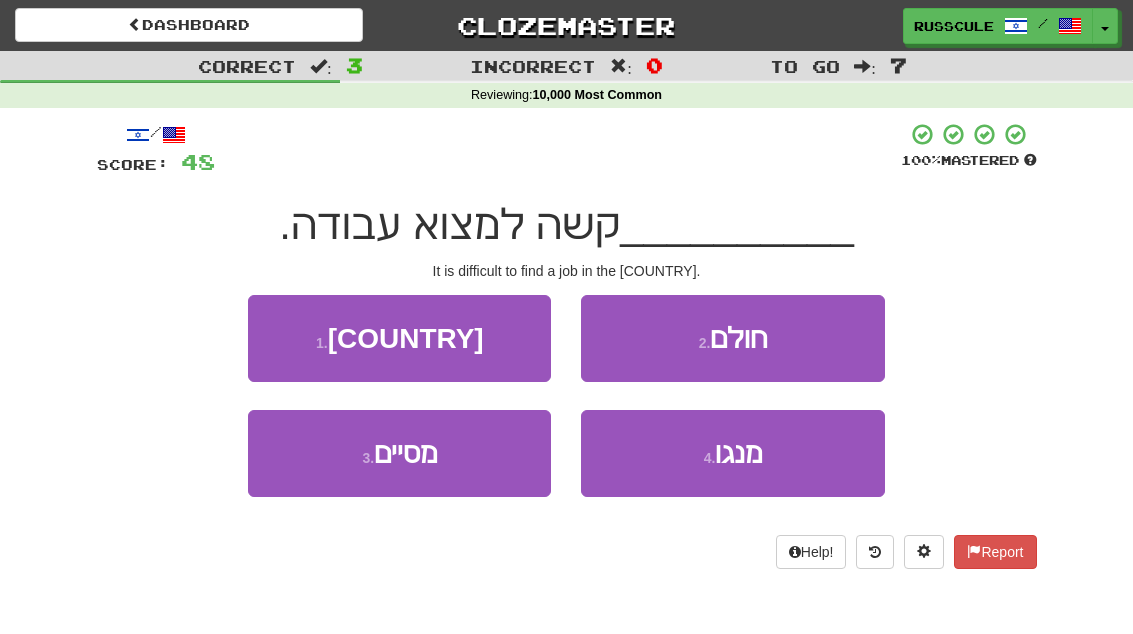 click on "1 .  בארה"ב" at bounding box center [399, 338] 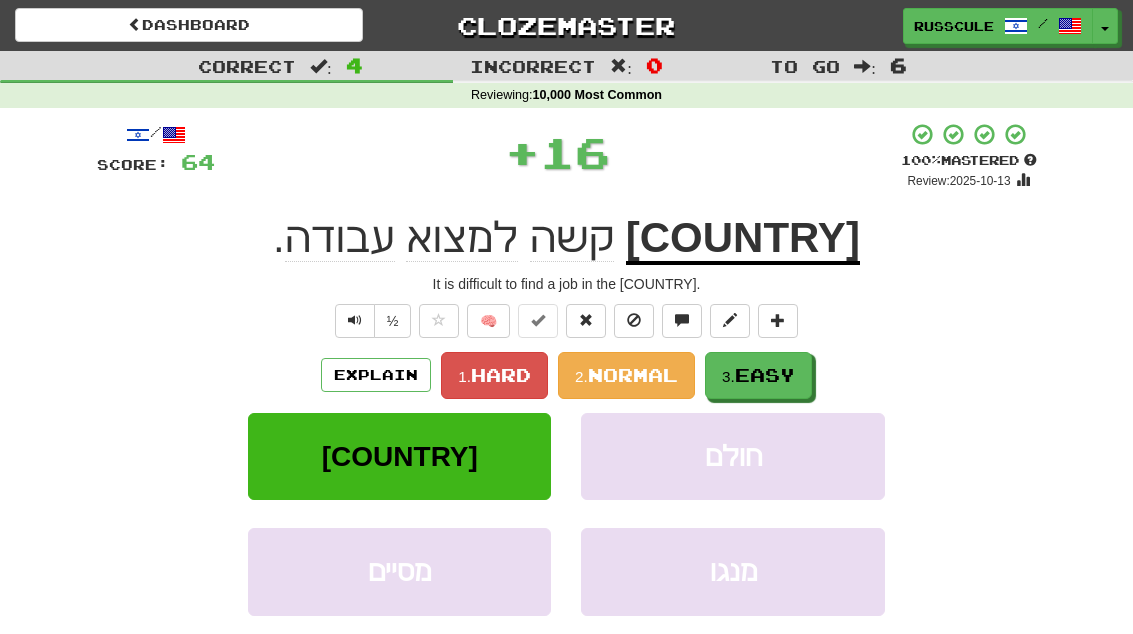 click on "Easy" at bounding box center (765, 375) 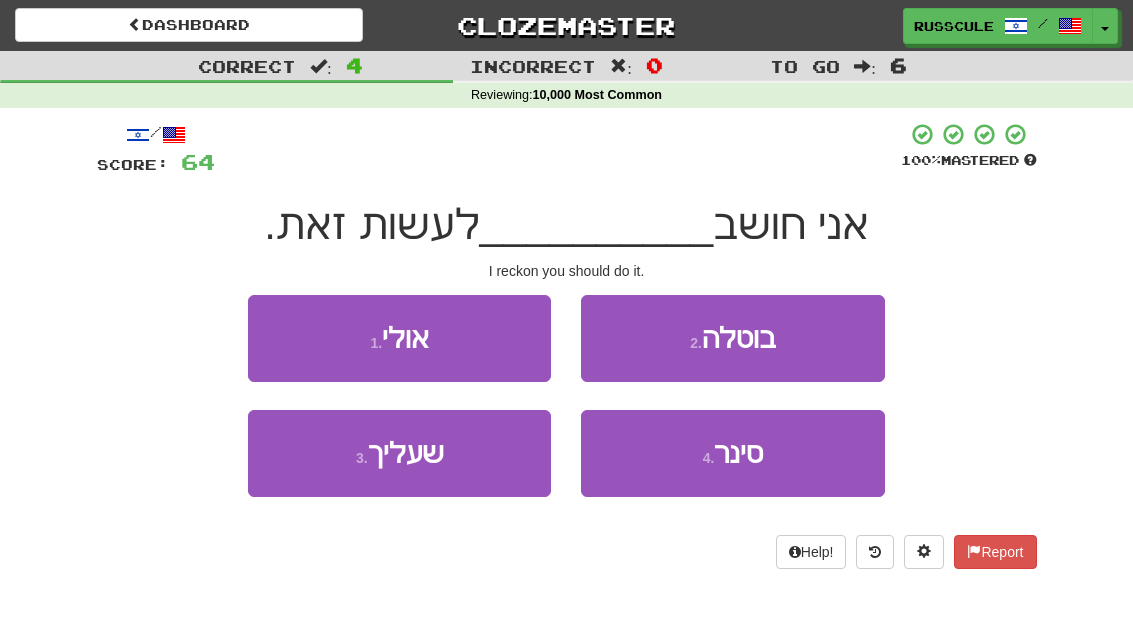 click on "3 .  שעליך" at bounding box center (399, 453) 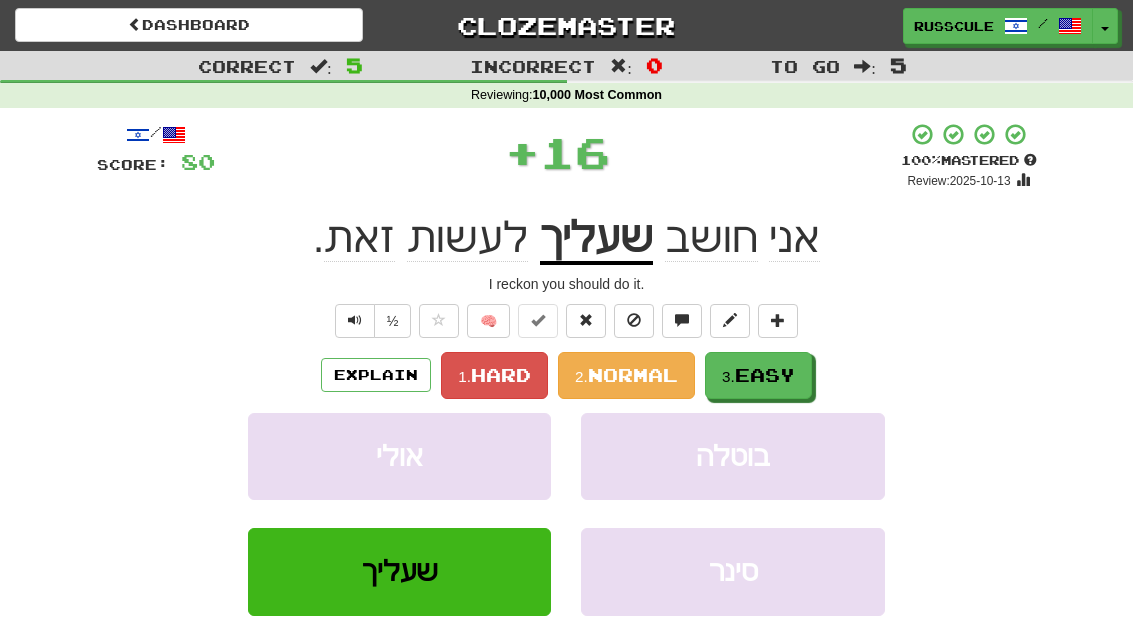 click on "Easy" at bounding box center [765, 375] 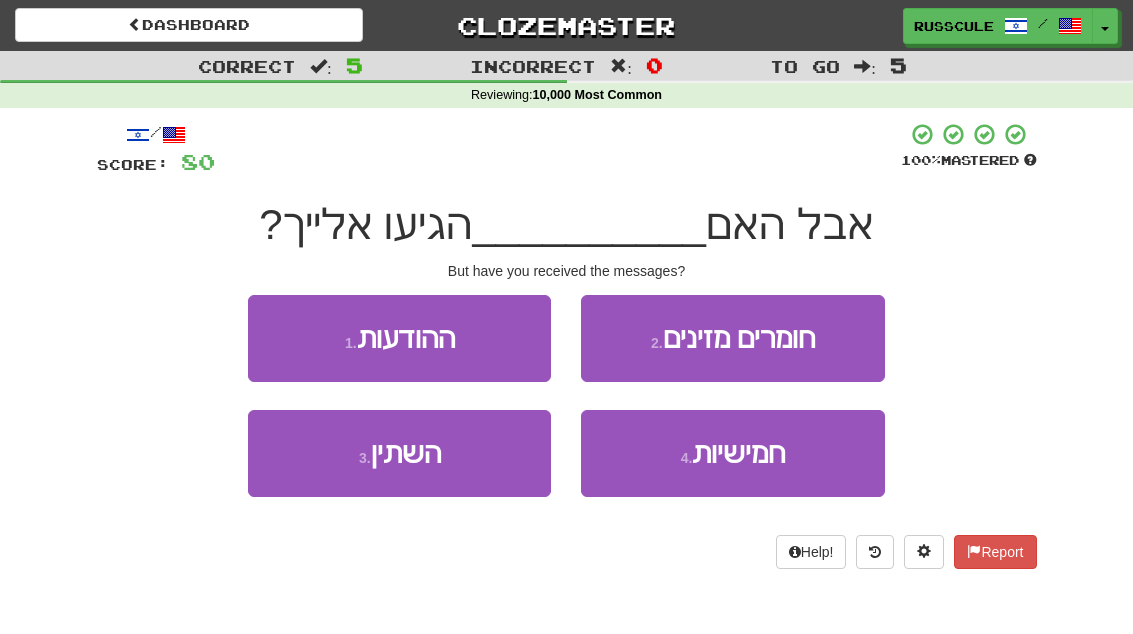 click on "1 .  ההודעות" at bounding box center [399, 338] 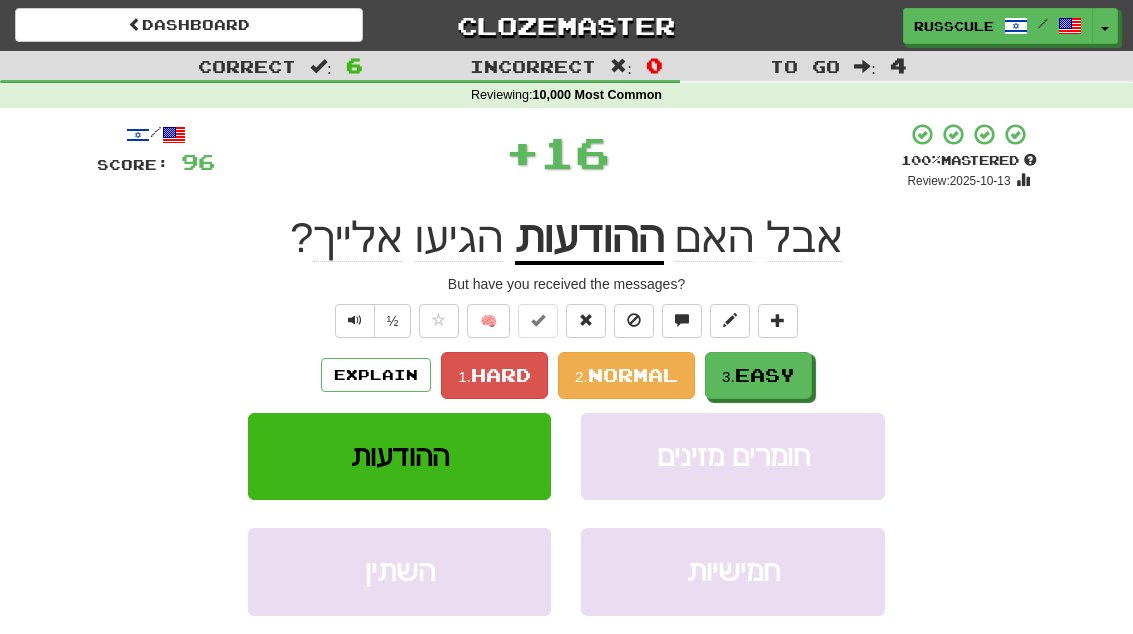 click on "Easy" at bounding box center [765, 375] 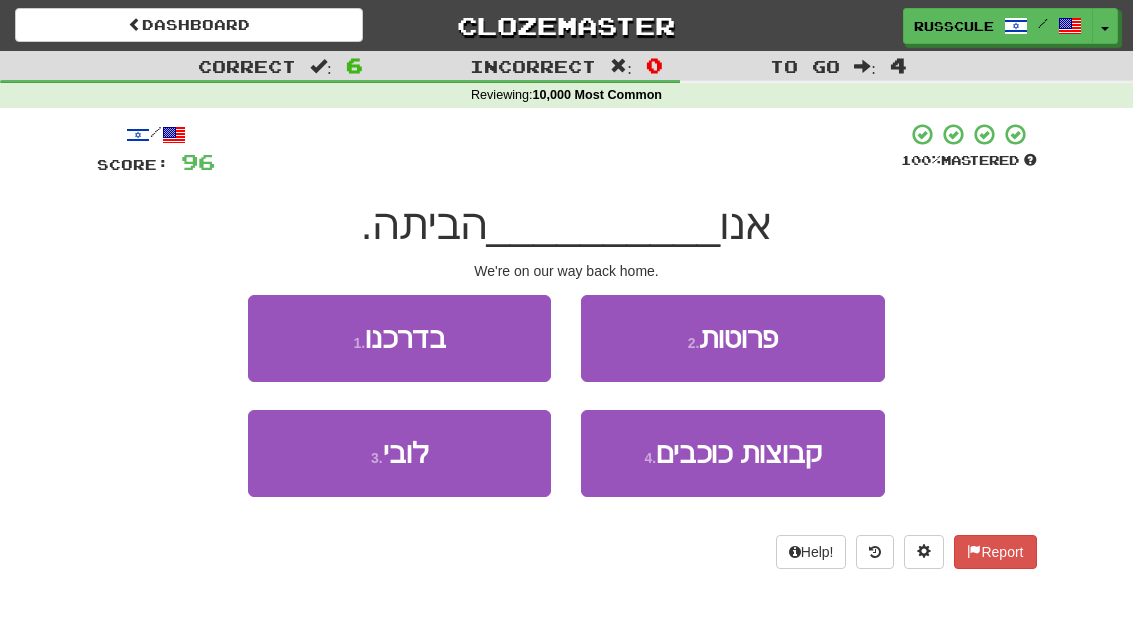 click on "1 .  בדרכנו" at bounding box center [399, 338] 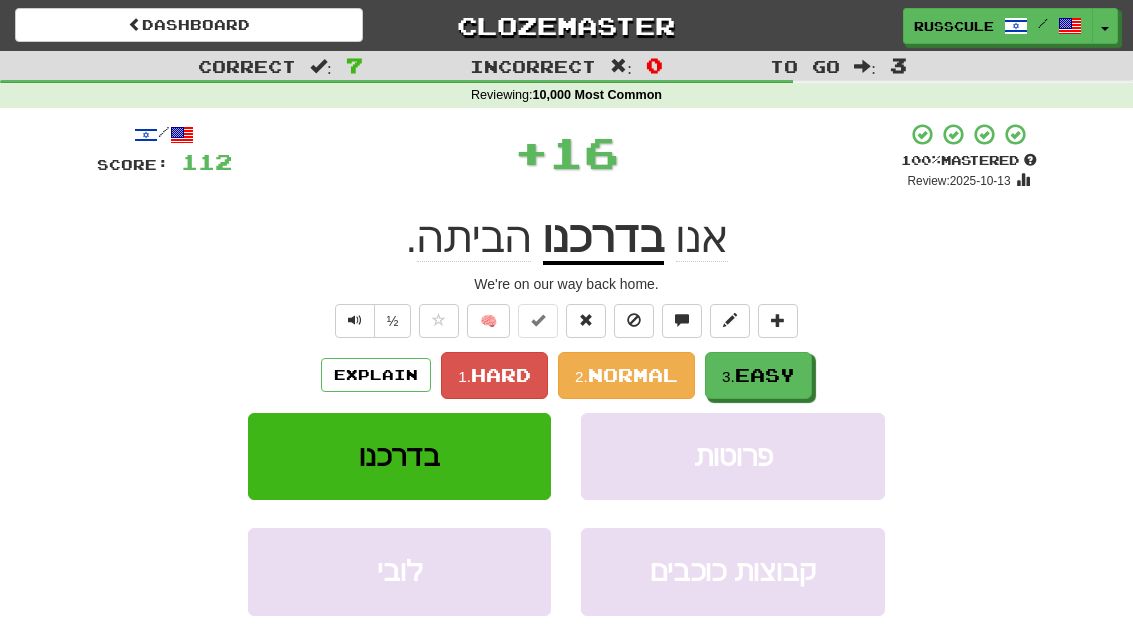 click on "Easy" at bounding box center [765, 375] 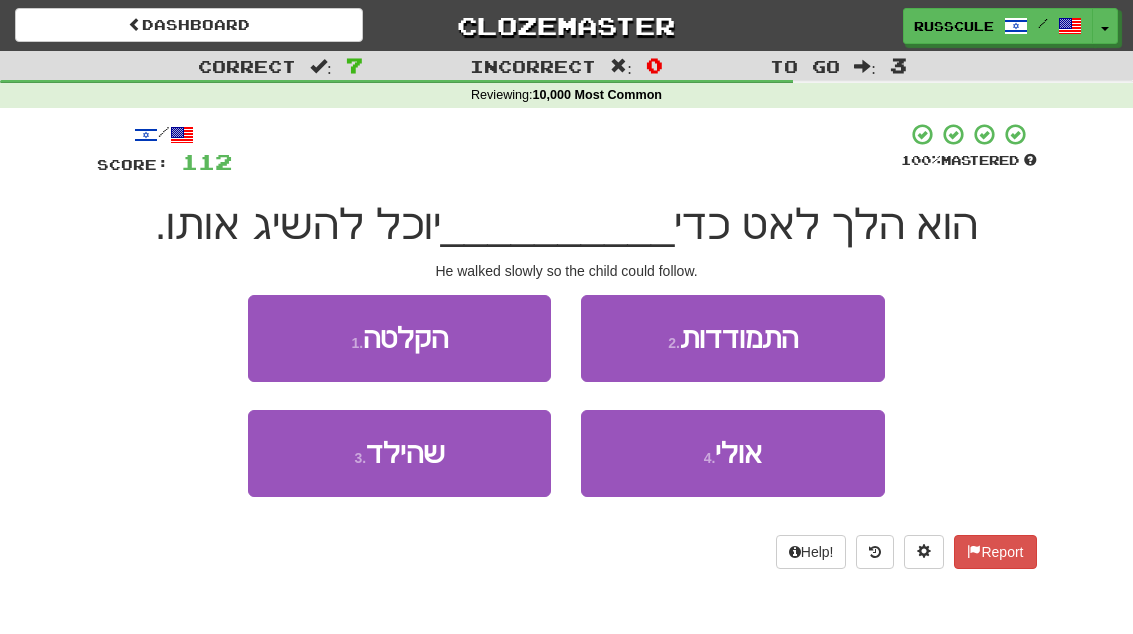 click on "3 .  שהילד" at bounding box center (399, 453) 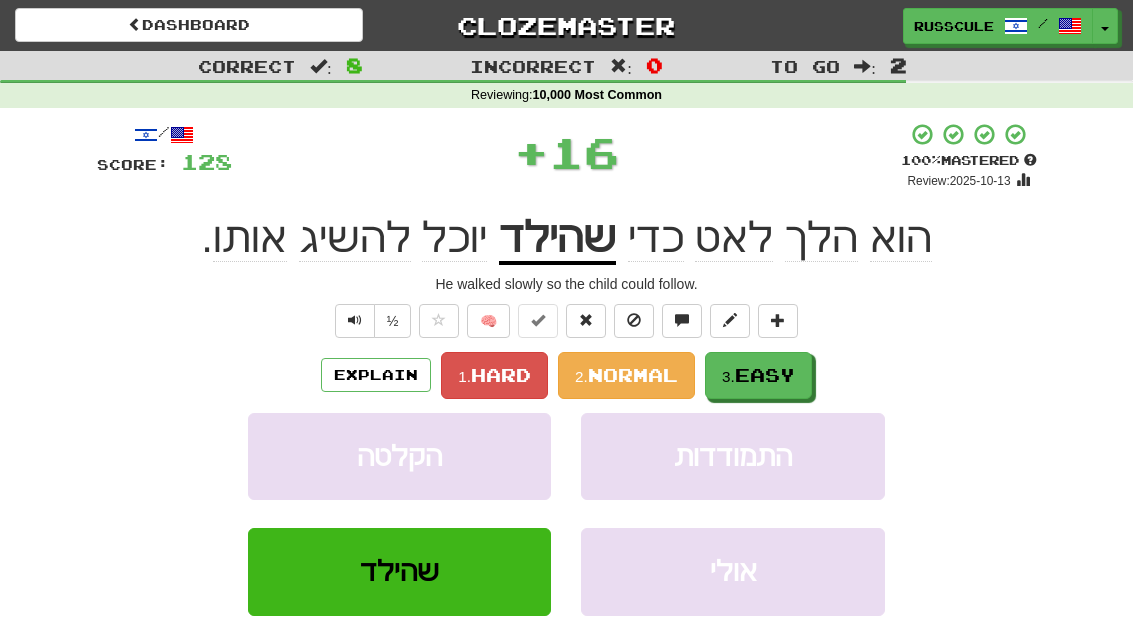 click on "Easy" at bounding box center (765, 375) 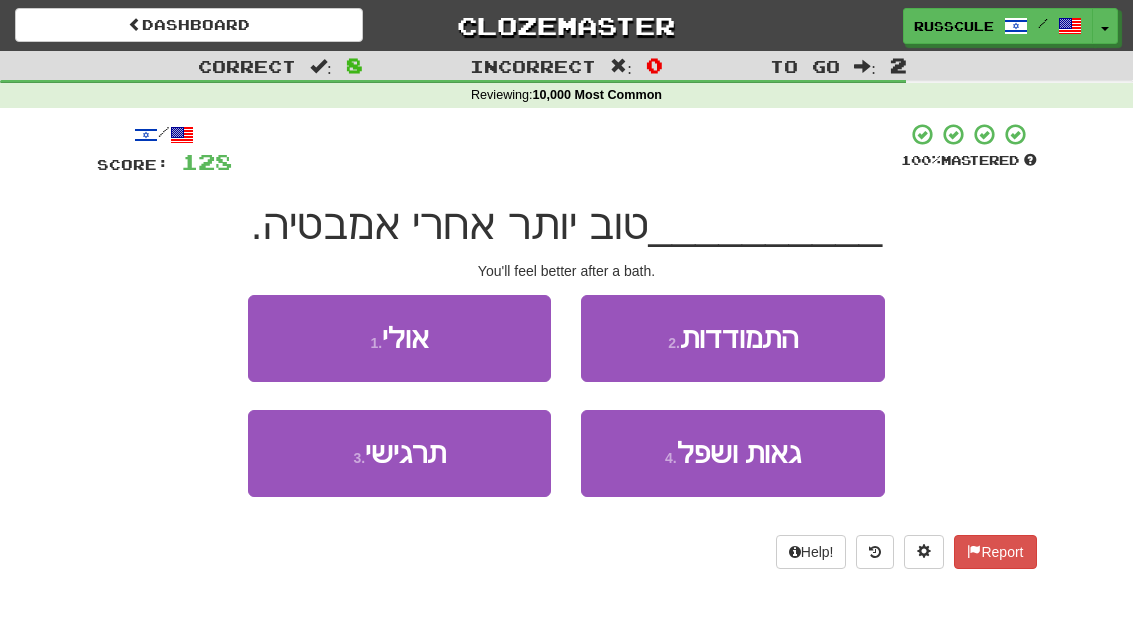 click on "3 .  תרגישי" at bounding box center [399, 453] 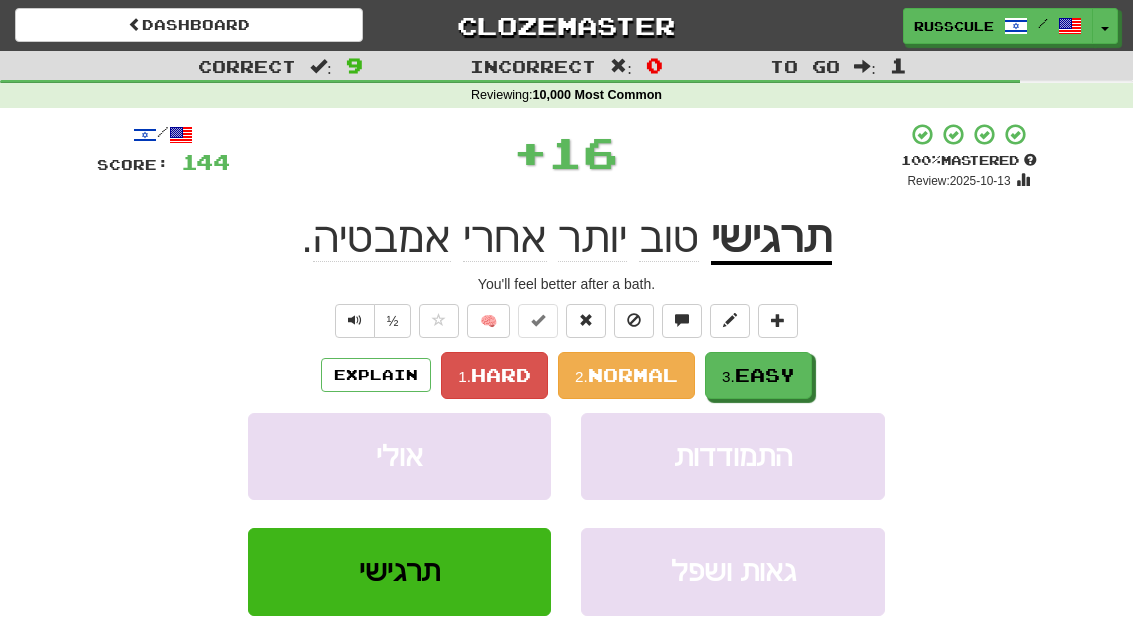 click on "3.  Easy" at bounding box center (758, 375) 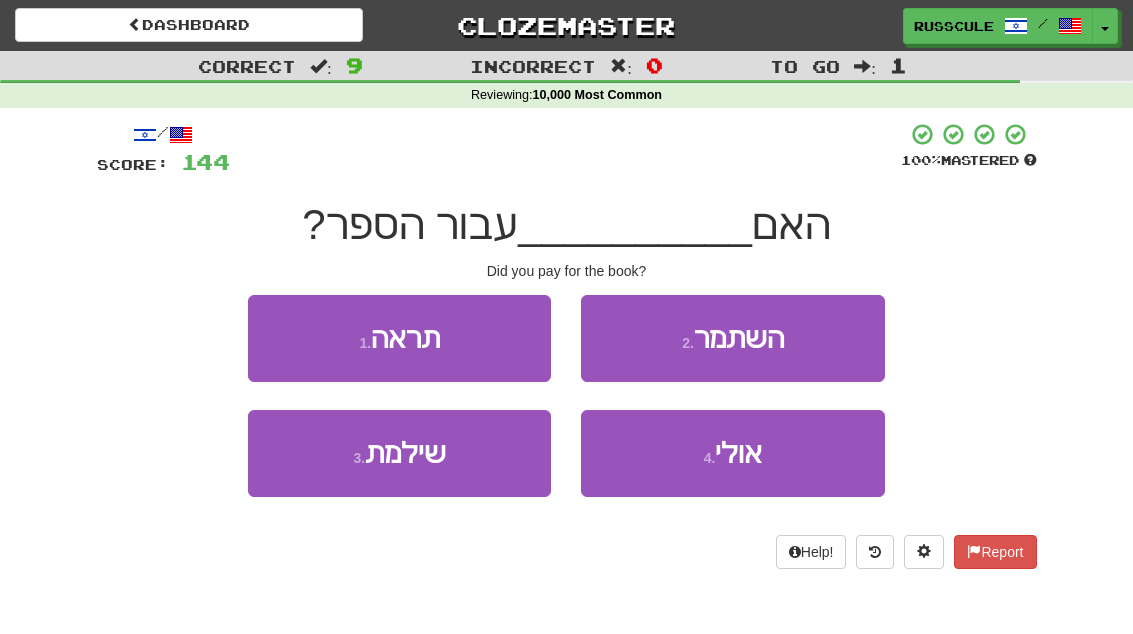 click on "3 .  שילמת" at bounding box center (399, 453) 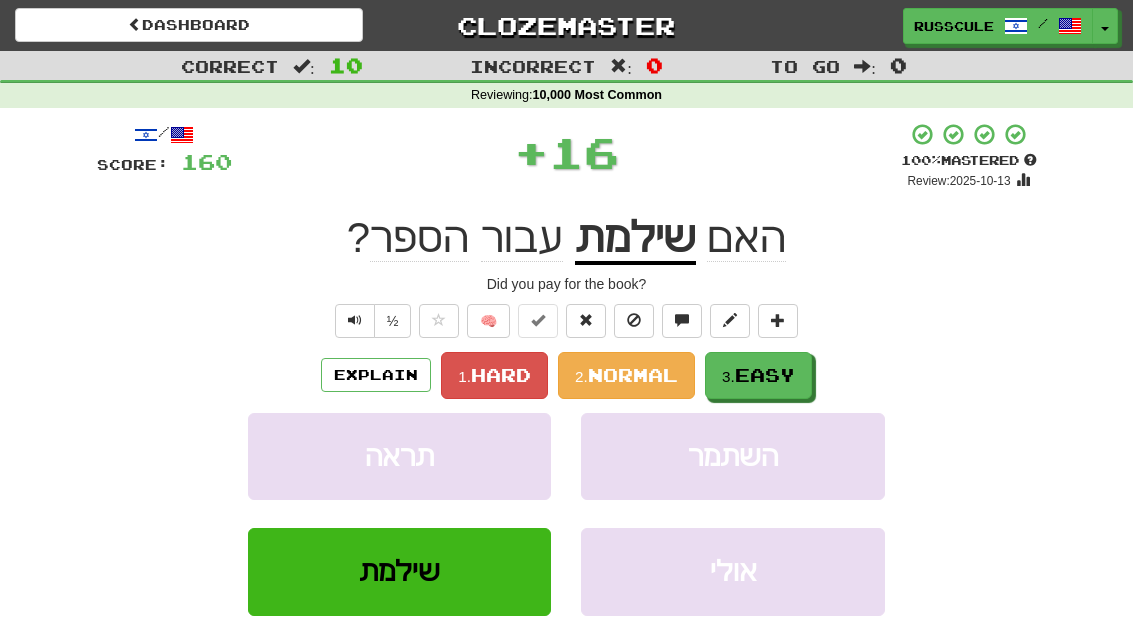 click on "3.  Easy" at bounding box center (758, 375) 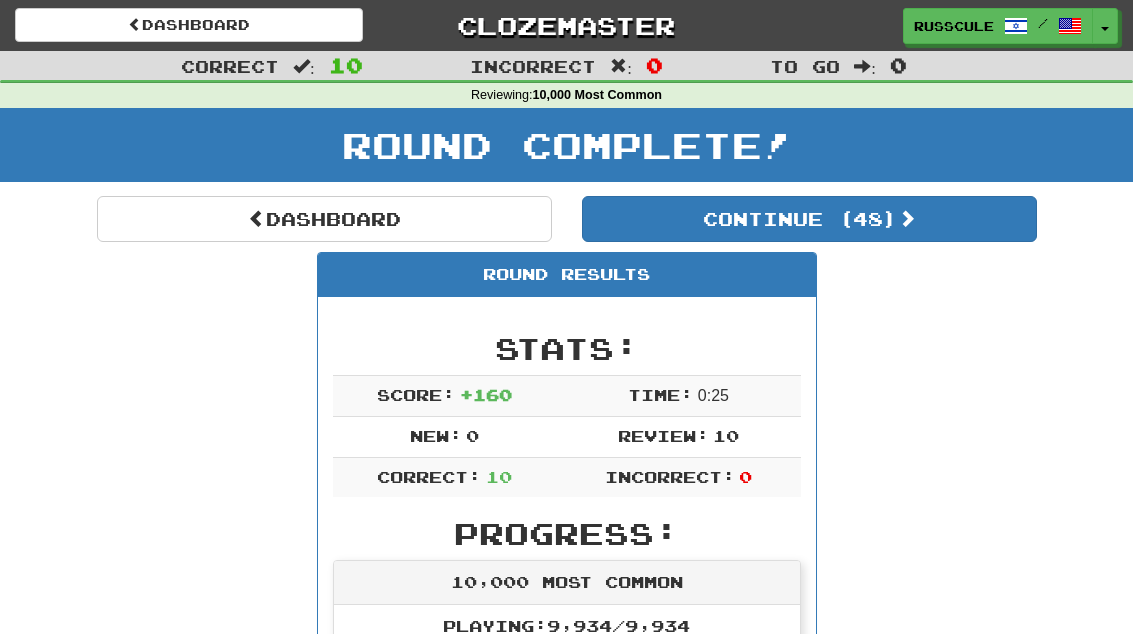 click on "Continue ( 48 )" at bounding box center (809, 219) 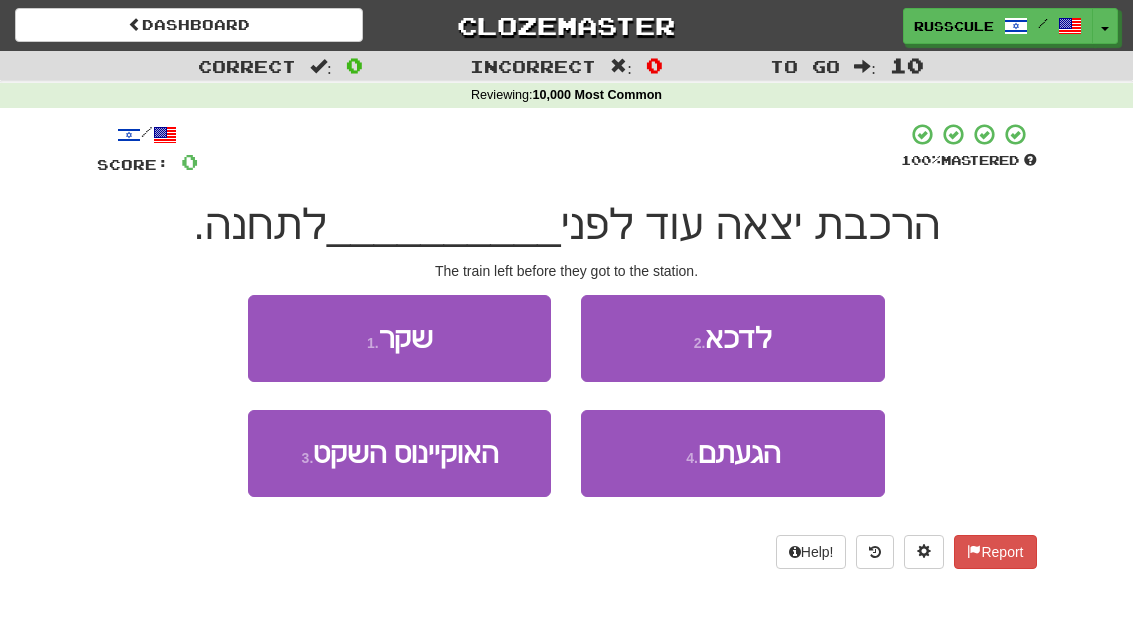 click on "4 .  הגעתם" at bounding box center (732, 453) 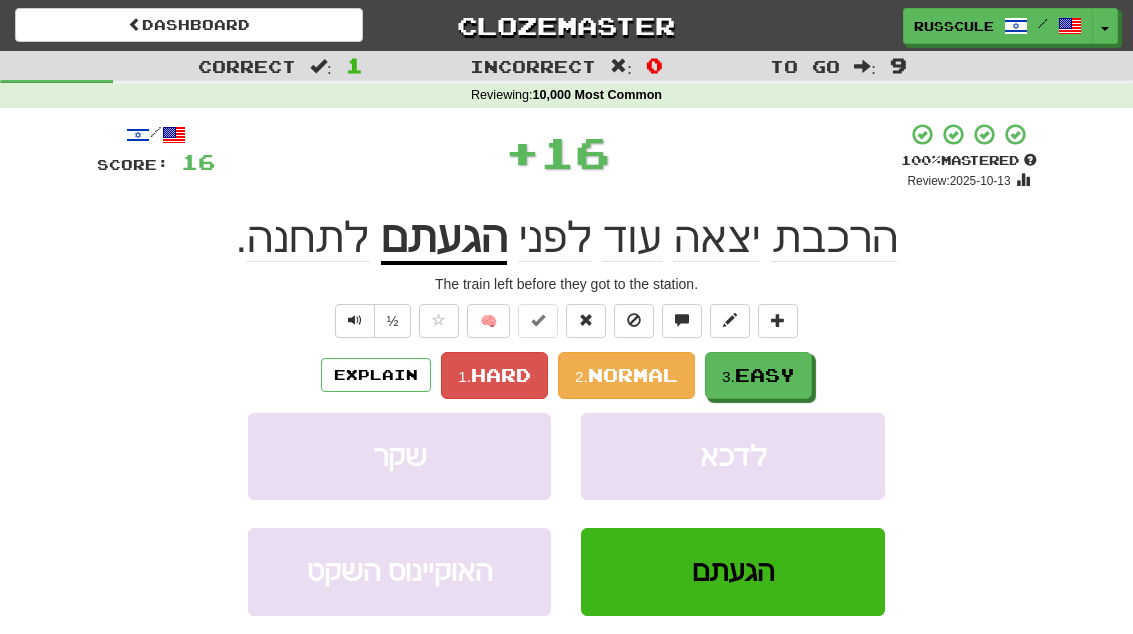 click on "3.  Easy" at bounding box center (758, 375) 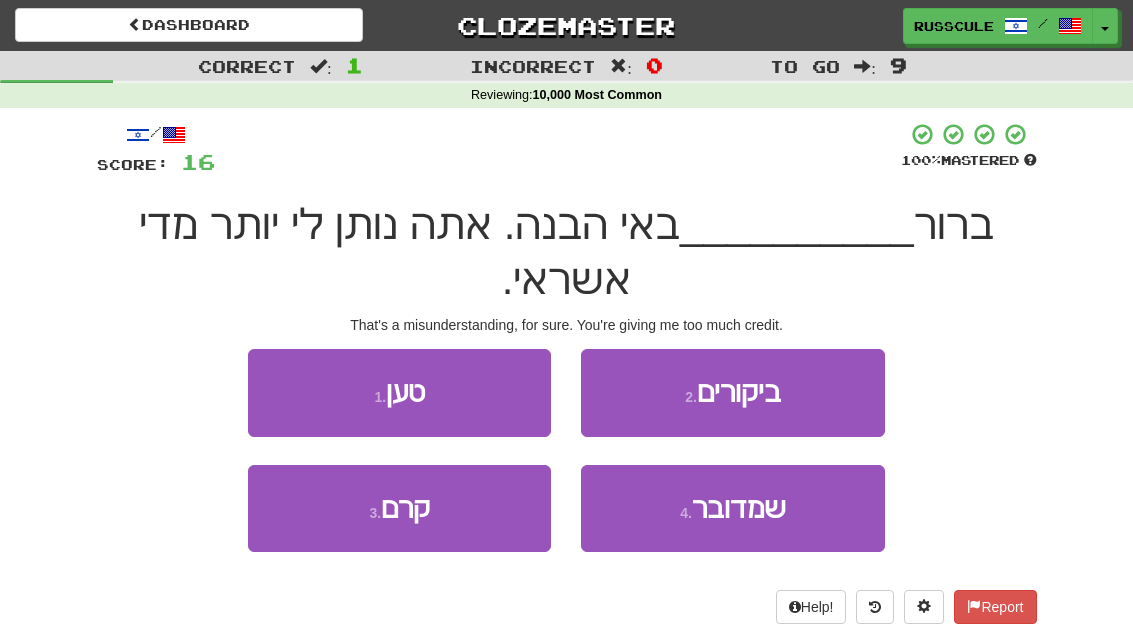 click on "1 .  טען" at bounding box center [399, 392] 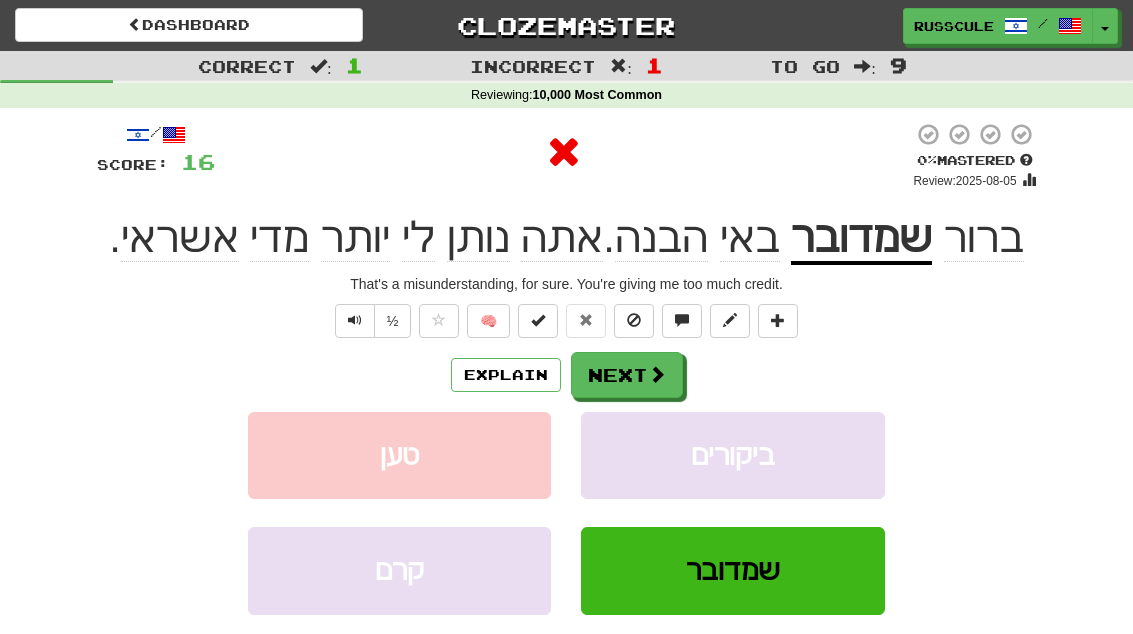 click at bounding box center (657, 374) 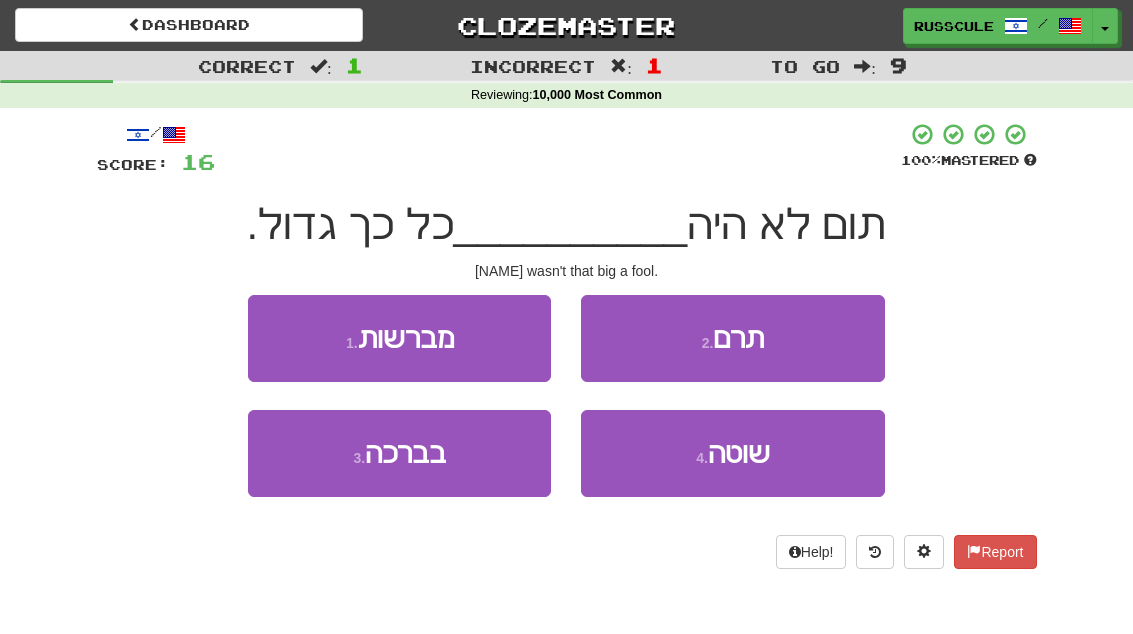 click on "4 .  שוטה" at bounding box center [732, 453] 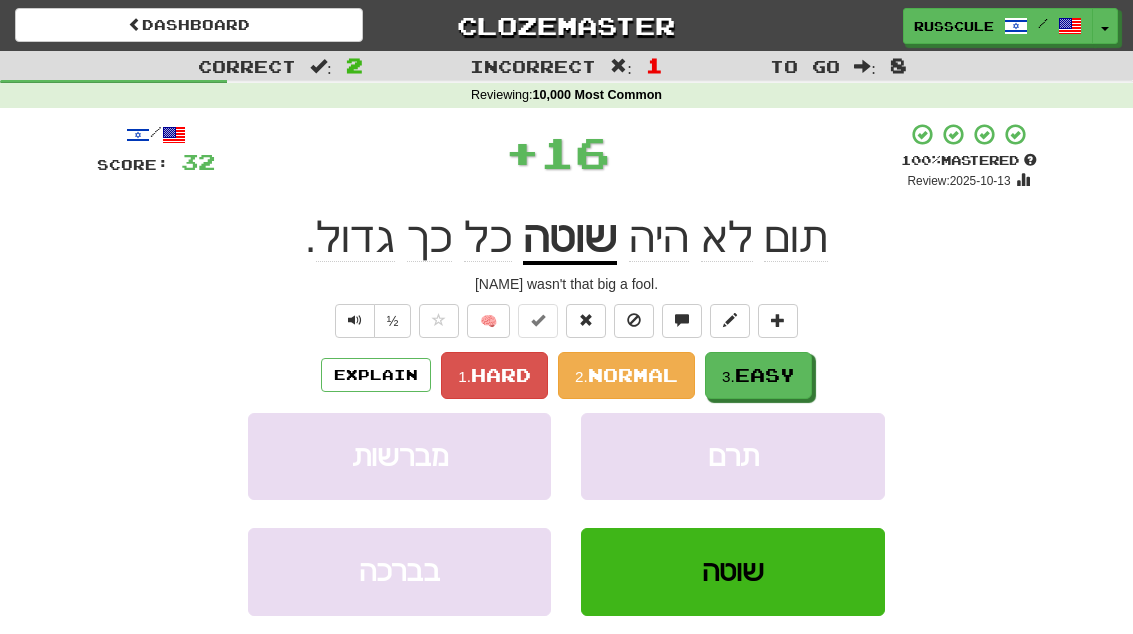 click on "Easy" at bounding box center [765, 375] 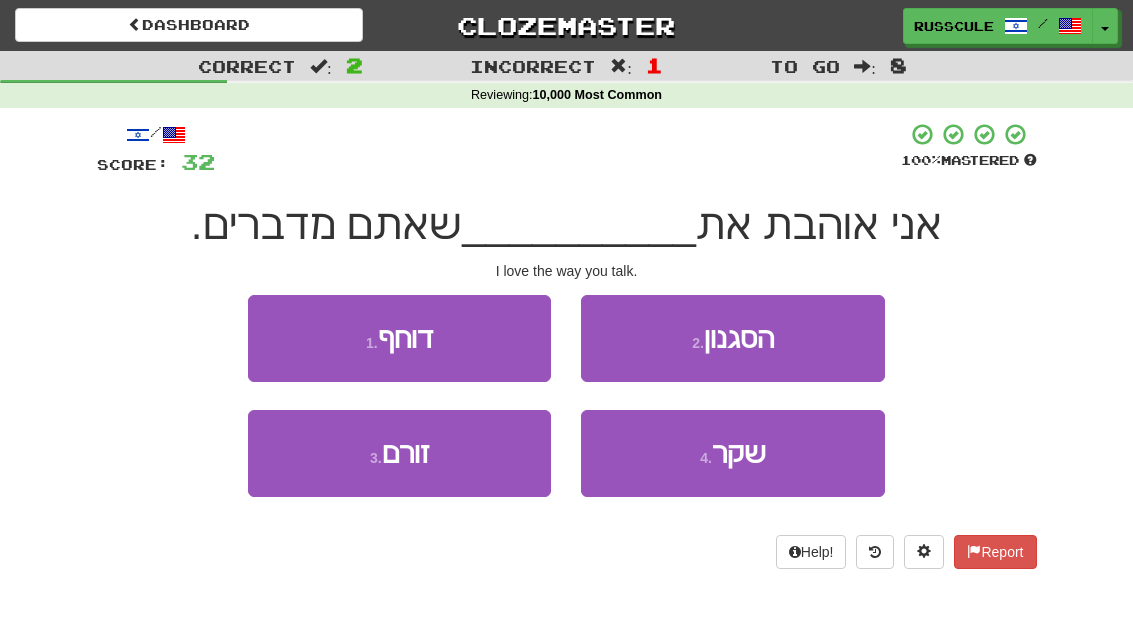 click on "2 .  הסגנון" at bounding box center [732, 338] 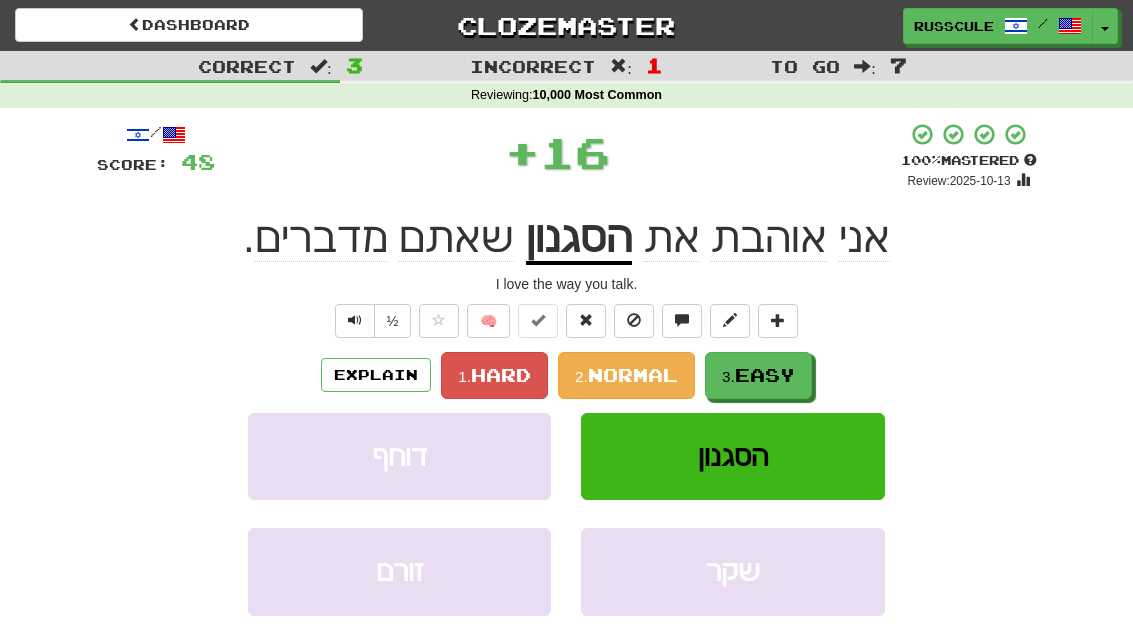 click on "Easy" at bounding box center (765, 375) 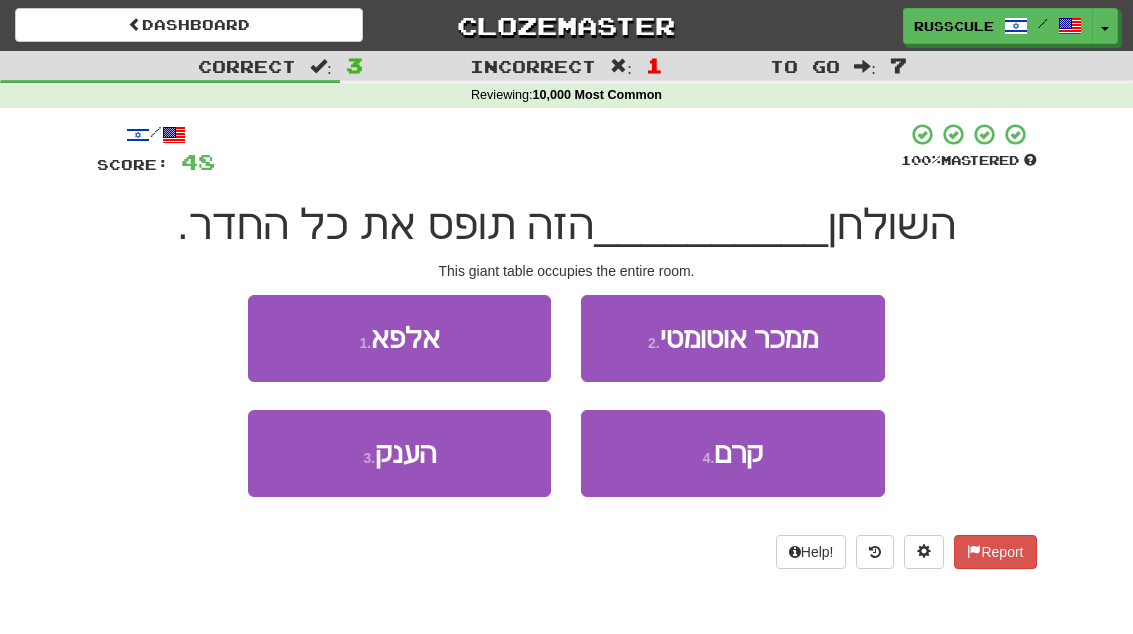 click on "3 .  הענק" at bounding box center (399, 453) 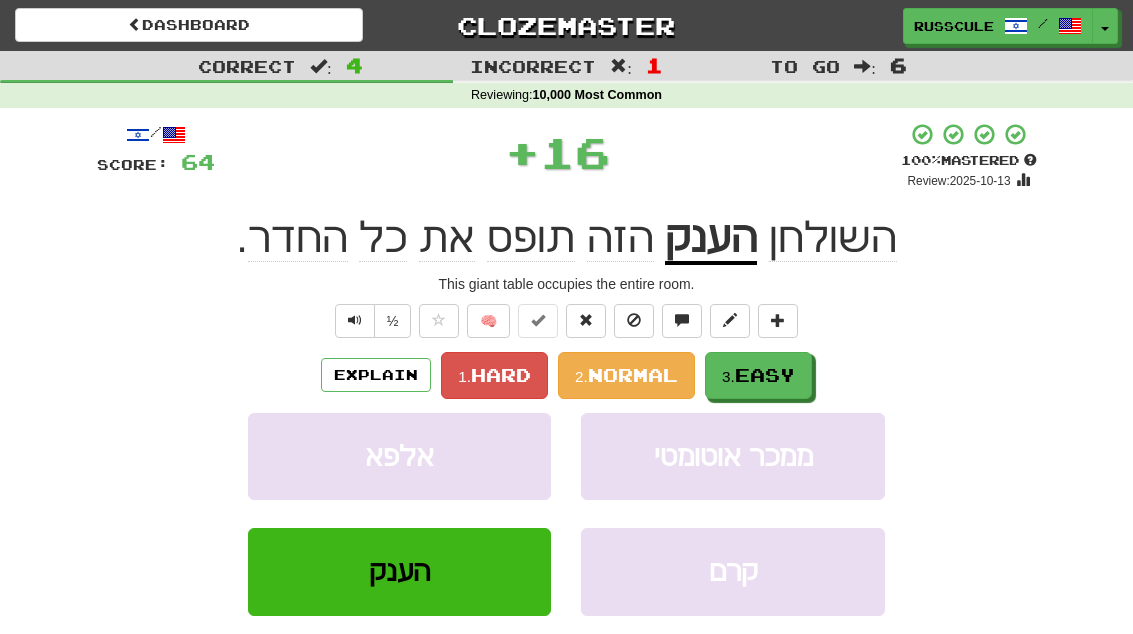 click on "Easy" at bounding box center (765, 375) 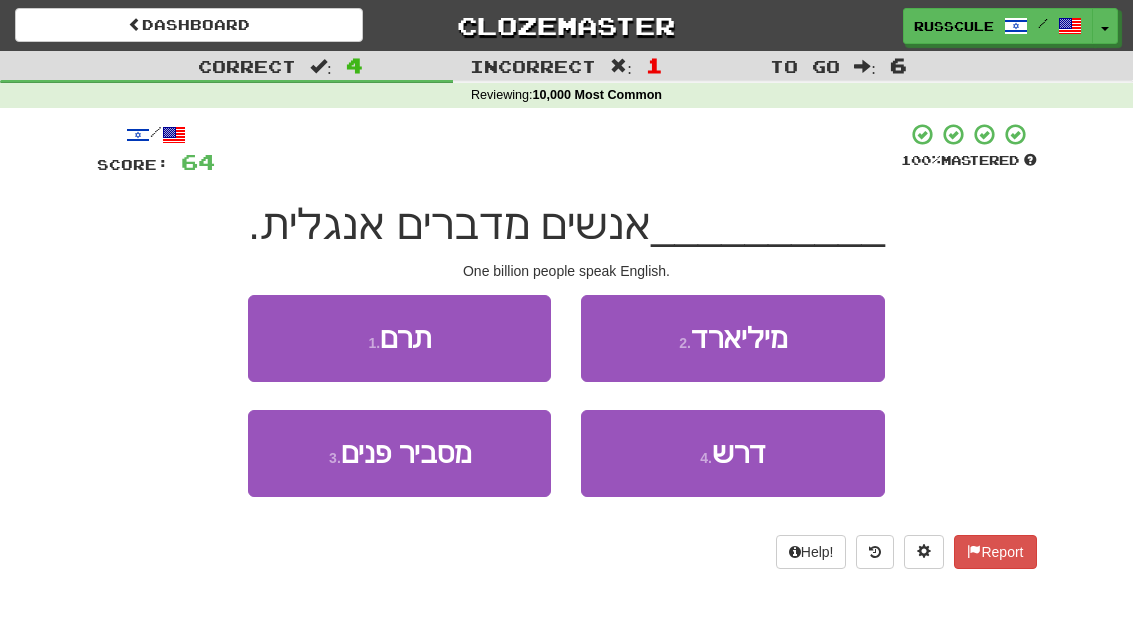 click on "2 .  מיליארד" at bounding box center [732, 338] 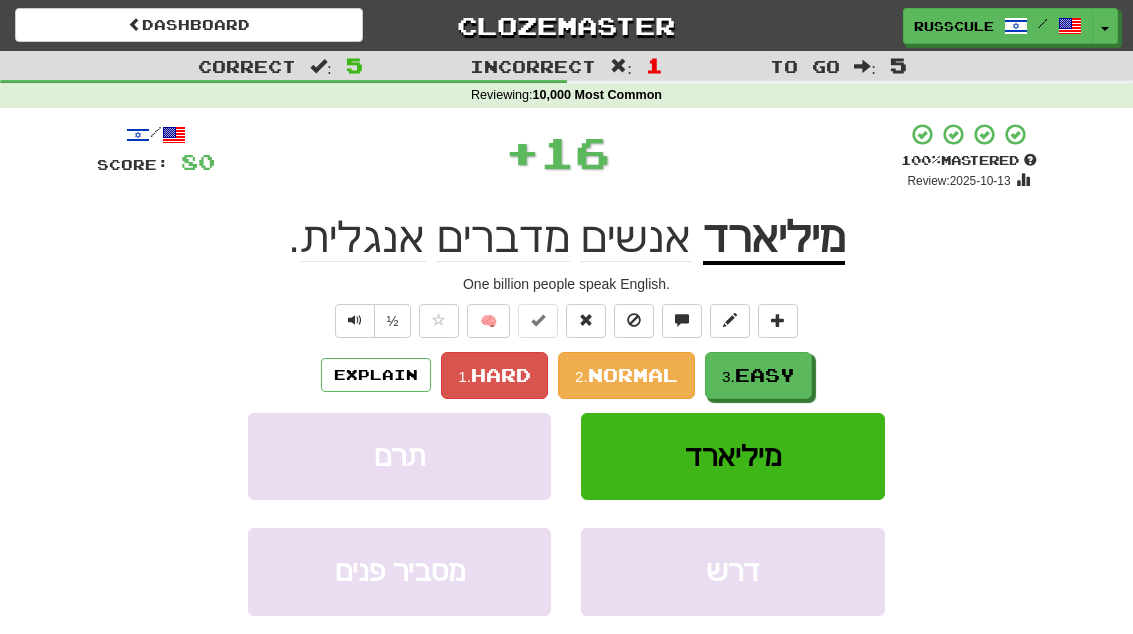 click on "Easy" at bounding box center [765, 375] 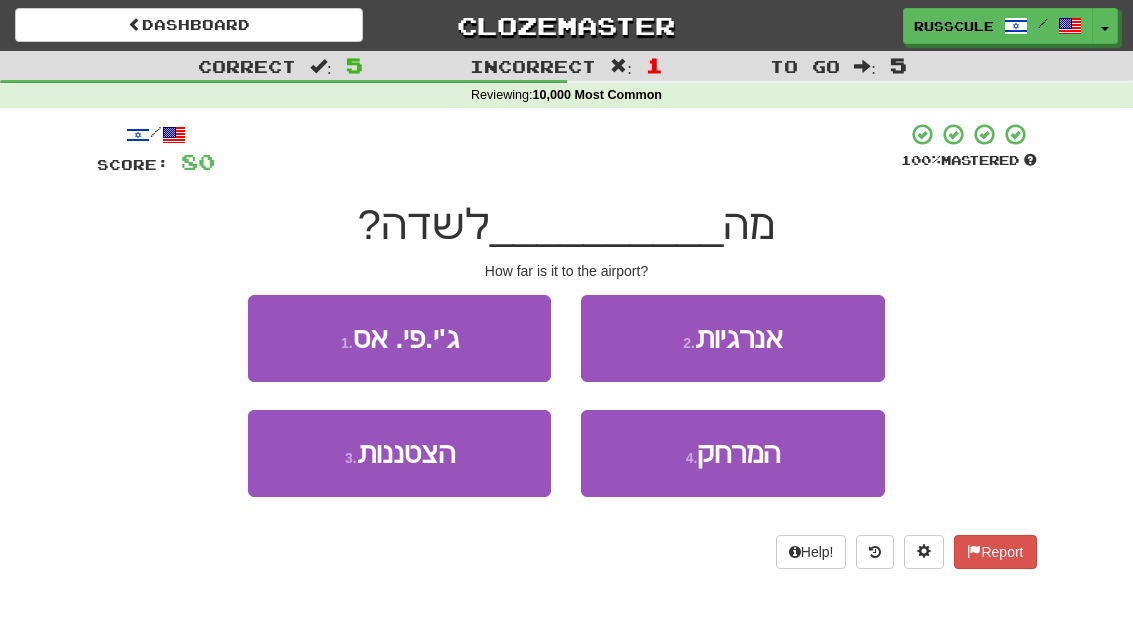 click on "המרחק" at bounding box center [738, 453] 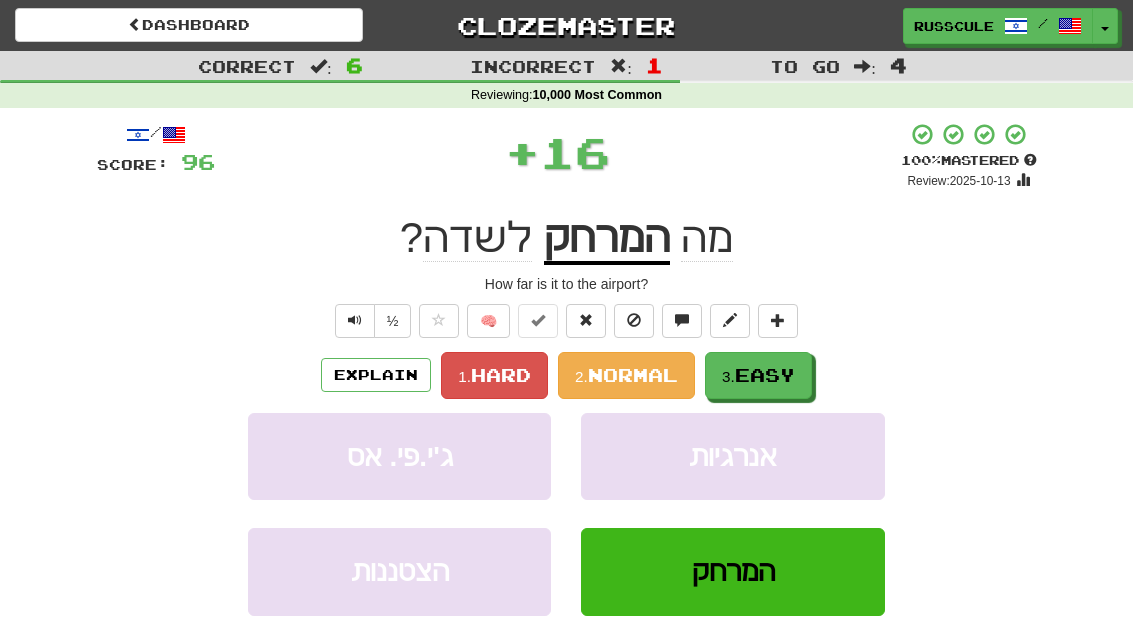 click on "3.  Easy" at bounding box center [758, 375] 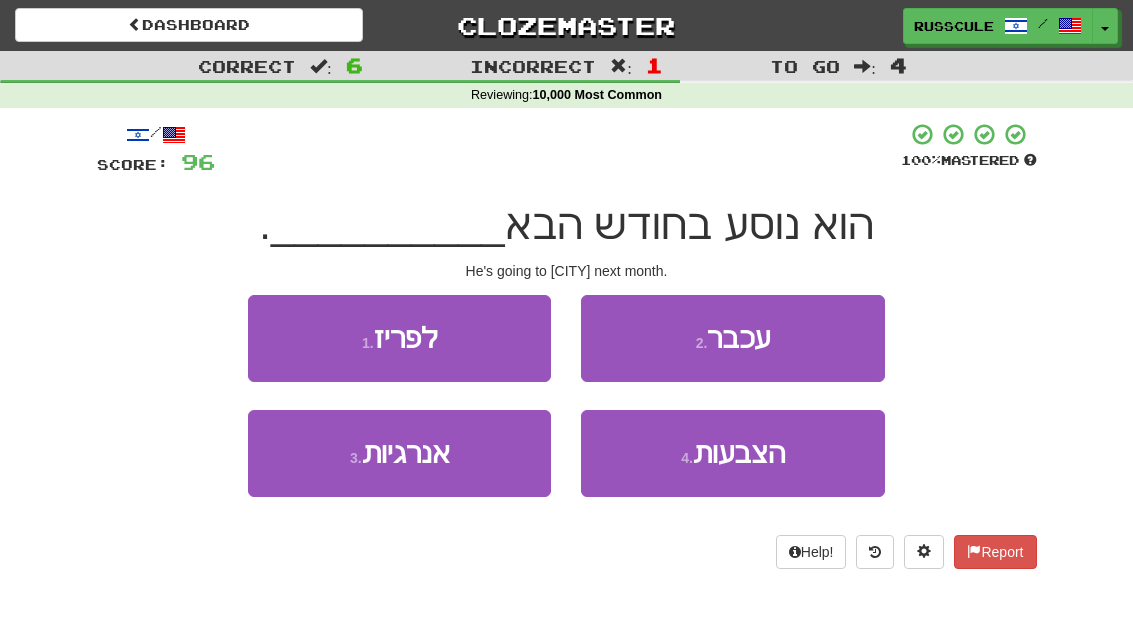 click on "1 .  לפריז" at bounding box center [399, 338] 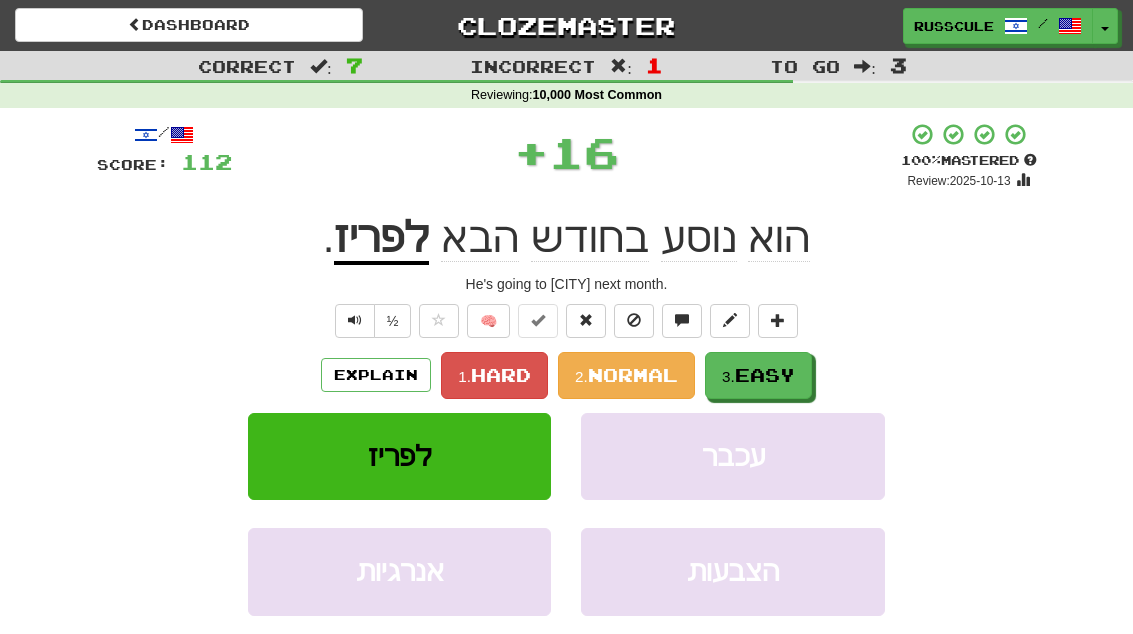 click on "3.  Easy" at bounding box center (758, 375) 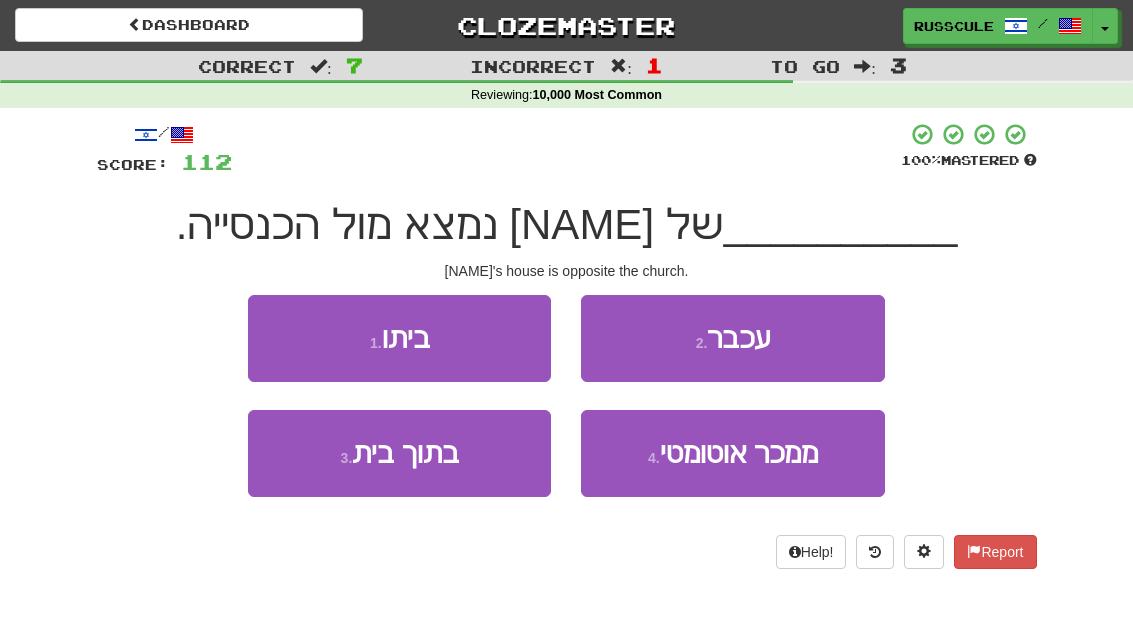 click on "1 .  ביתו" at bounding box center (399, 338) 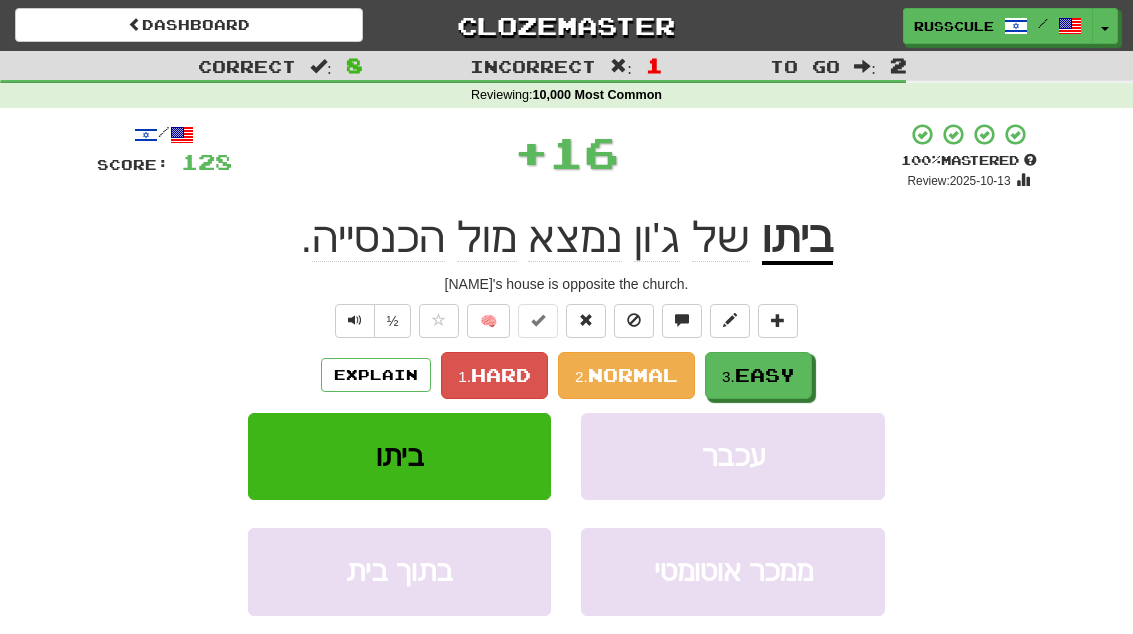click on "3.  Easy" at bounding box center [758, 375] 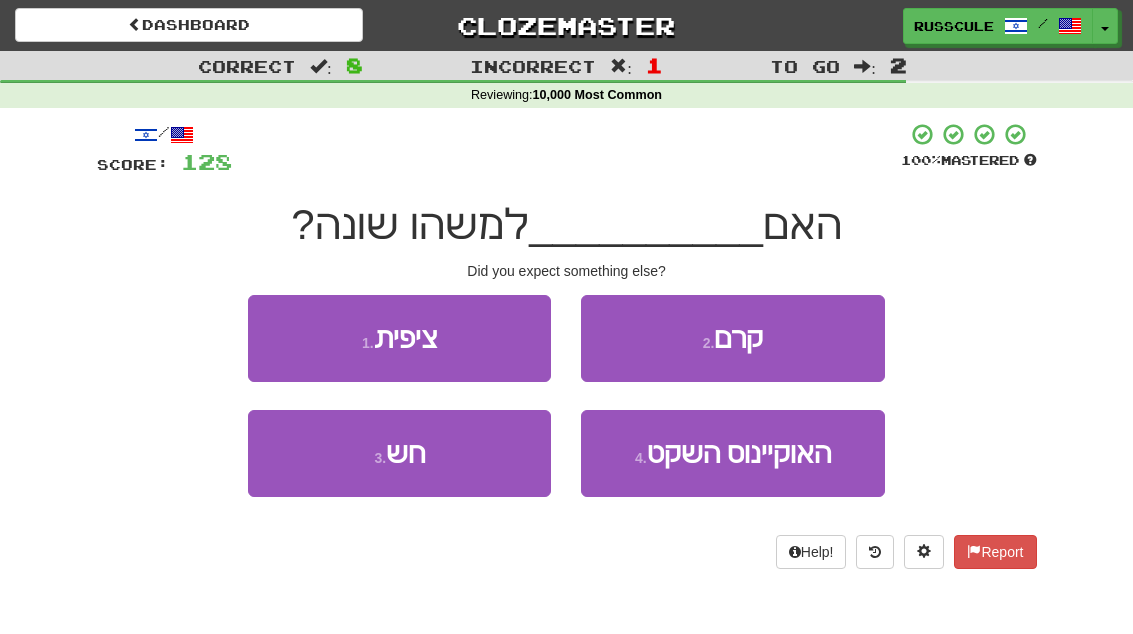 click on "1 .  ציפית" at bounding box center (399, 338) 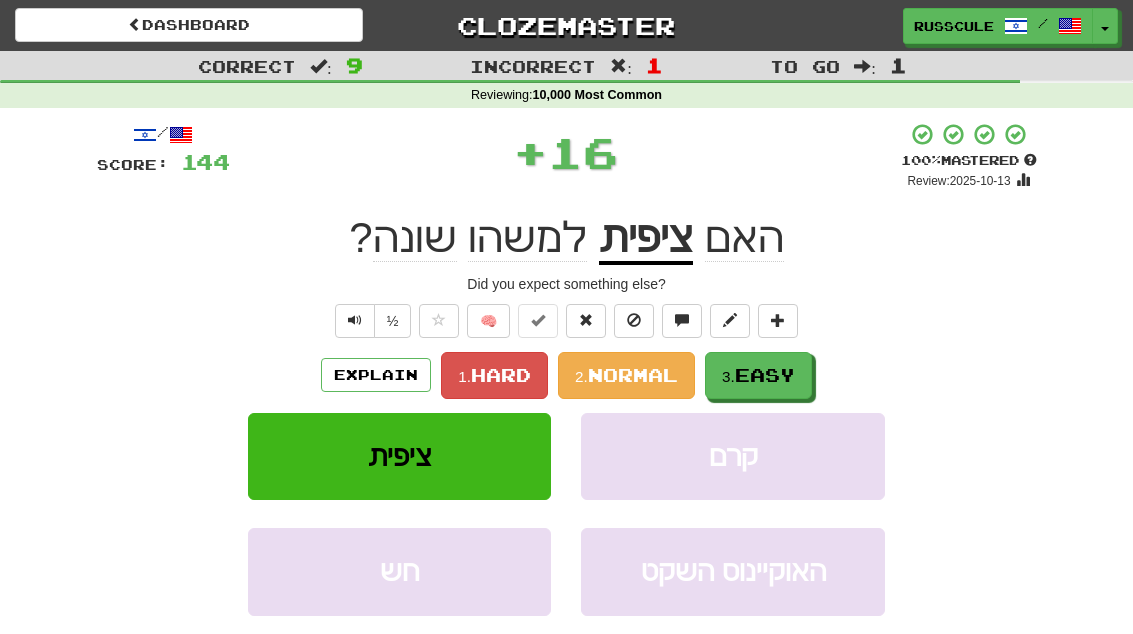 click on "Easy" at bounding box center (765, 375) 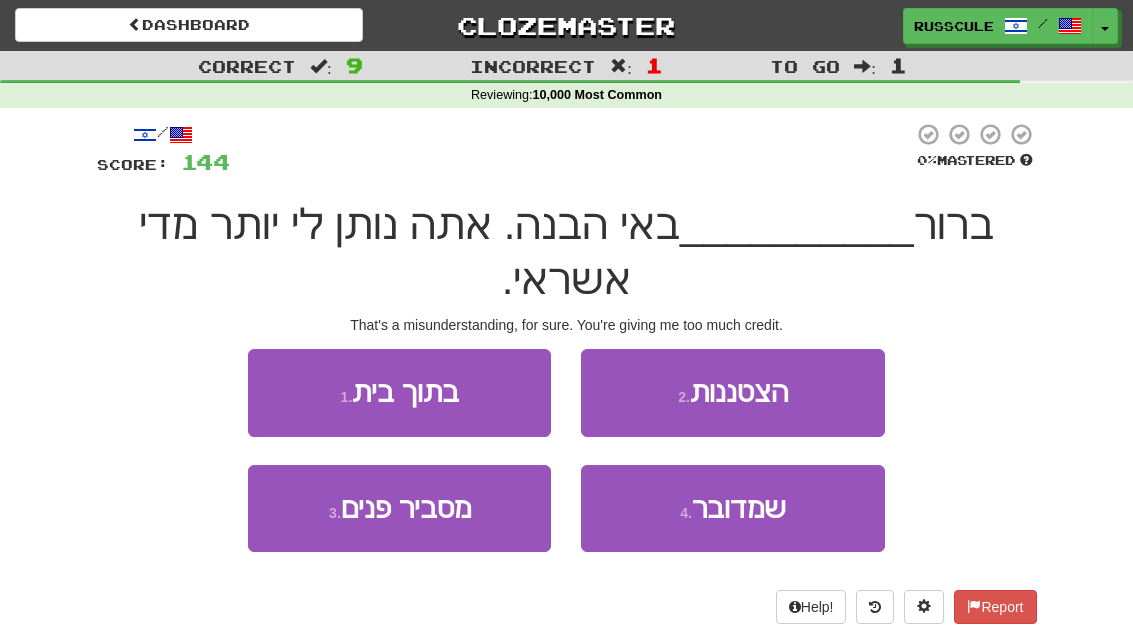 click on "שמדובר" at bounding box center [739, 508] 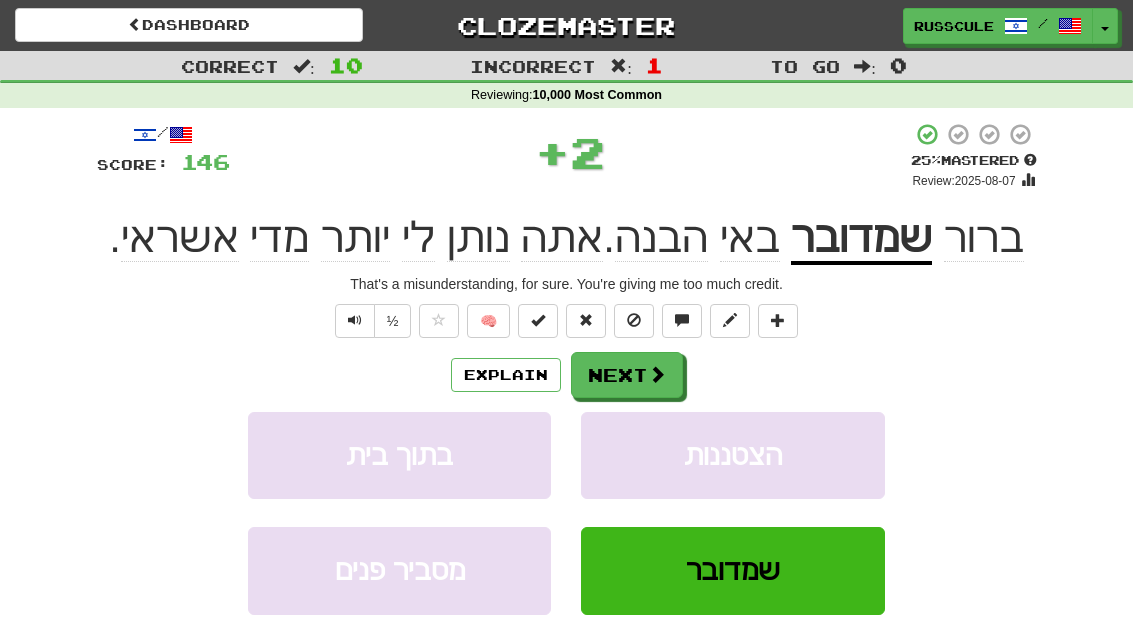click on "Next" at bounding box center [627, 375] 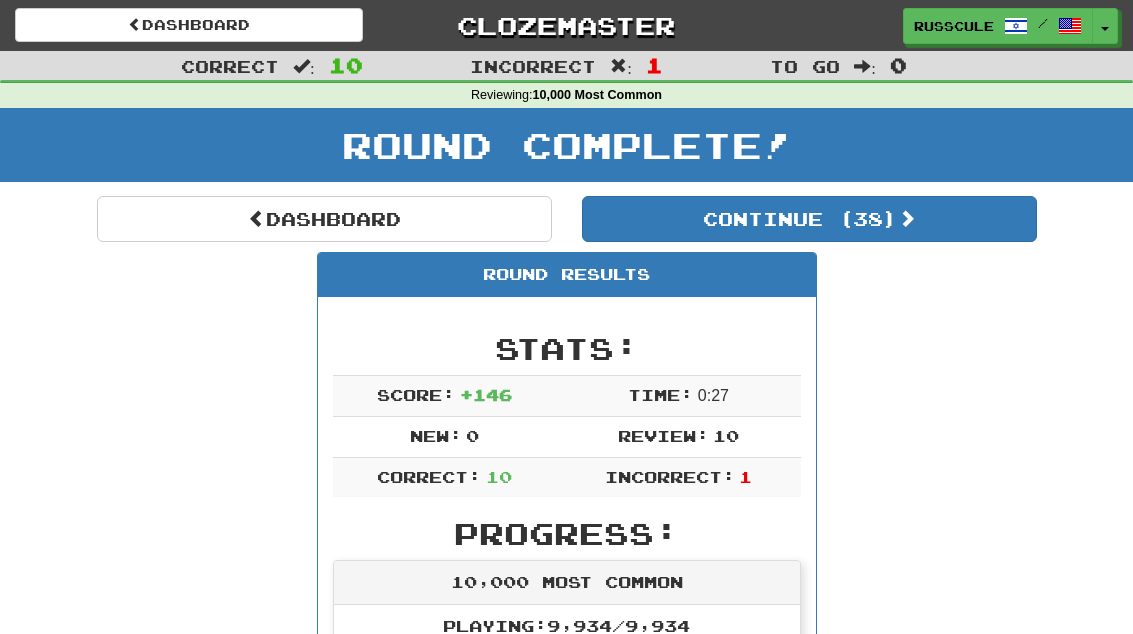 click on "Dashboard" at bounding box center (324, 219) 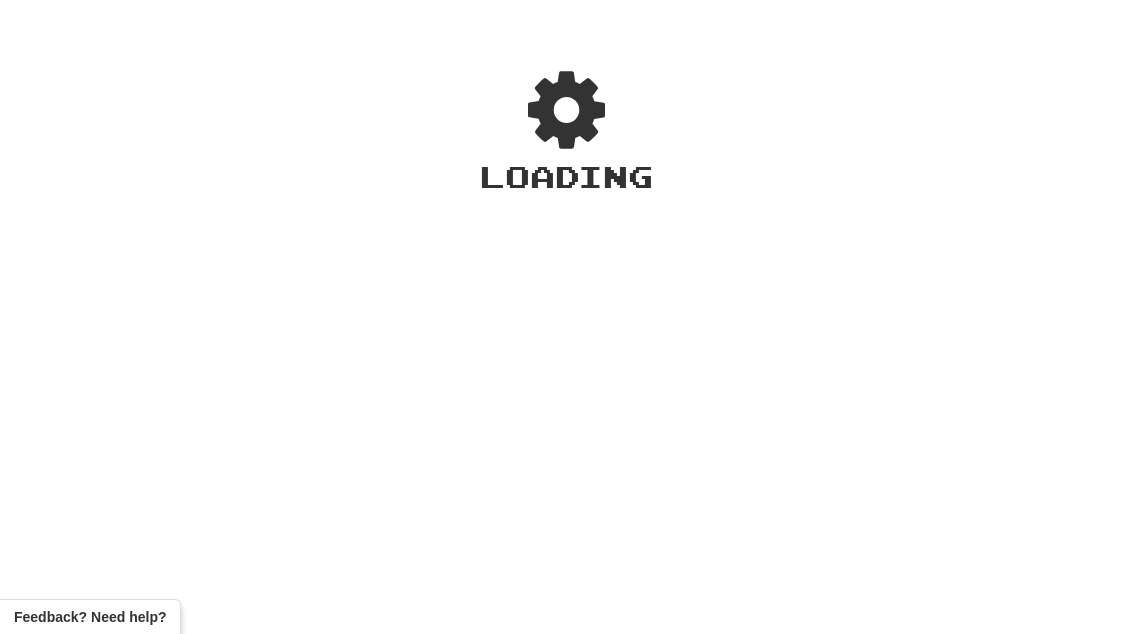 scroll, scrollTop: 0, scrollLeft: 0, axis: both 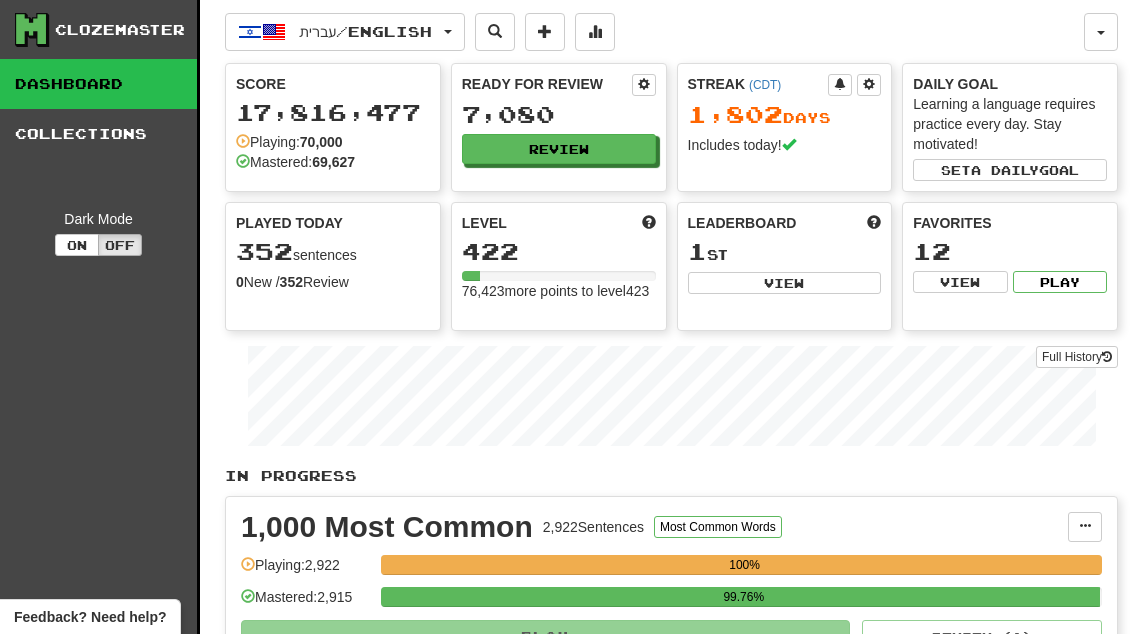 click on "View" at bounding box center (785, 283) 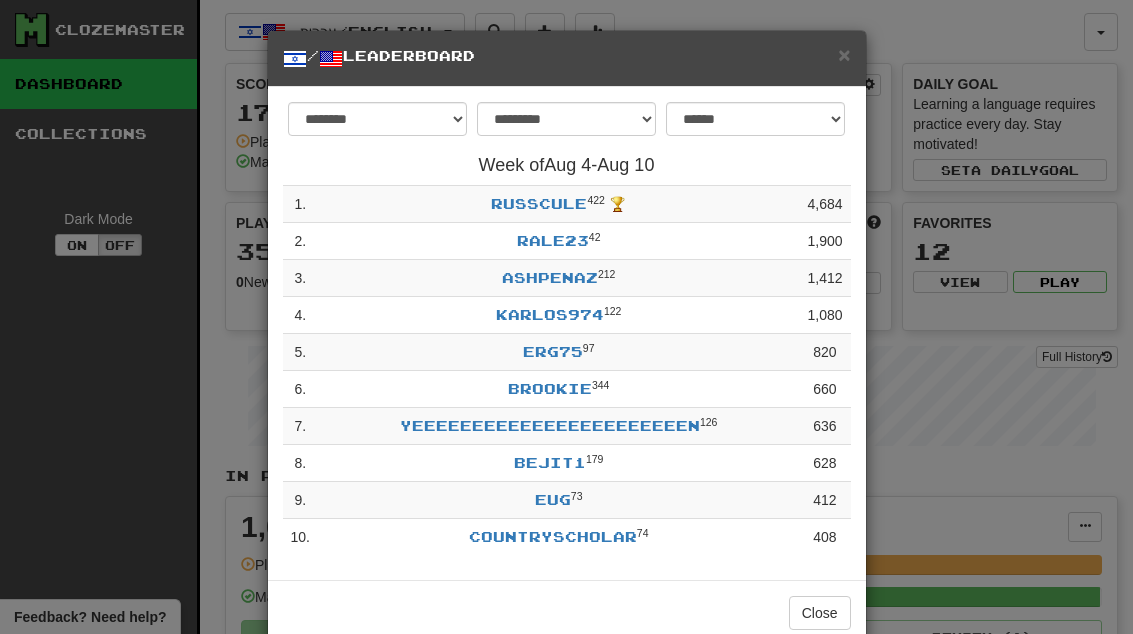 click on "×" at bounding box center [844, 54] 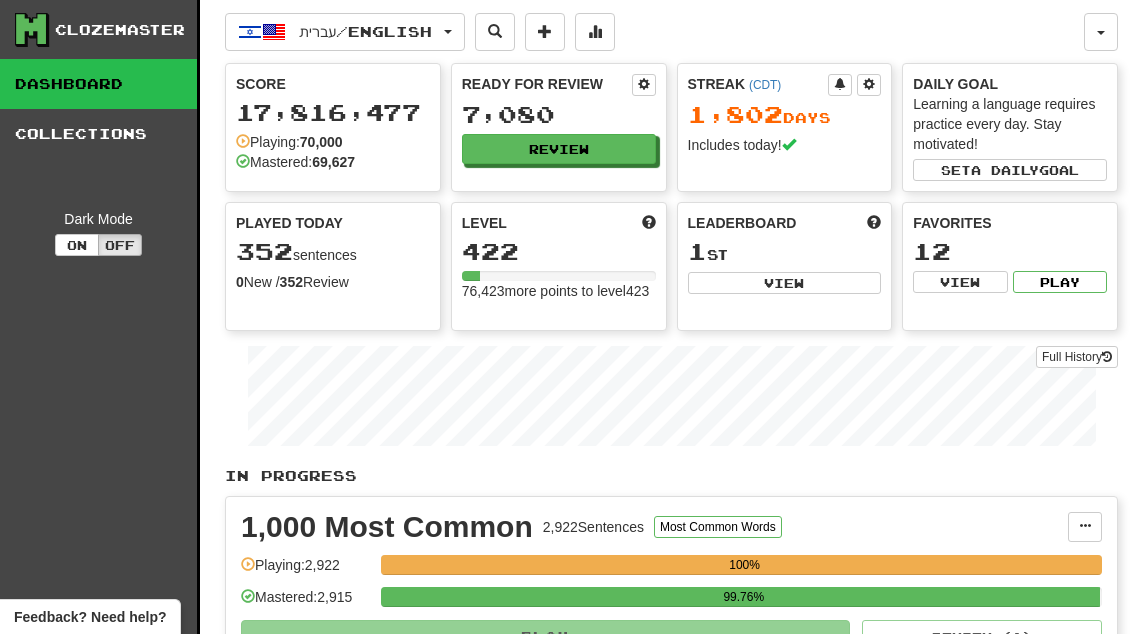 click on "Review" at bounding box center [559, 149] 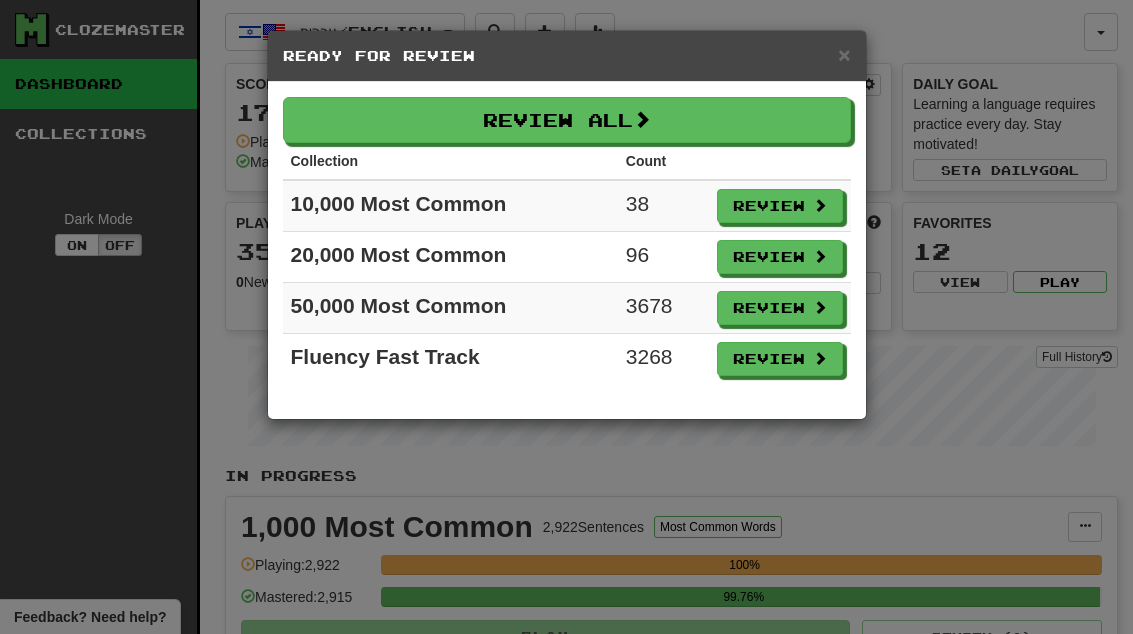 click on "Review" at bounding box center [780, 257] 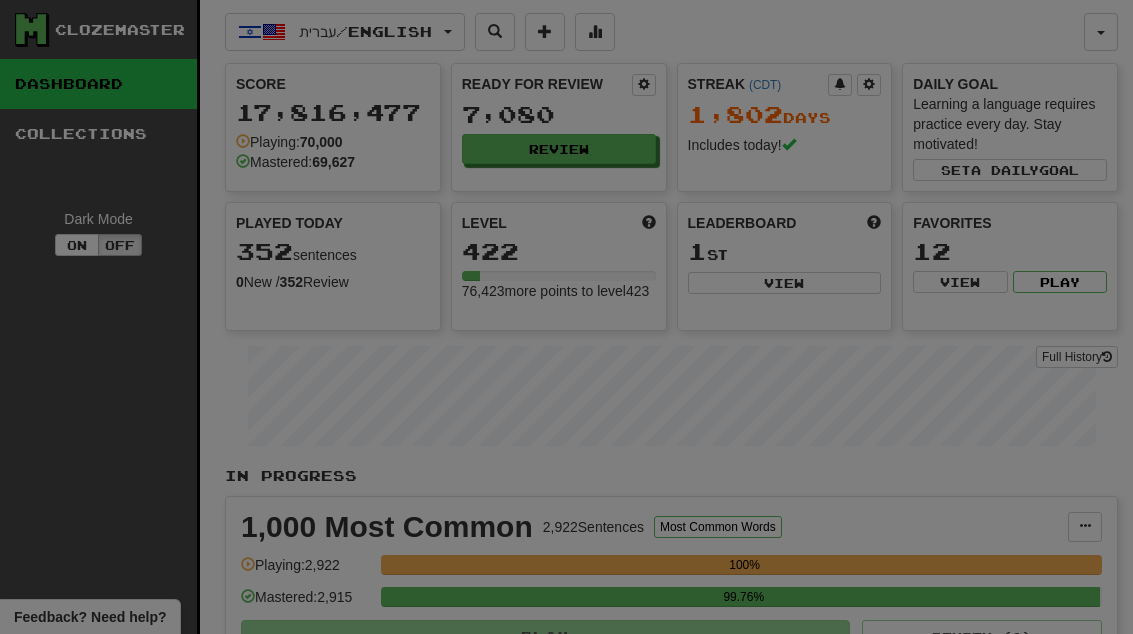 select on "**" 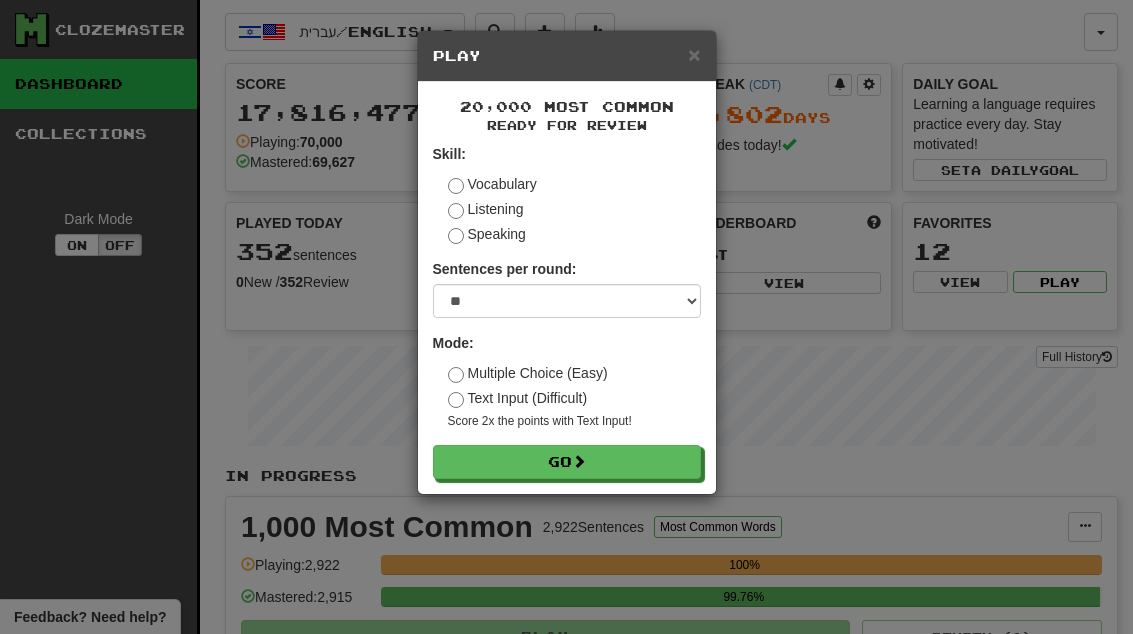 click on "Go" at bounding box center [567, 462] 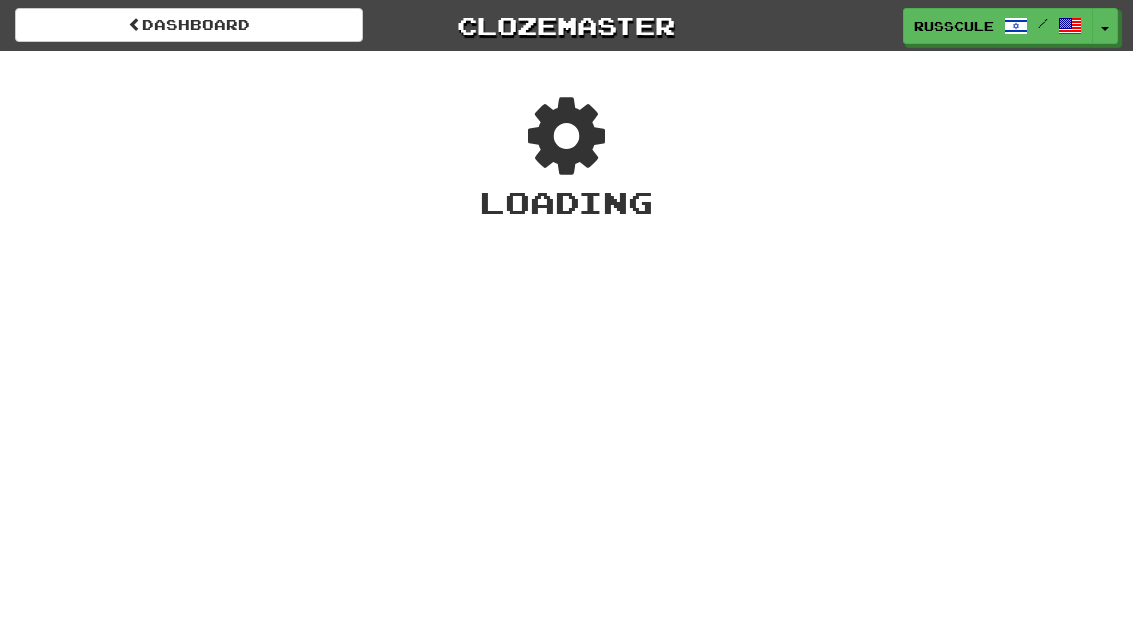 scroll, scrollTop: 0, scrollLeft: 0, axis: both 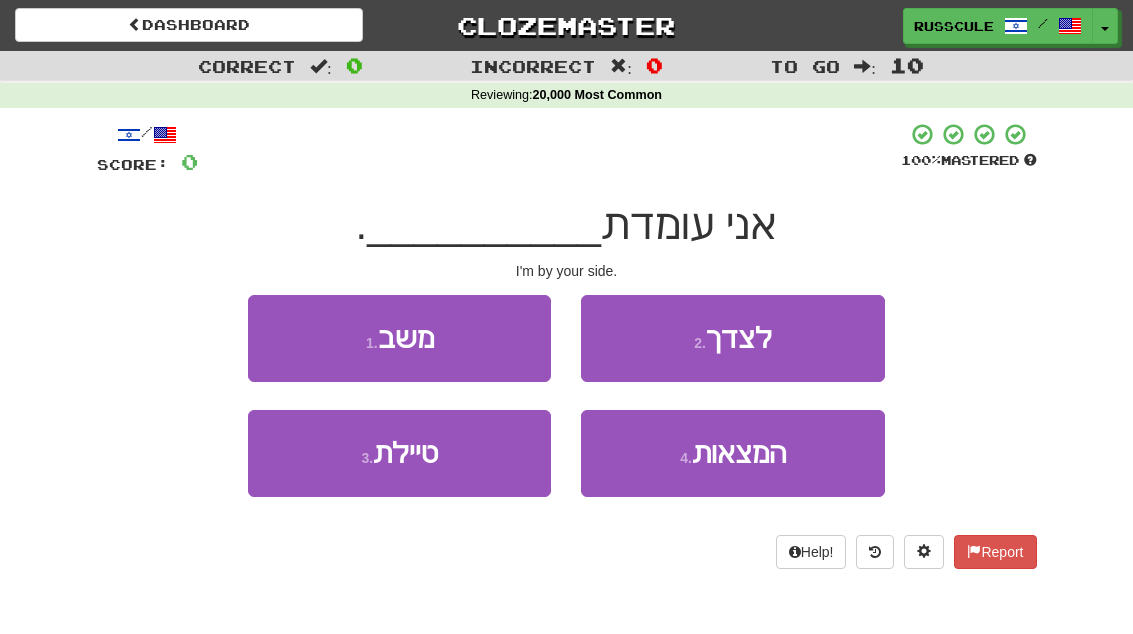 click on "2 .  לצדך" at bounding box center [732, 338] 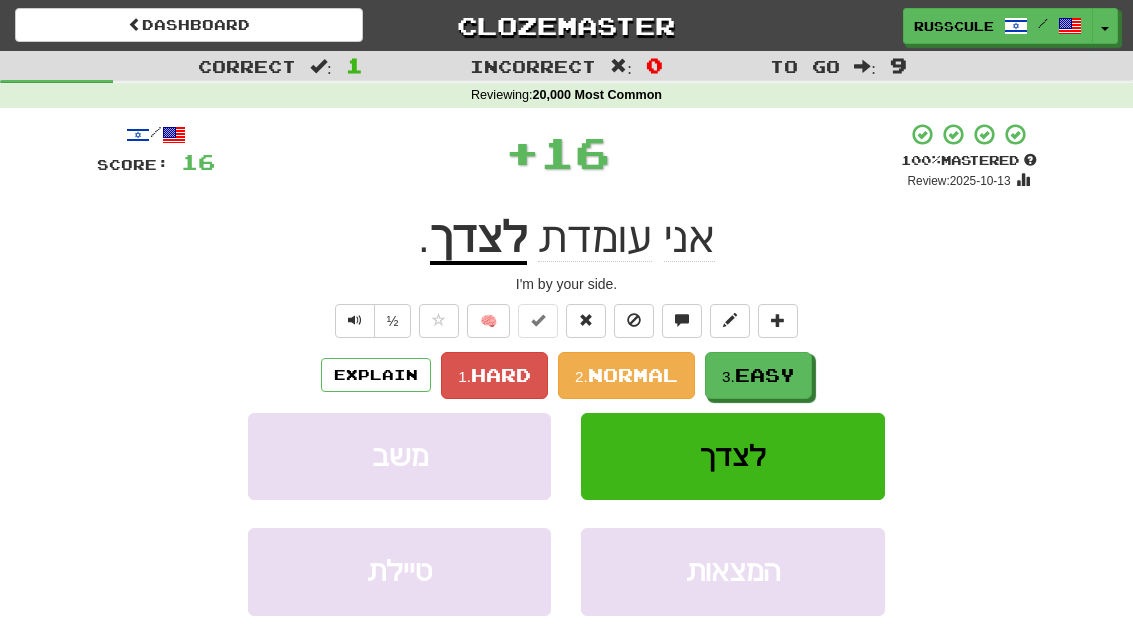 click on "Easy" at bounding box center [765, 375] 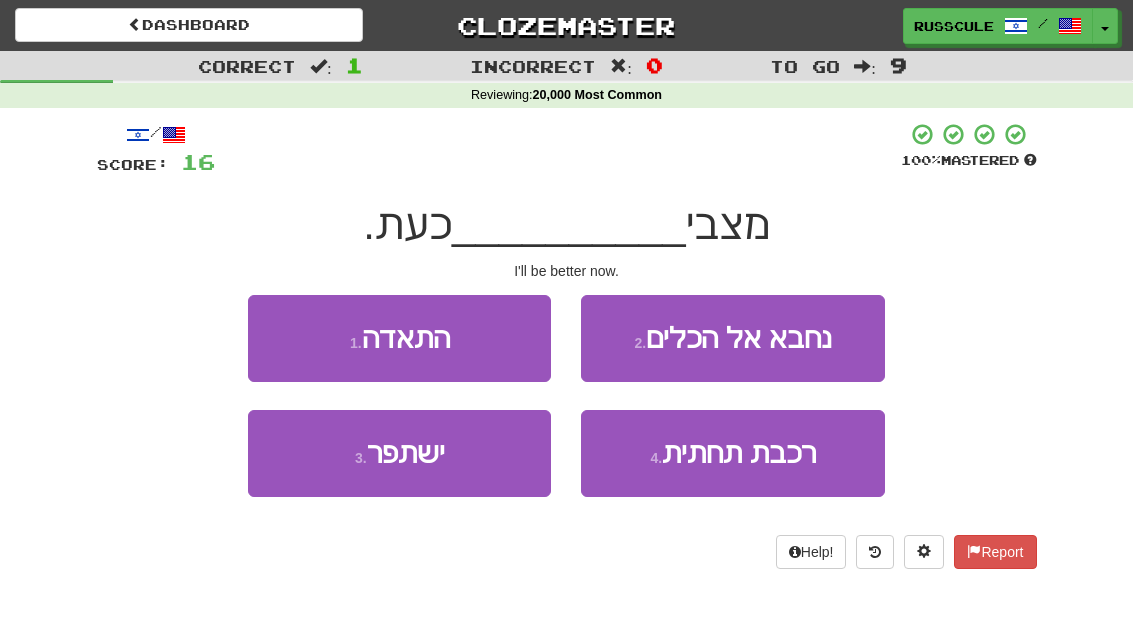 click on "3 .  ישתפר" at bounding box center [399, 453] 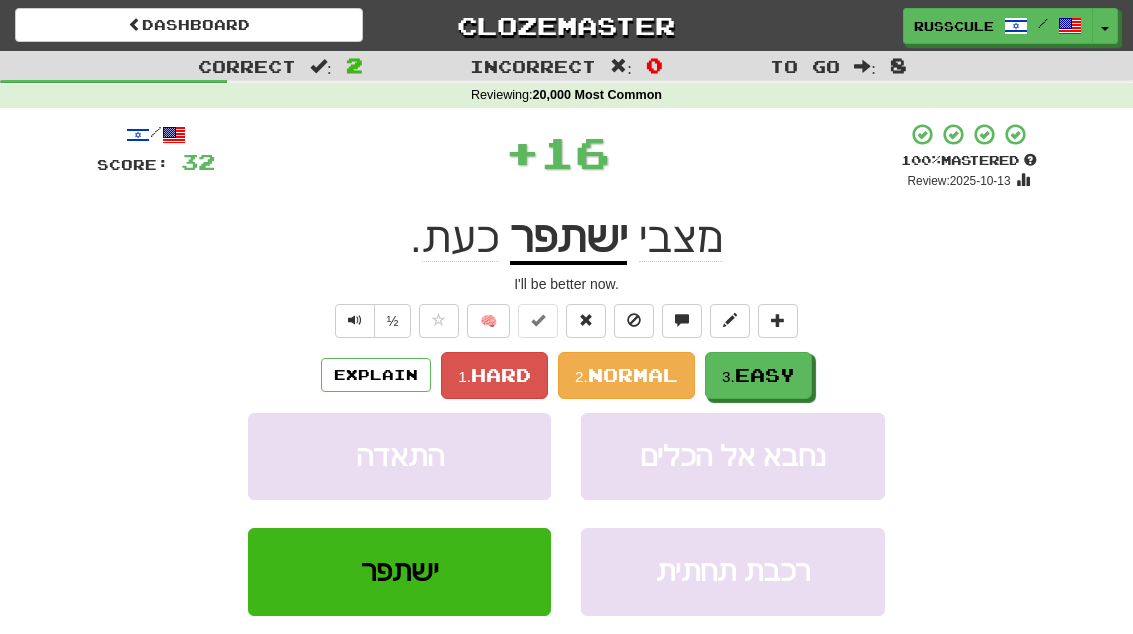 click on "3.  Easy" at bounding box center (758, 375) 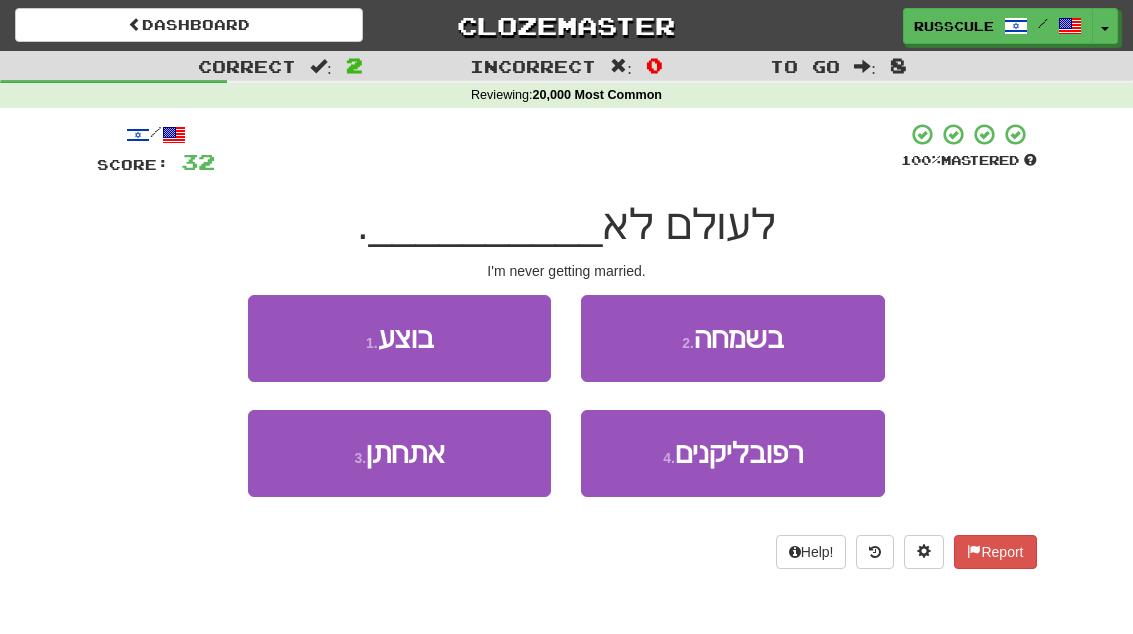 click on "3 .  אתחתן" at bounding box center (399, 453) 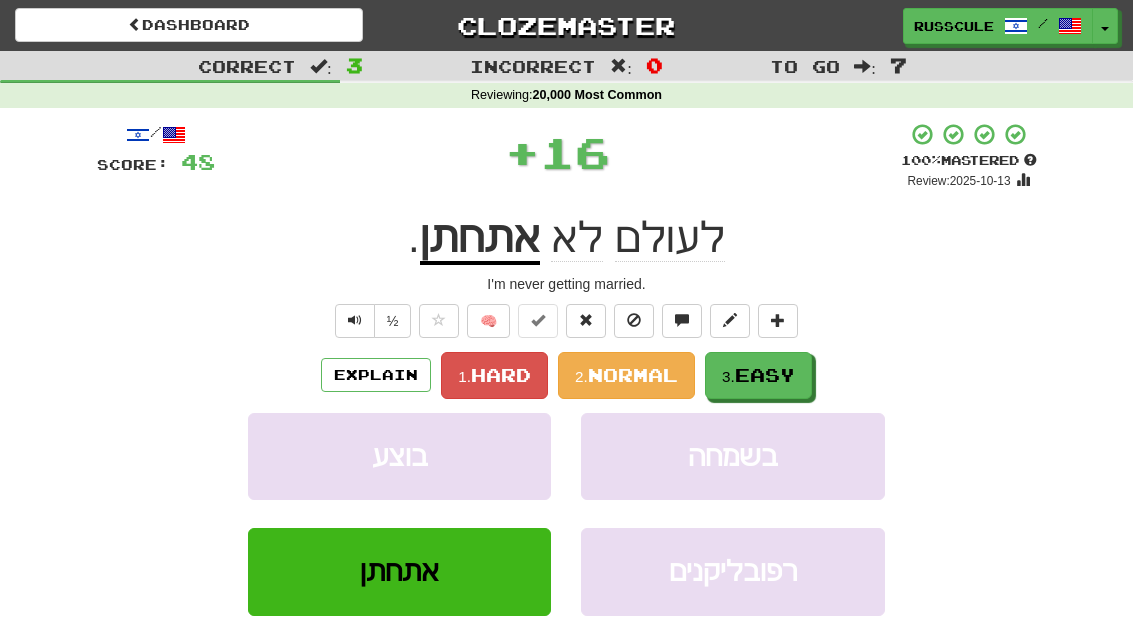 click on "Easy" at bounding box center (765, 375) 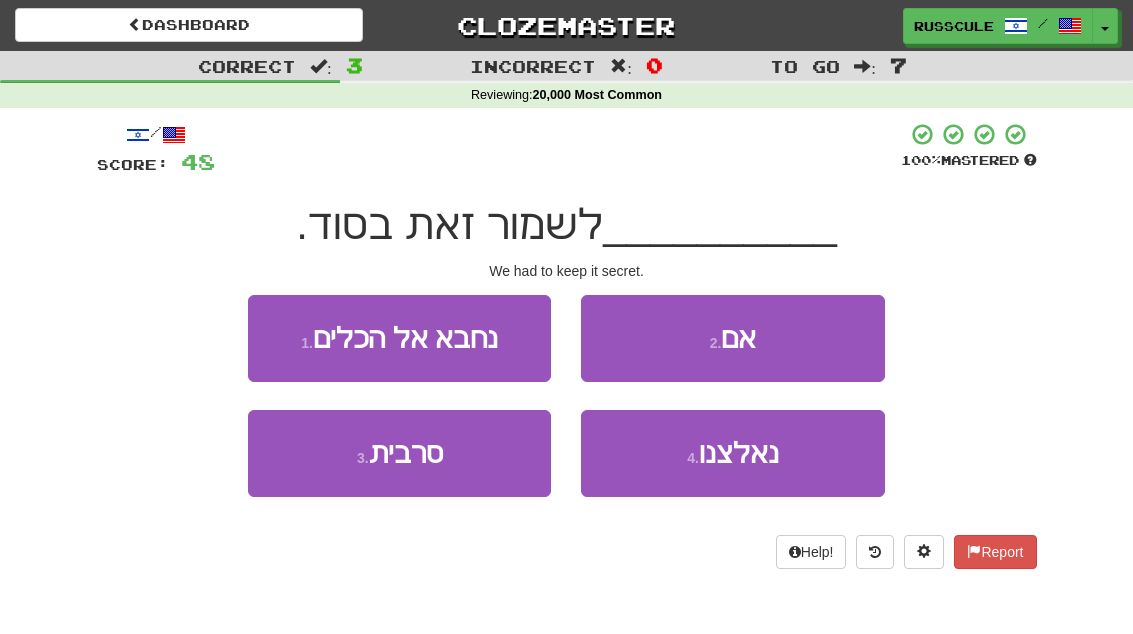 click on "4 .  נאלצנו" at bounding box center [732, 453] 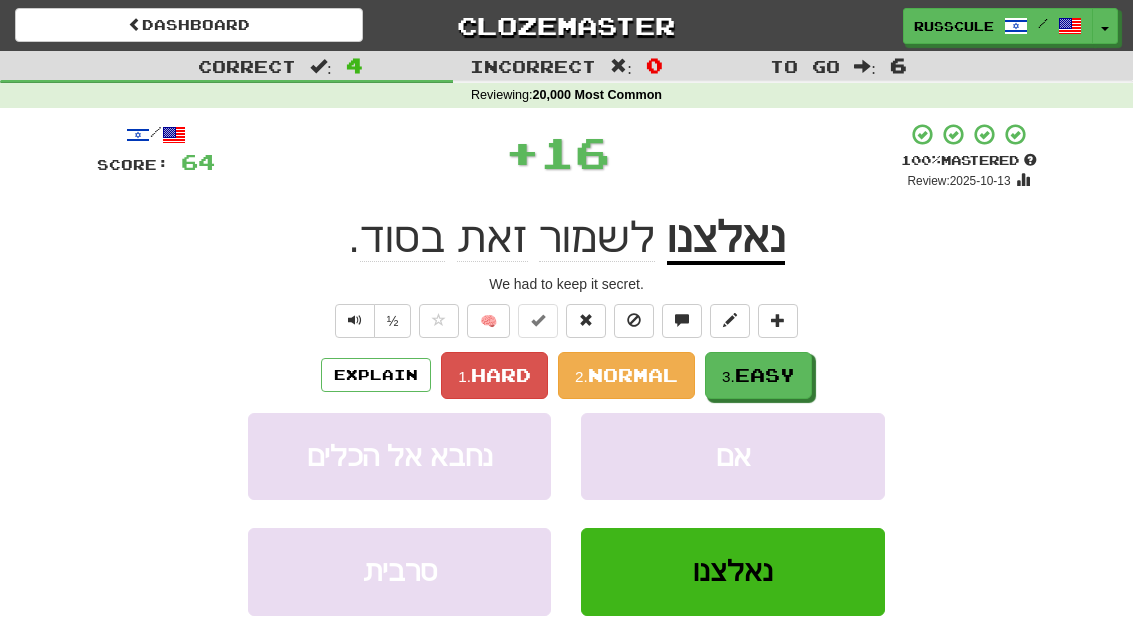click on "3.  Easy" at bounding box center [758, 375] 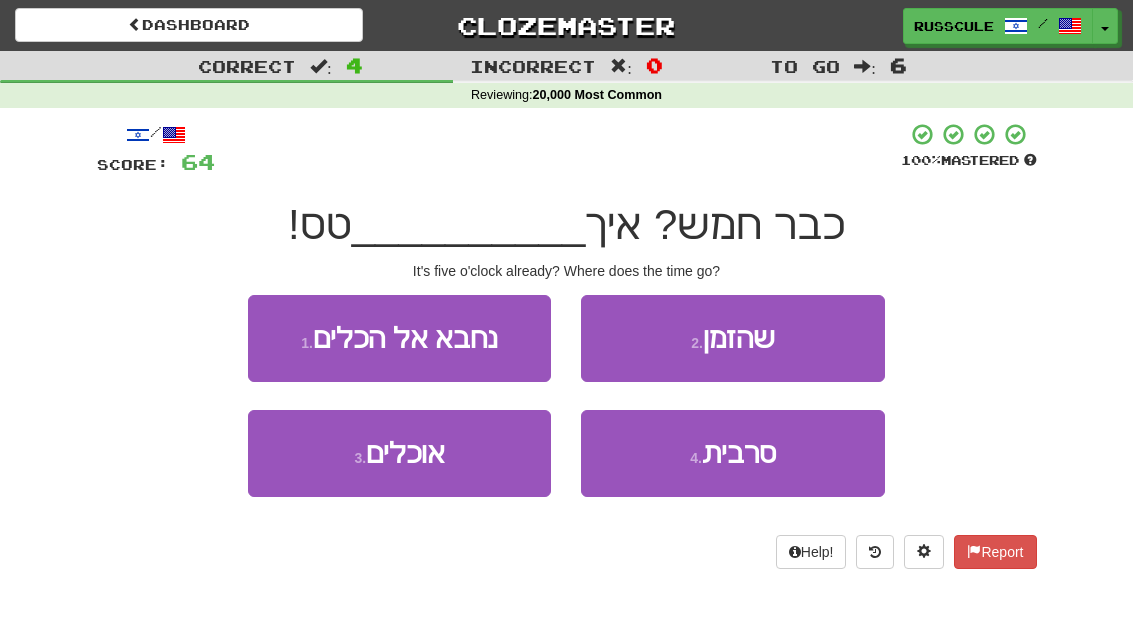 click on "2 .  שהזמן" at bounding box center [732, 338] 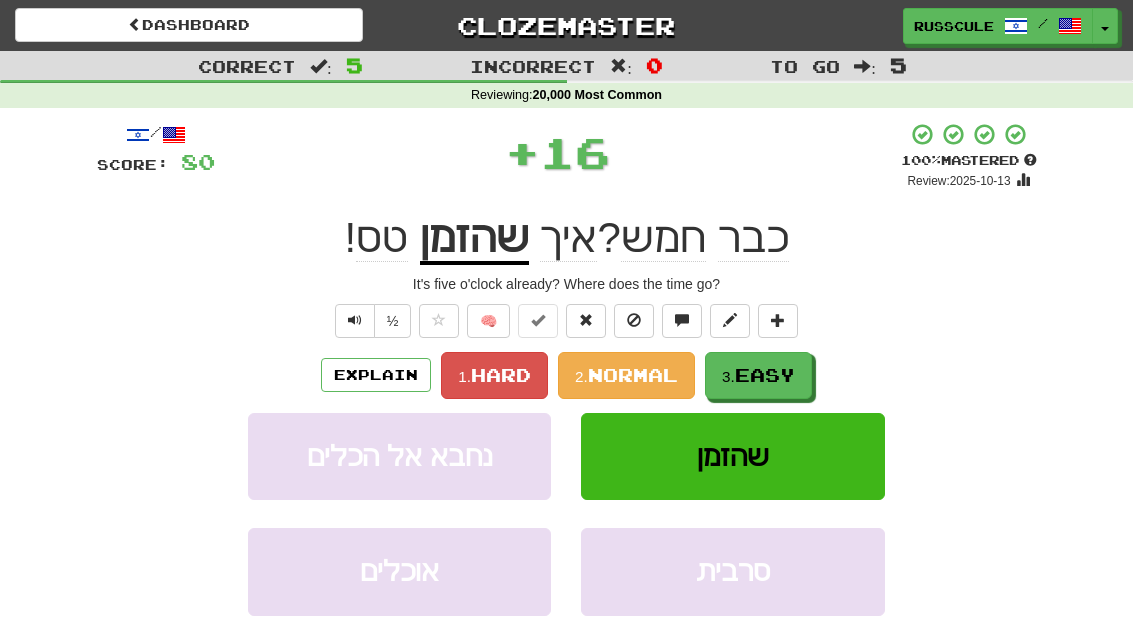click on "3.  Easy" at bounding box center [758, 375] 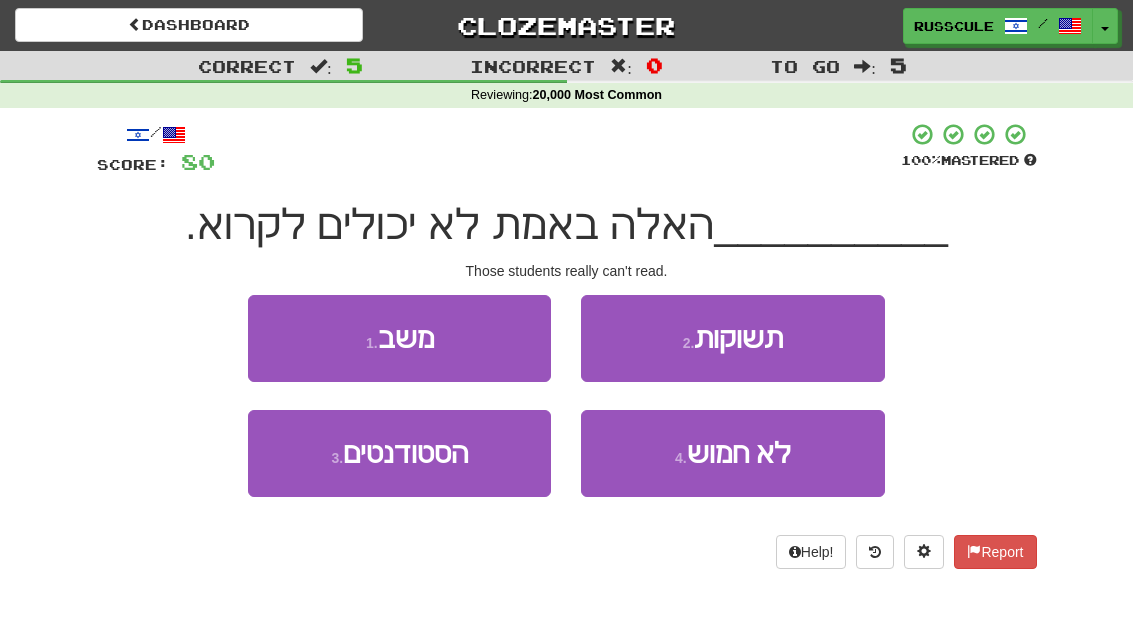 click on "3 .  הסטודנטים" at bounding box center (399, 453) 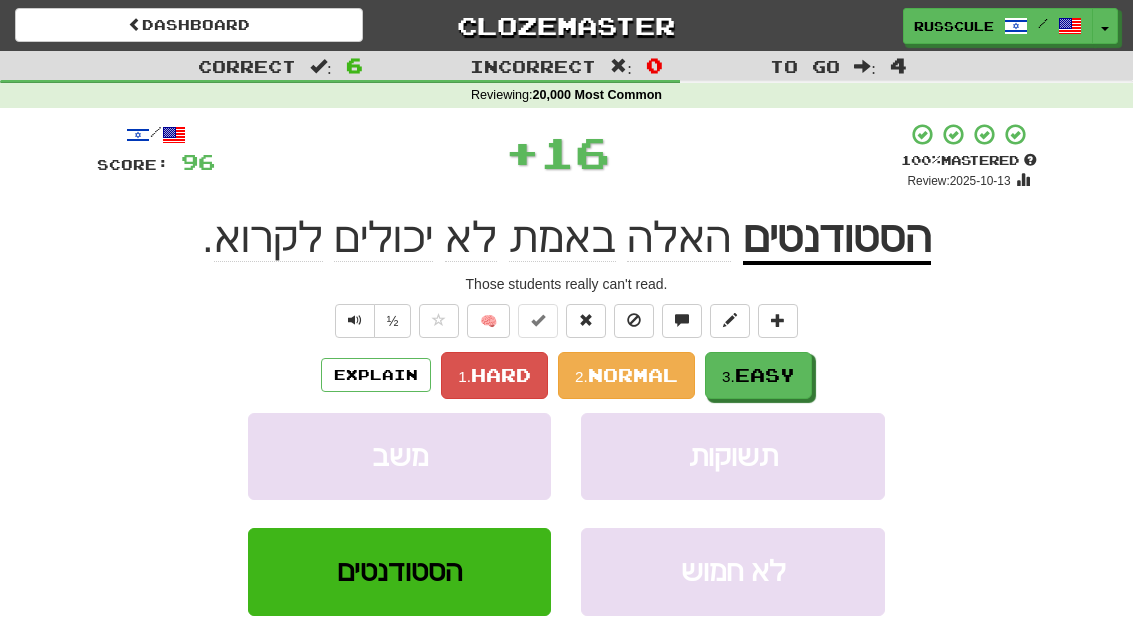 click on "3.  Easy" at bounding box center (758, 375) 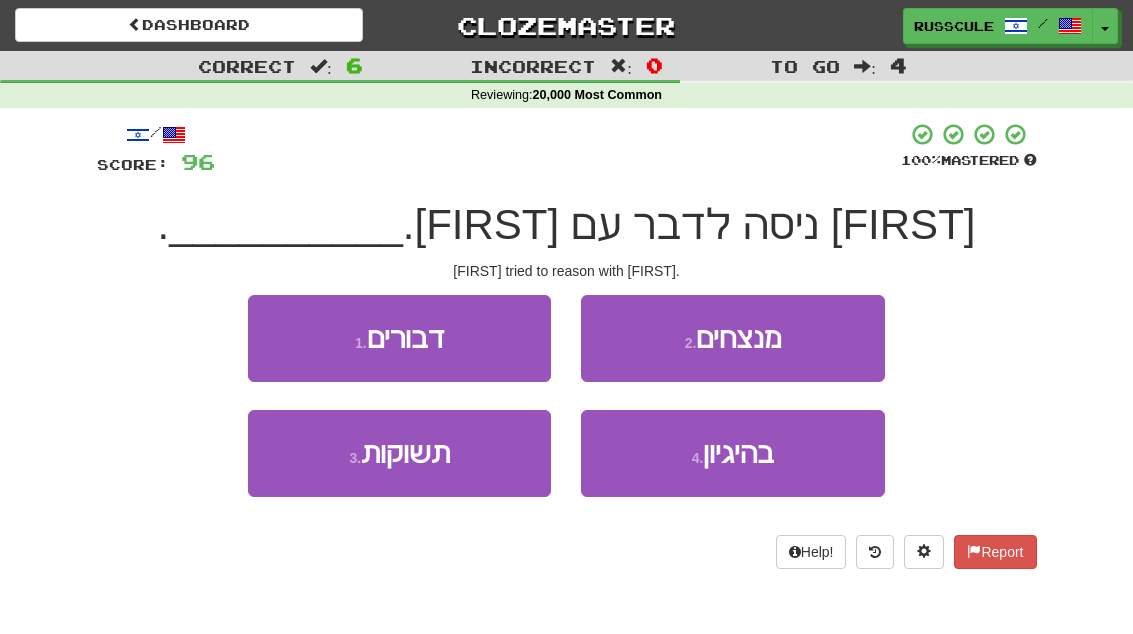 click on "בהיגיון" at bounding box center [738, 453] 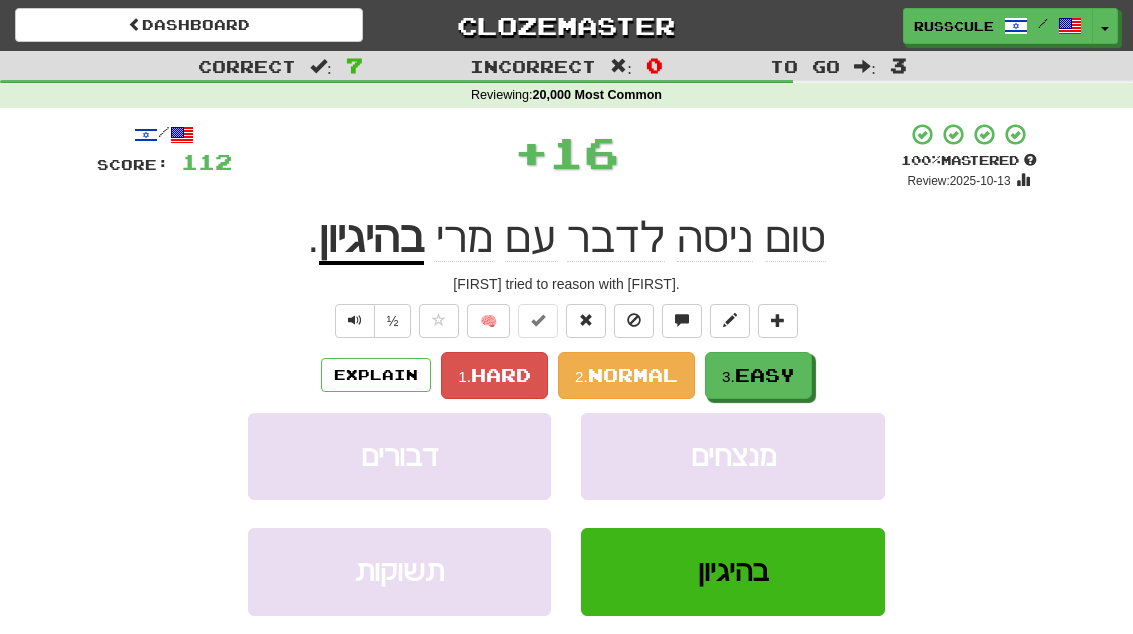 click on "Easy" at bounding box center (765, 375) 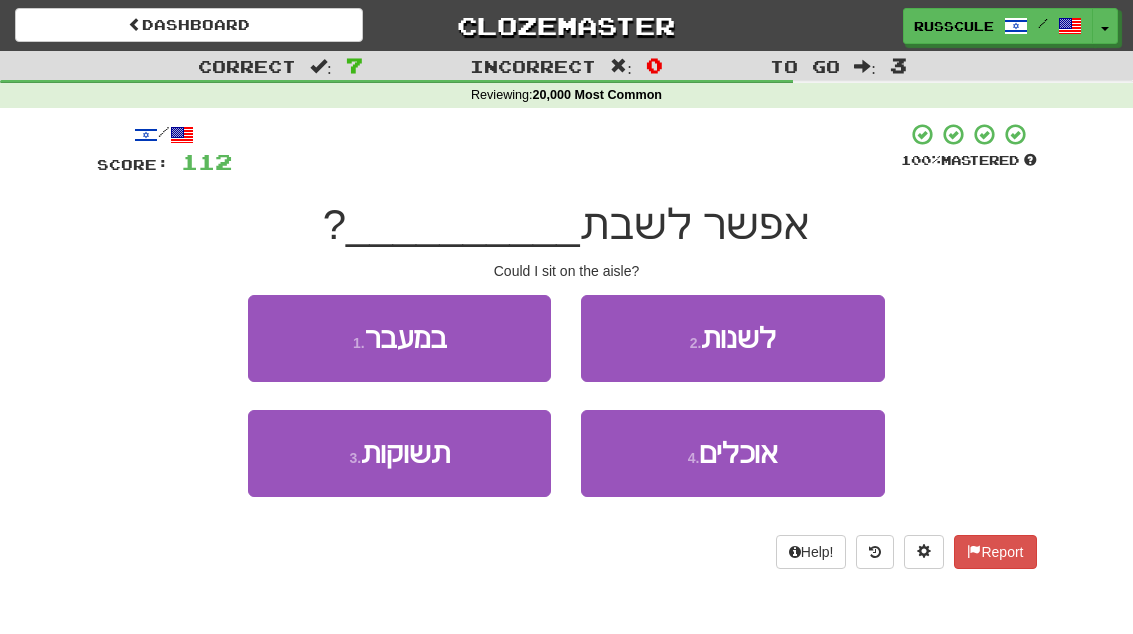 click on "1 .  במעבר" at bounding box center (399, 338) 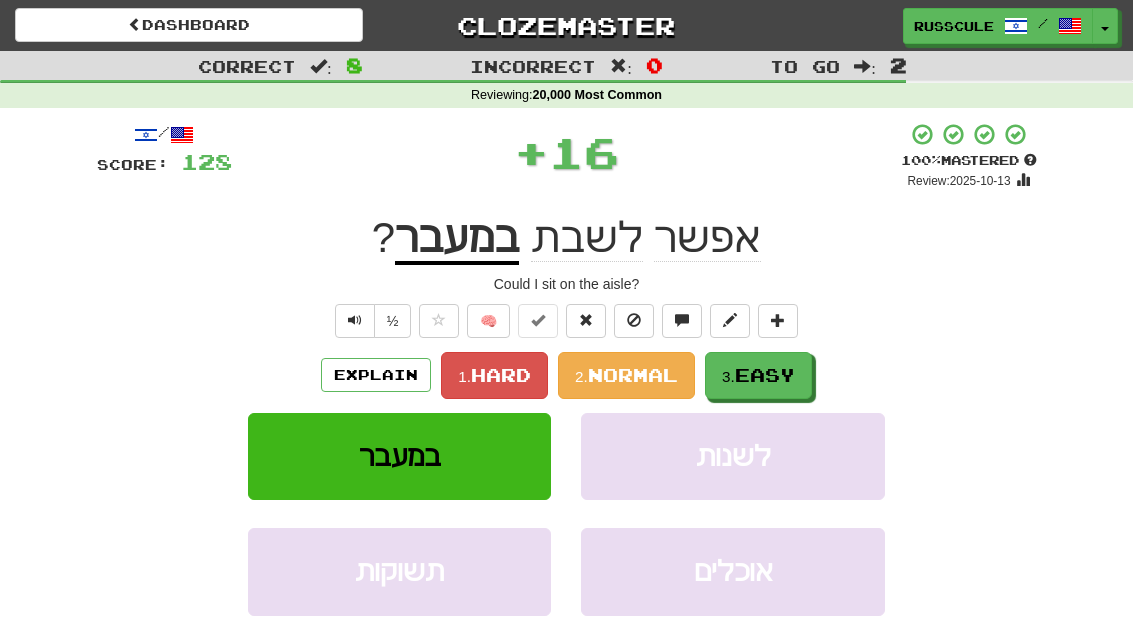 click on "Easy" at bounding box center (765, 375) 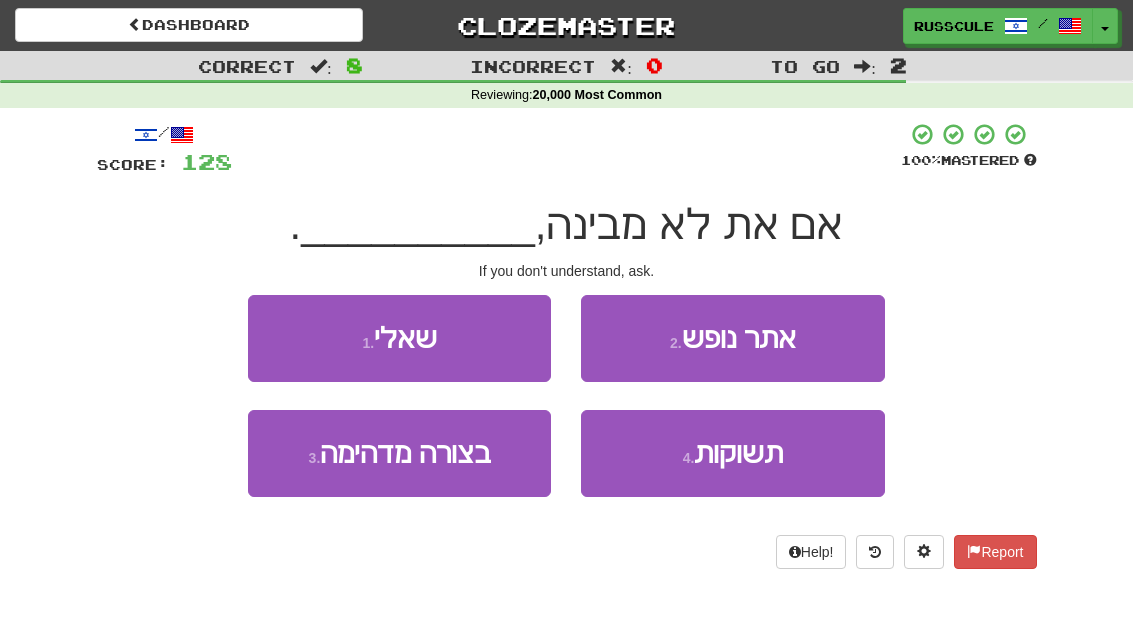 click on "1 .  שאלי" at bounding box center [399, 338] 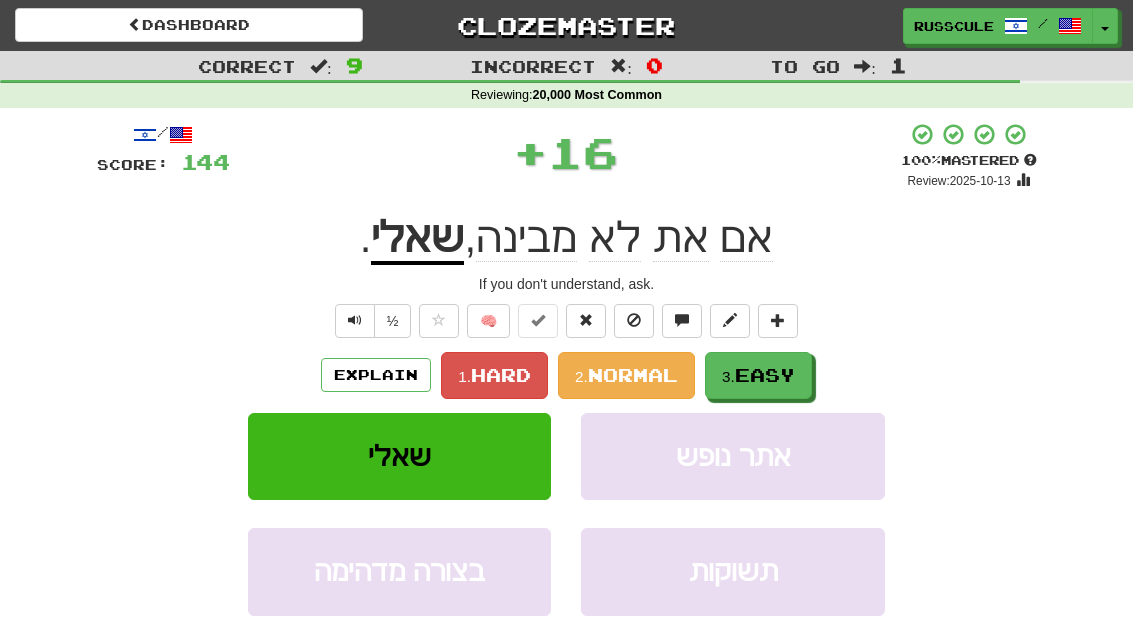 click on "Easy" at bounding box center [765, 375] 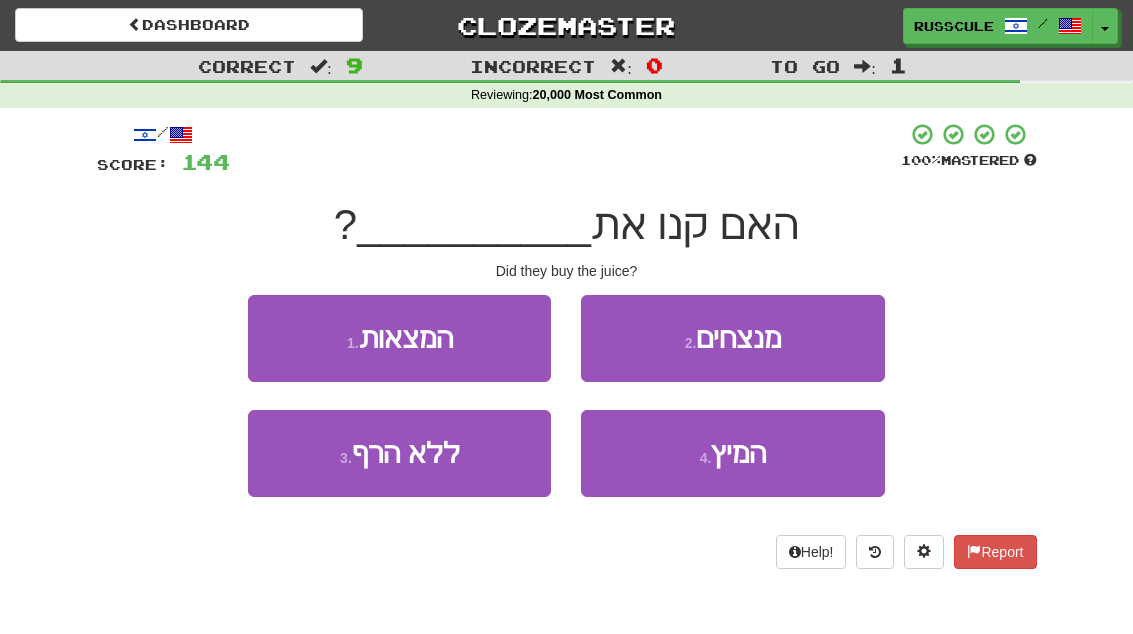 click on "4 .  המיץ" at bounding box center [732, 453] 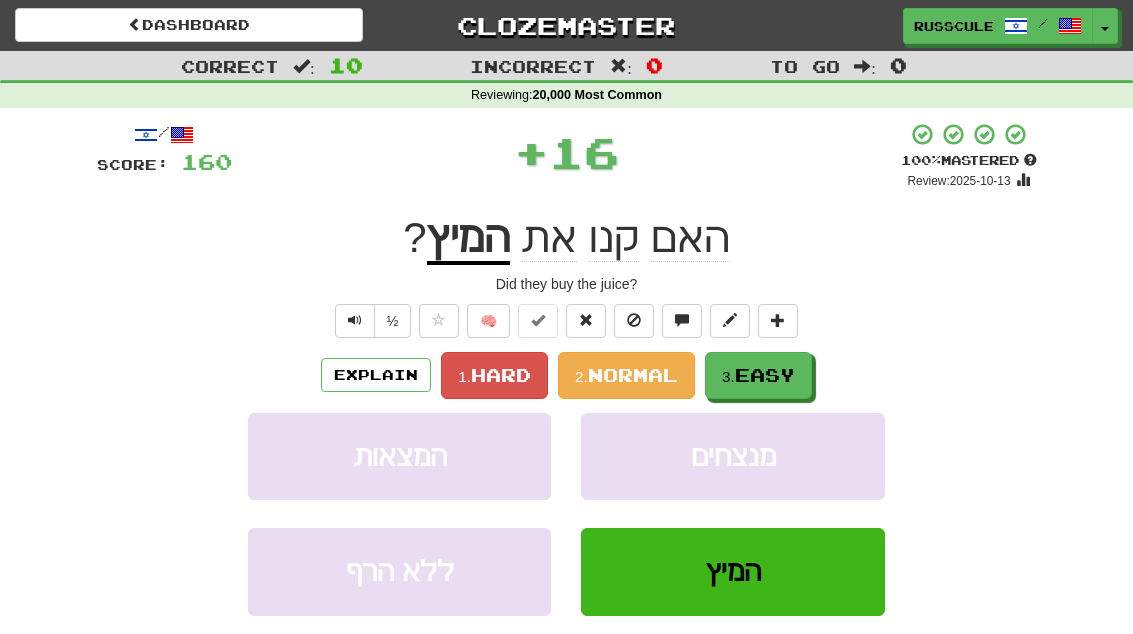 click on "3.  Easy" at bounding box center (758, 375) 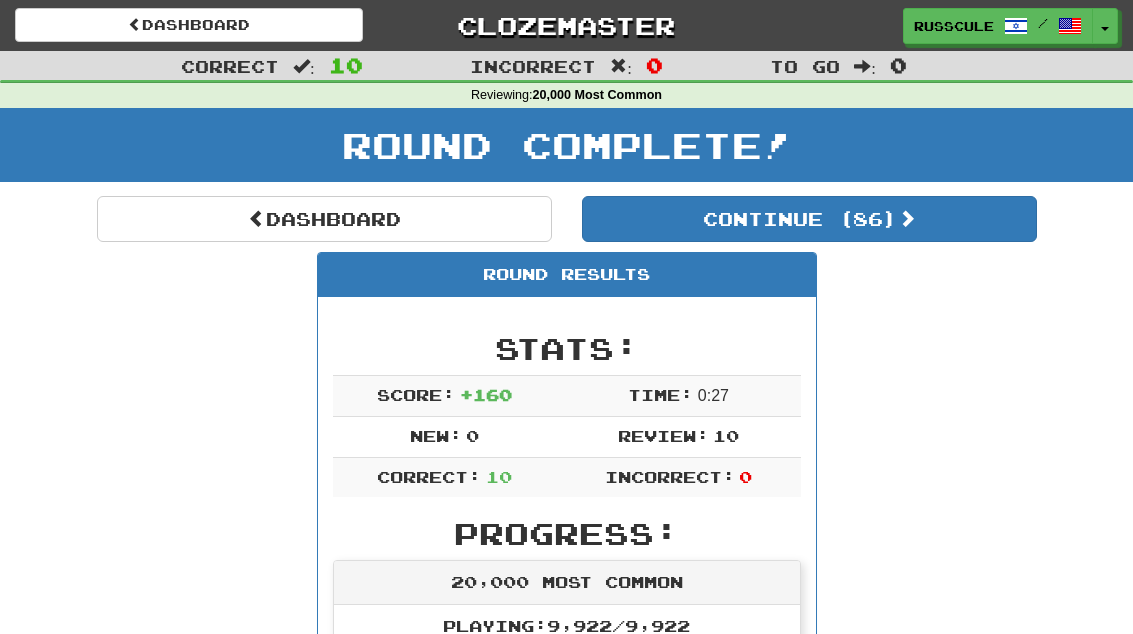 click on "Continue ( 86 )" at bounding box center [809, 219] 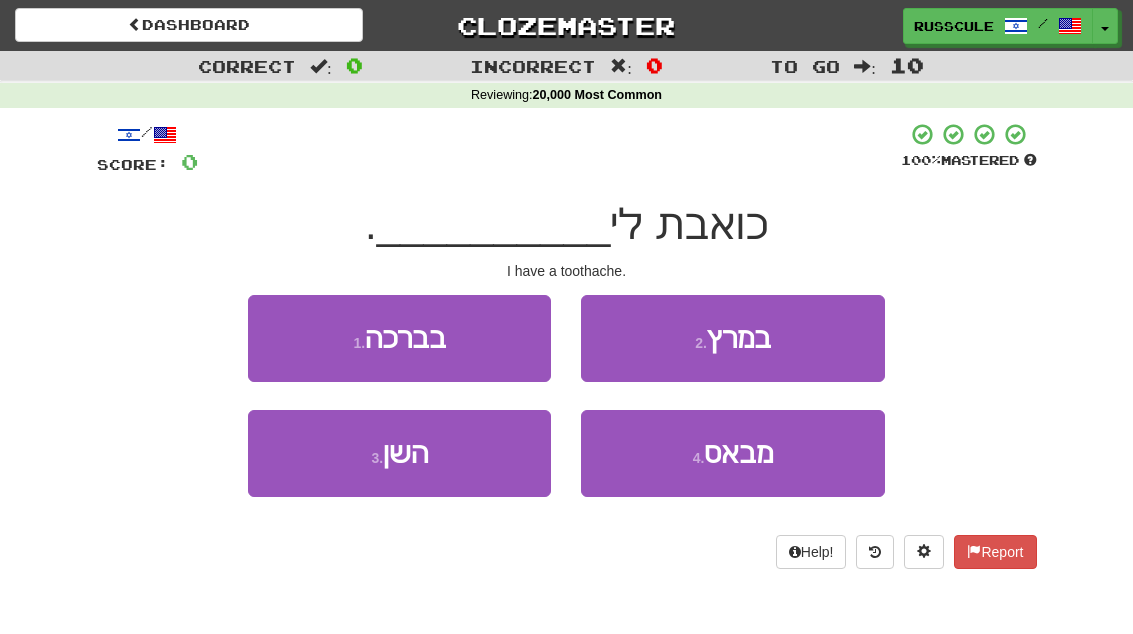 click on "3 .  השן" at bounding box center (399, 453) 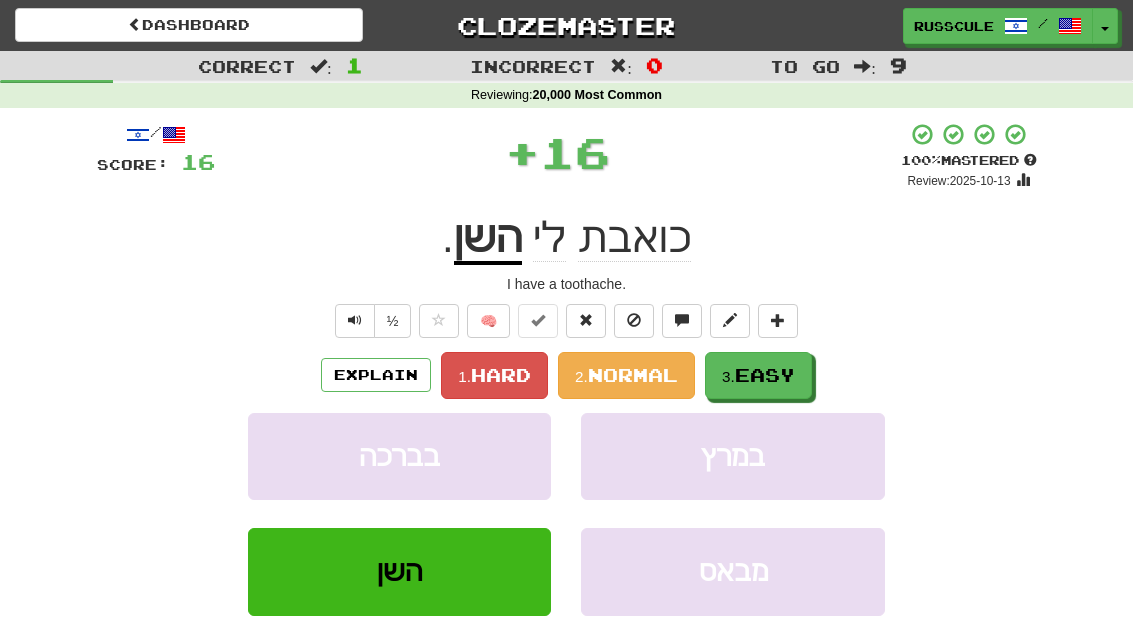 click on "3.  Easy" at bounding box center (758, 375) 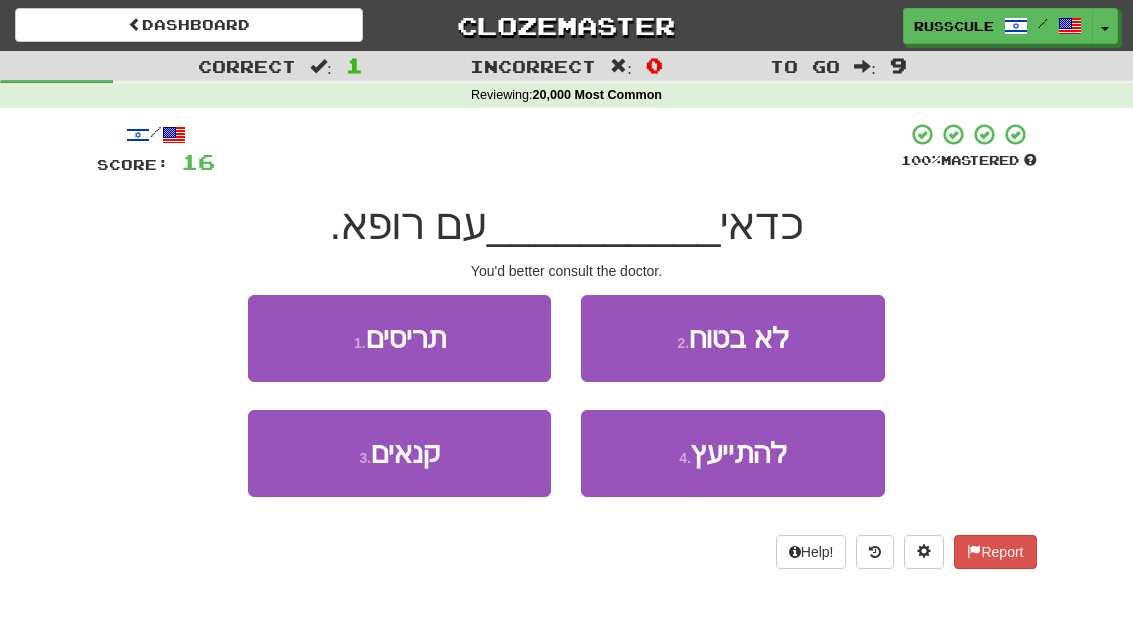 click on "4 .  להתייעץ" at bounding box center (732, 453) 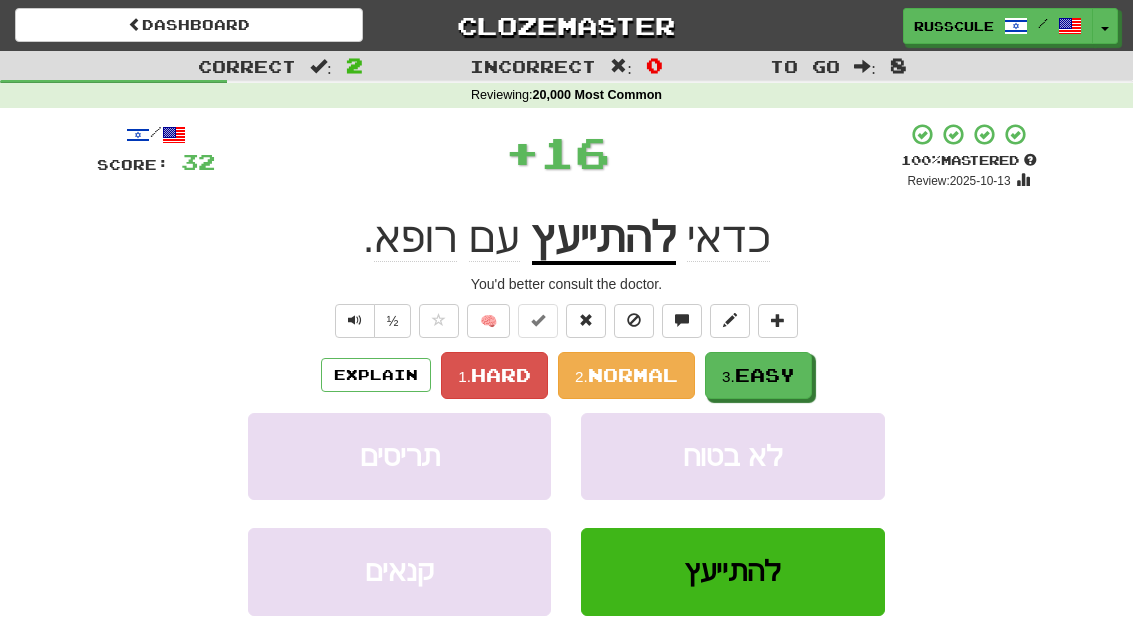 click on "3.  Easy" at bounding box center (758, 375) 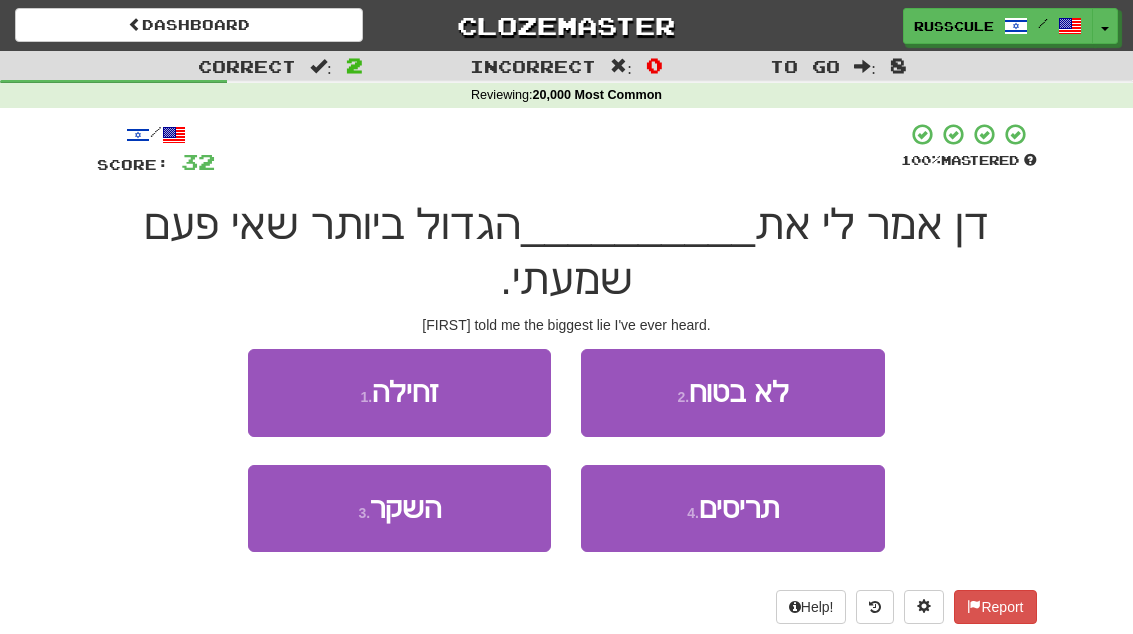click on "3 .  השקר" at bounding box center [399, 508] 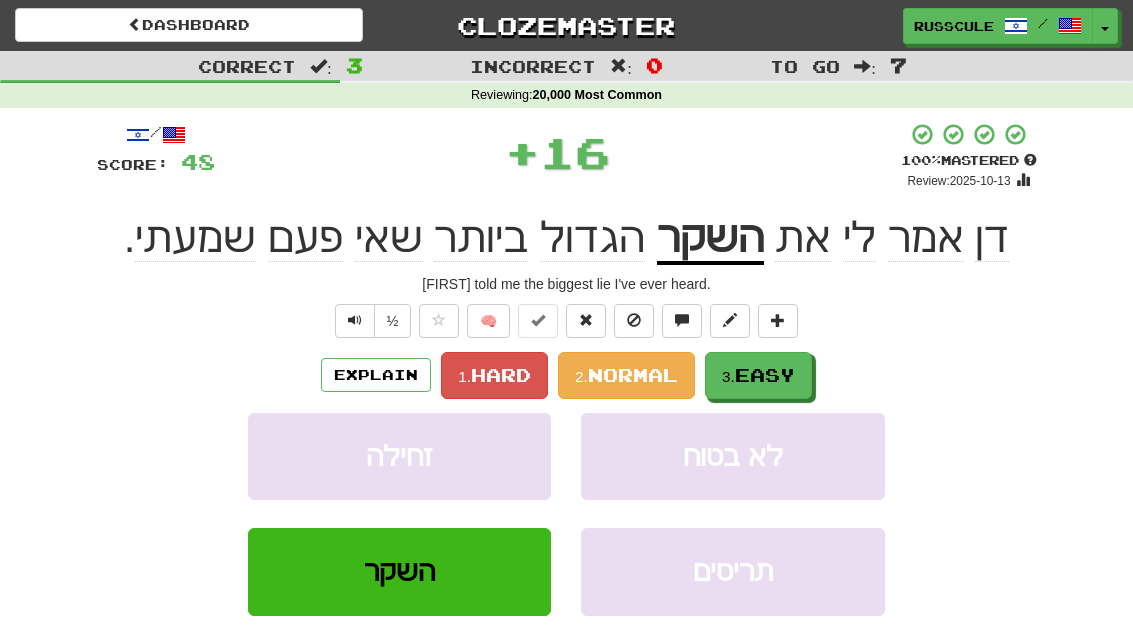 click on "3.  Easy" at bounding box center (758, 375) 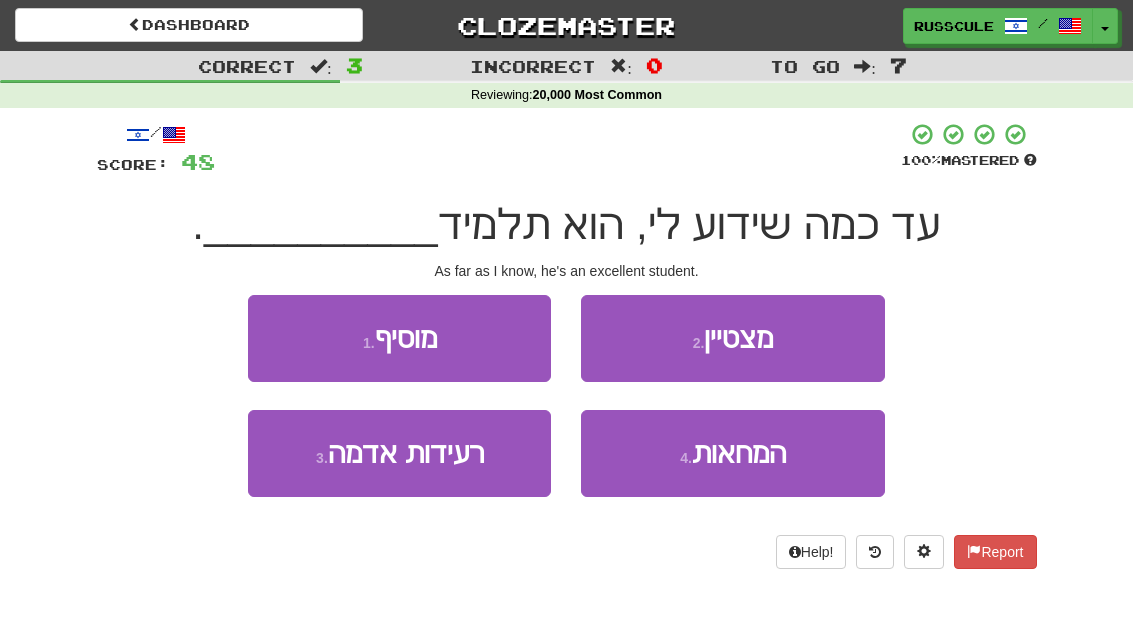 click on "2 .  מצטיין" at bounding box center (732, 338) 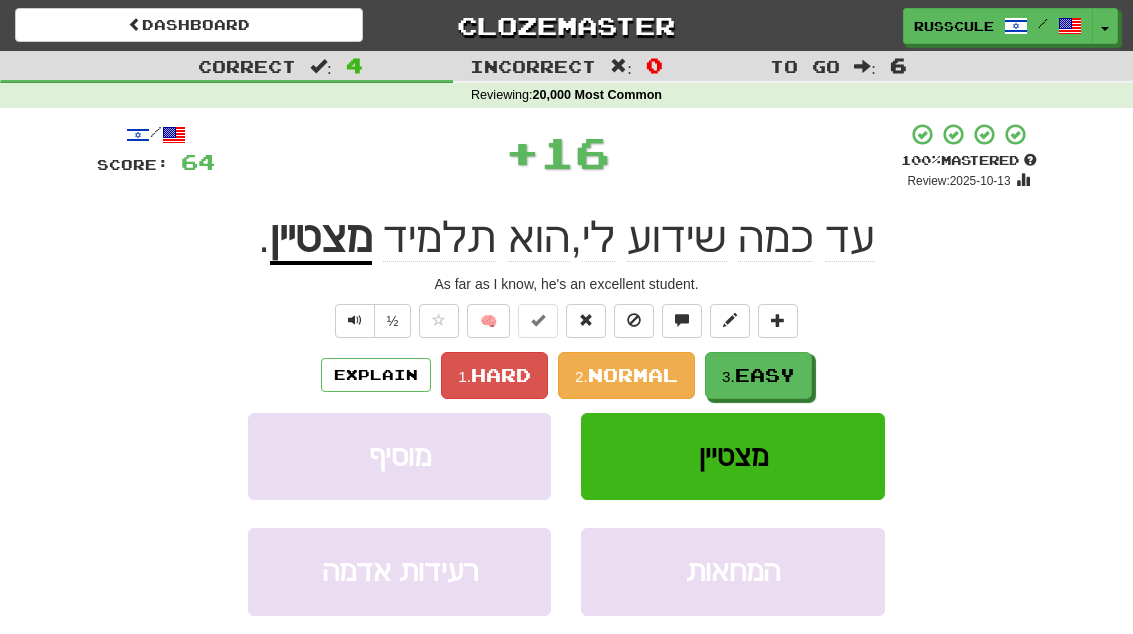 click on "3.  Easy" at bounding box center (758, 375) 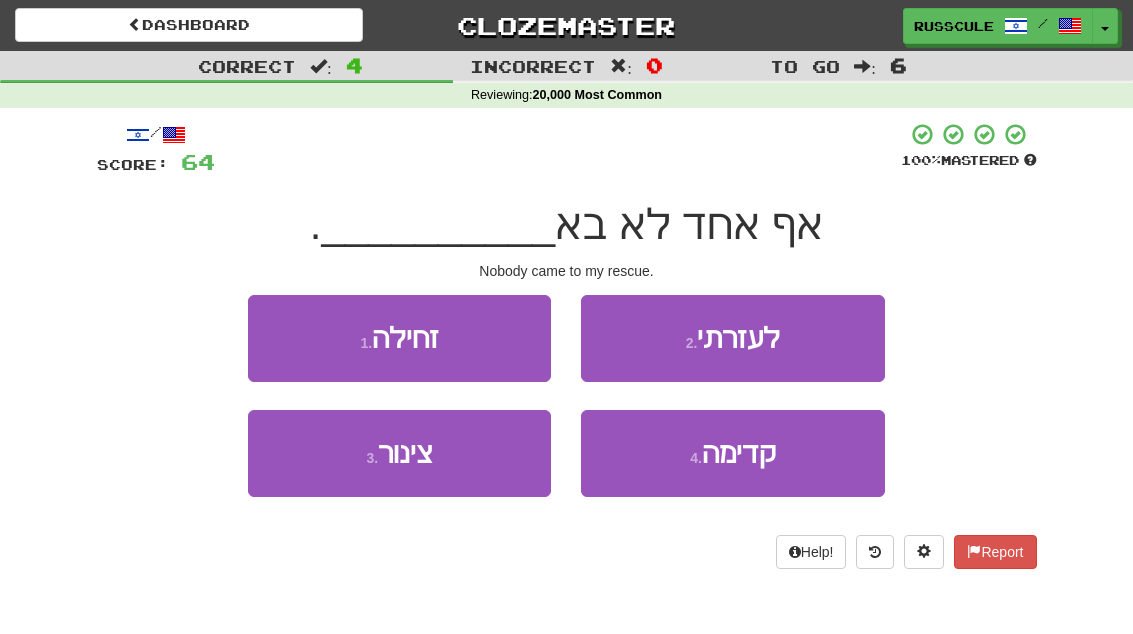 click on "2 .  לעזרתי" at bounding box center [732, 338] 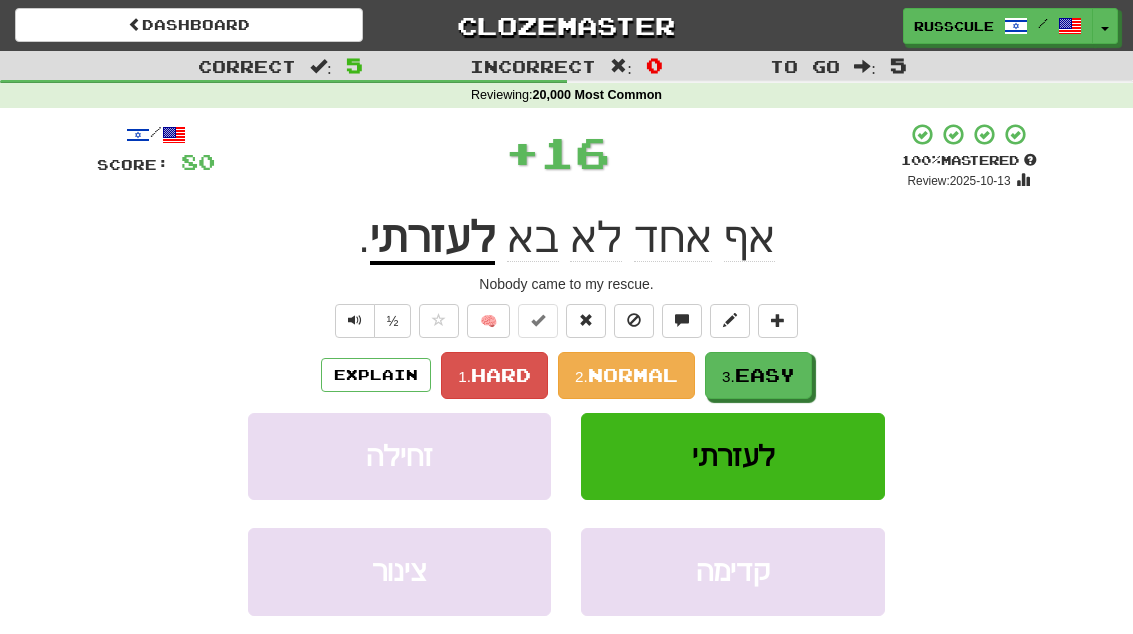 click on "3.  Easy" at bounding box center (758, 375) 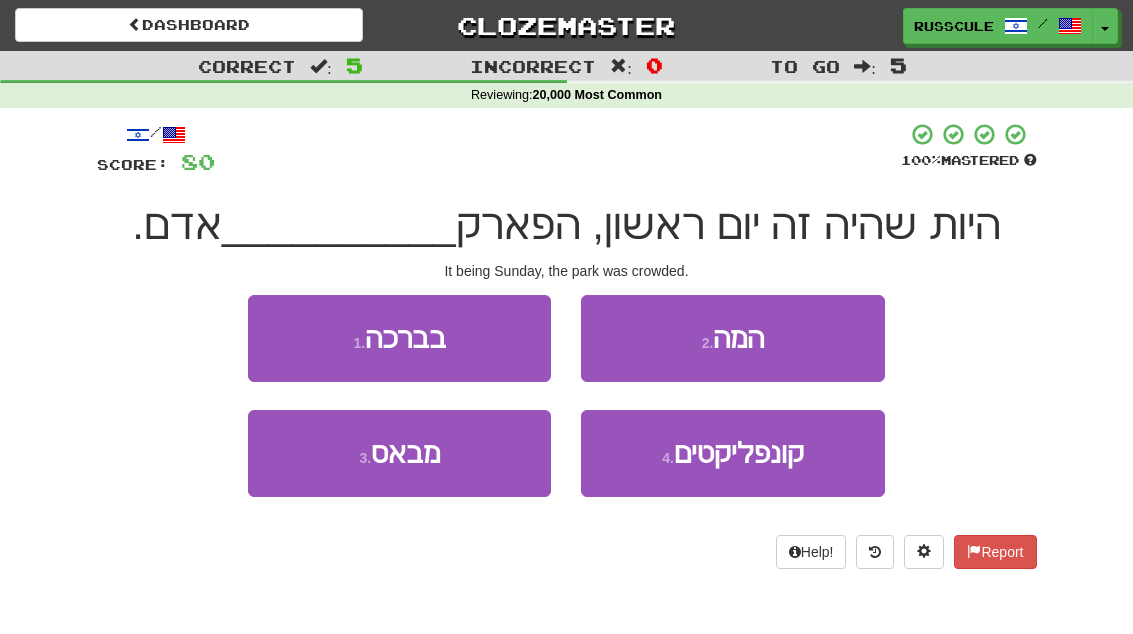 click on "2 .  המה" at bounding box center (732, 338) 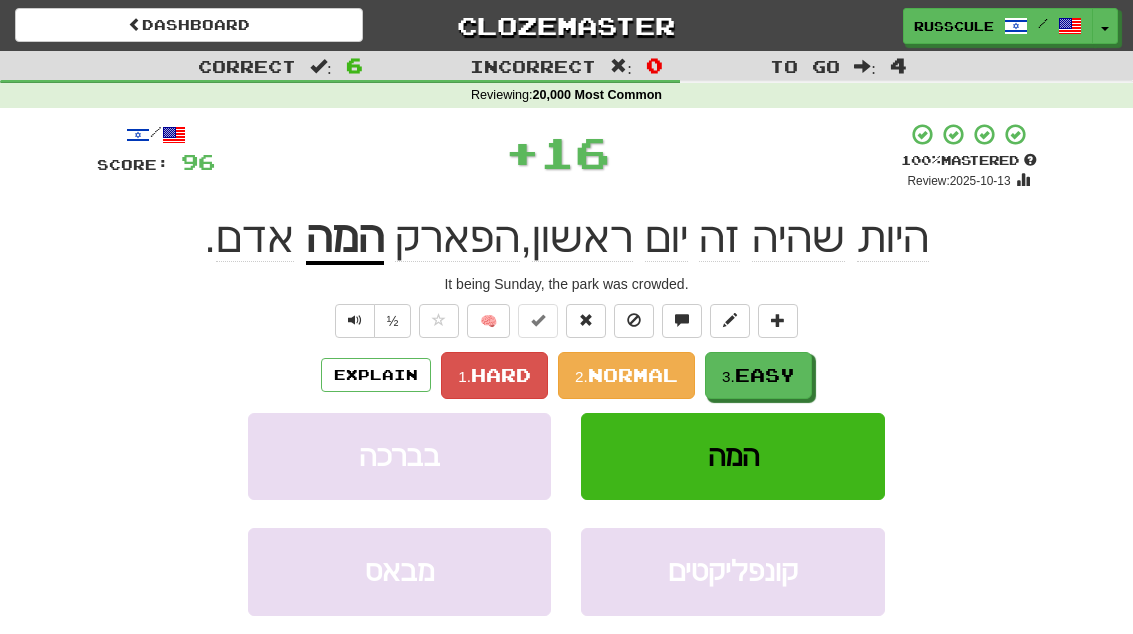 click on "Easy" at bounding box center [765, 375] 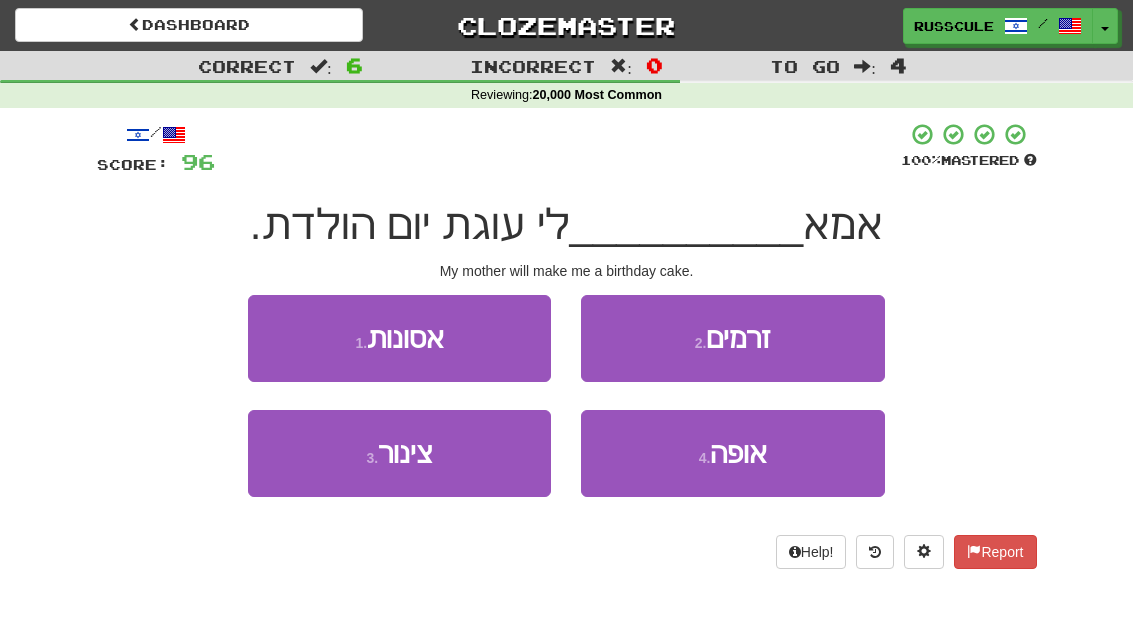 click on "4 .  אופה" at bounding box center (732, 453) 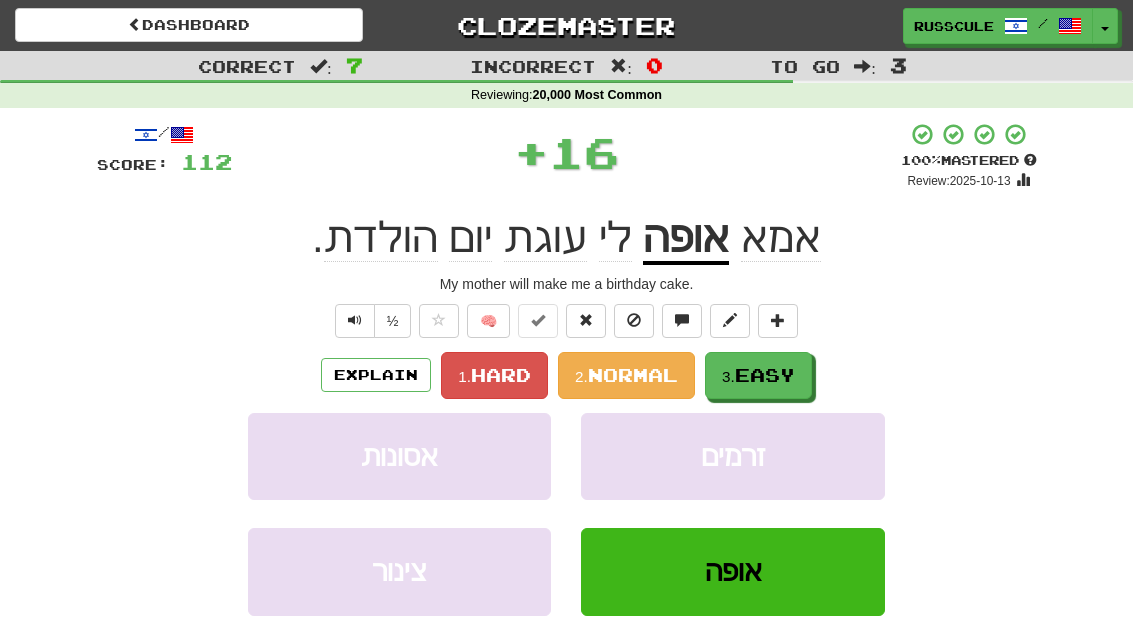 click on "3.  Easy" at bounding box center [758, 375] 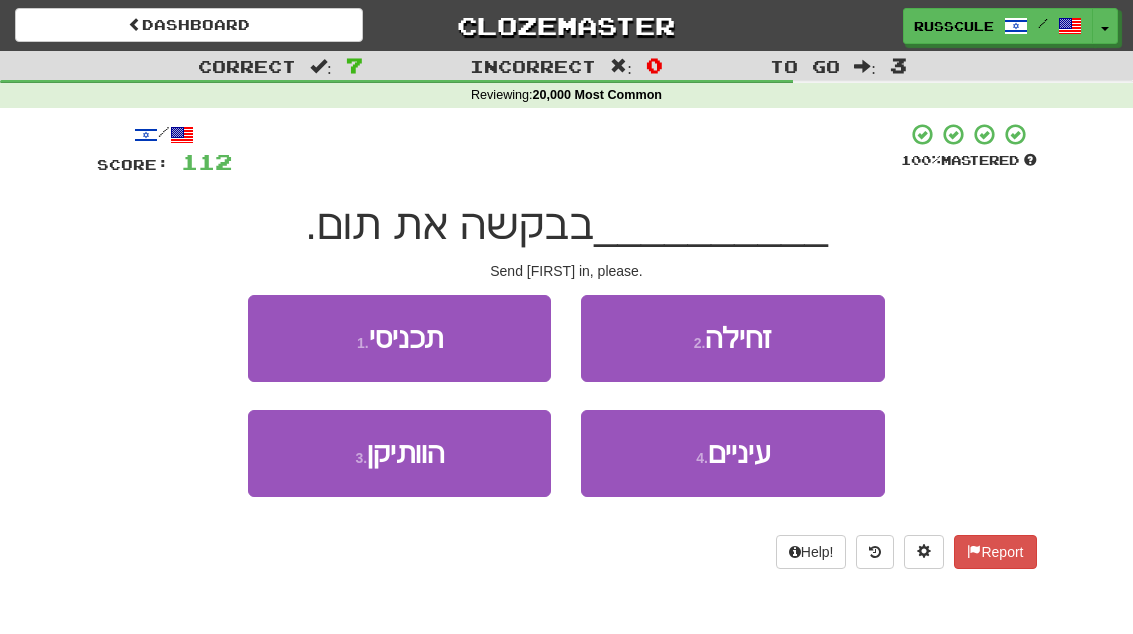 click on "1 .  תכניסי" at bounding box center [399, 338] 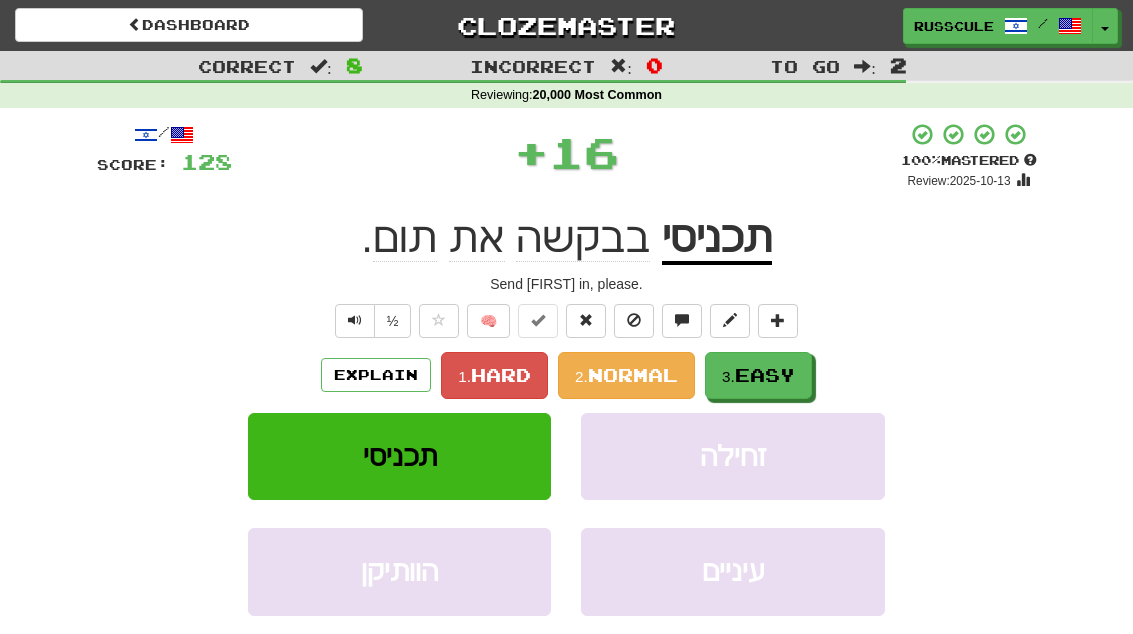 click on "Easy" at bounding box center [765, 375] 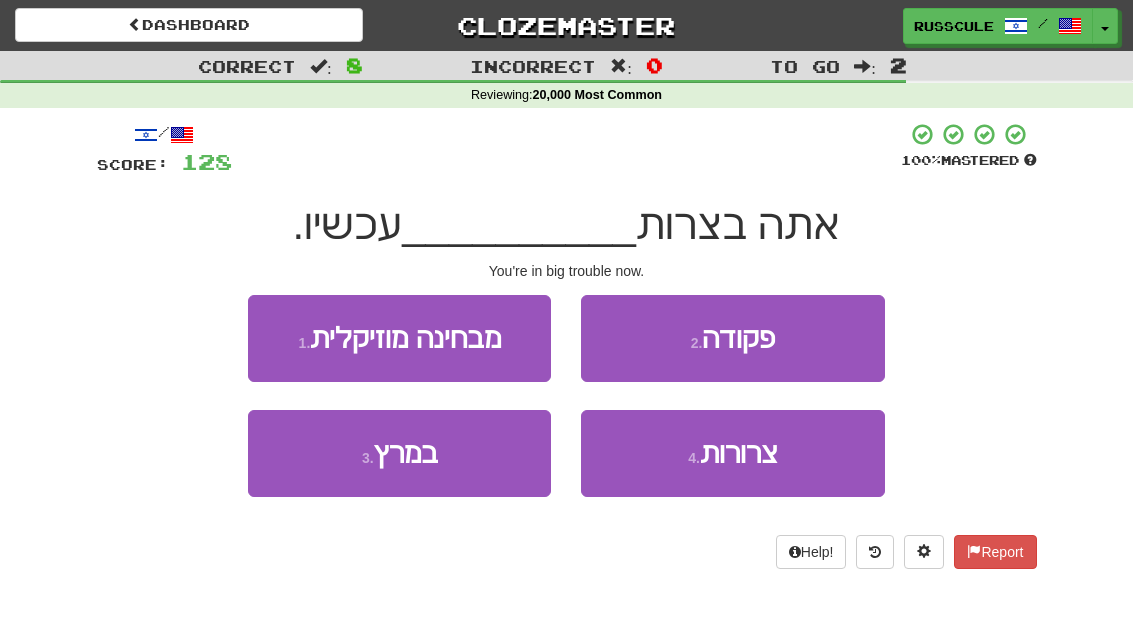 click on "4 .  צרורות" at bounding box center (732, 453) 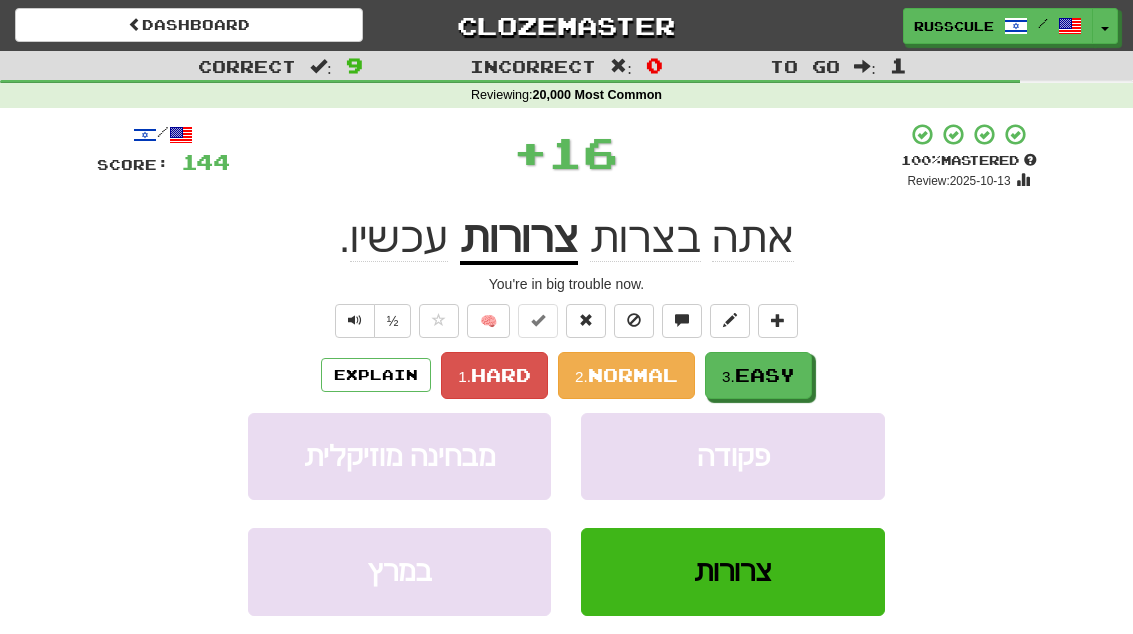 click on "3.  Easy" at bounding box center [758, 375] 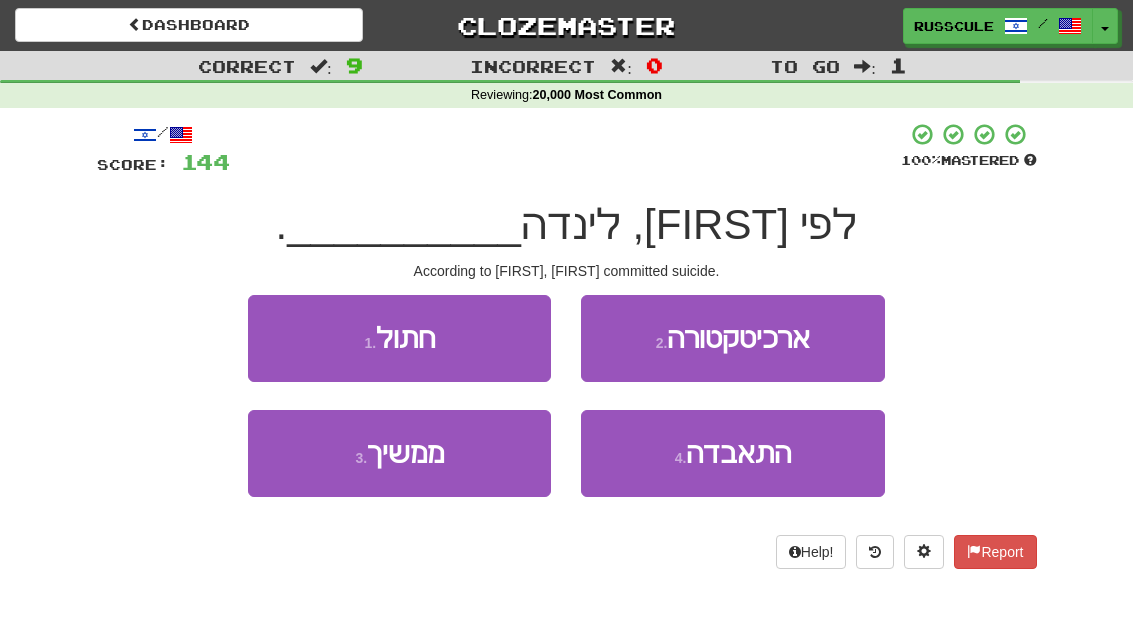 click on "4 .  התאבדה" at bounding box center (732, 453) 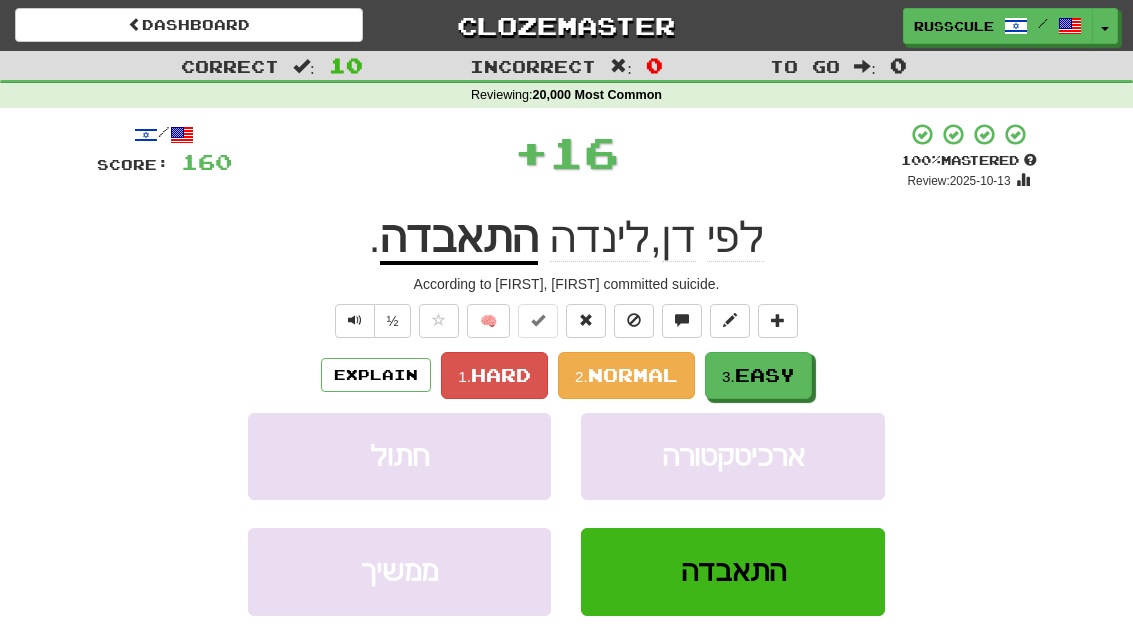 click on "3.  Easy" at bounding box center (758, 375) 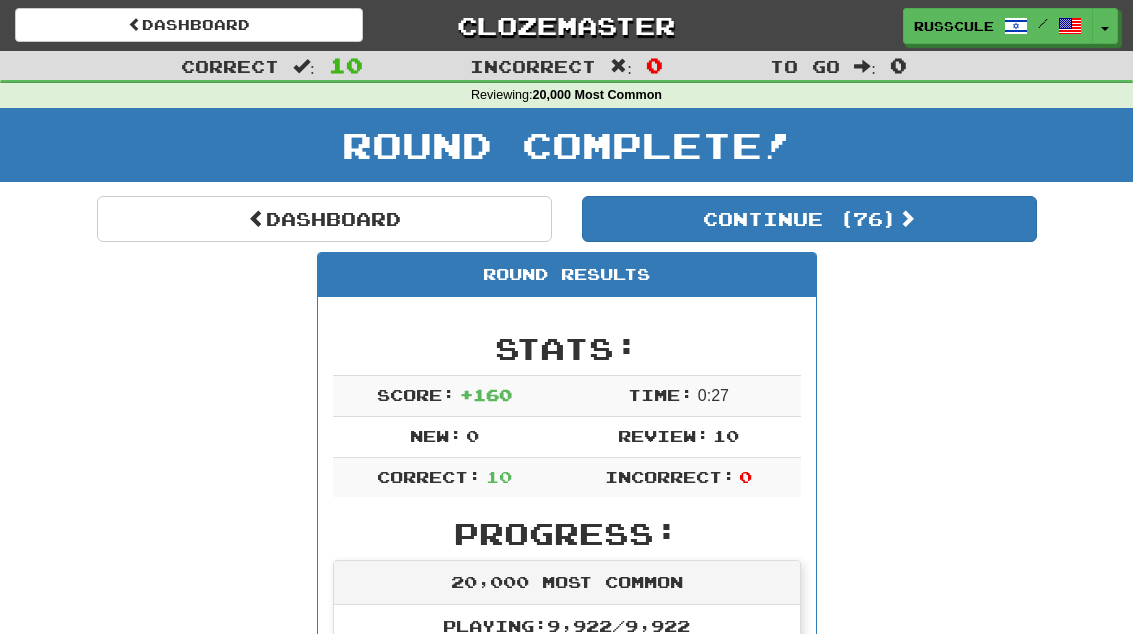 click on "Continue ( 76 )" at bounding box center [809, 219] 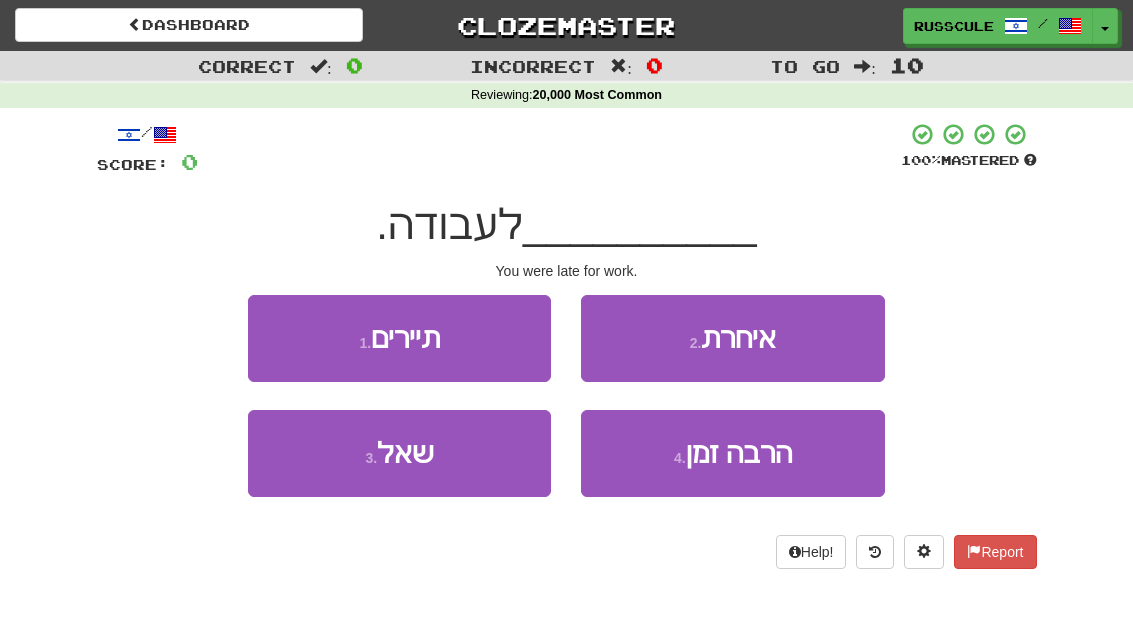 click on "2 .  איחרת" at bounding box center [732, 338] 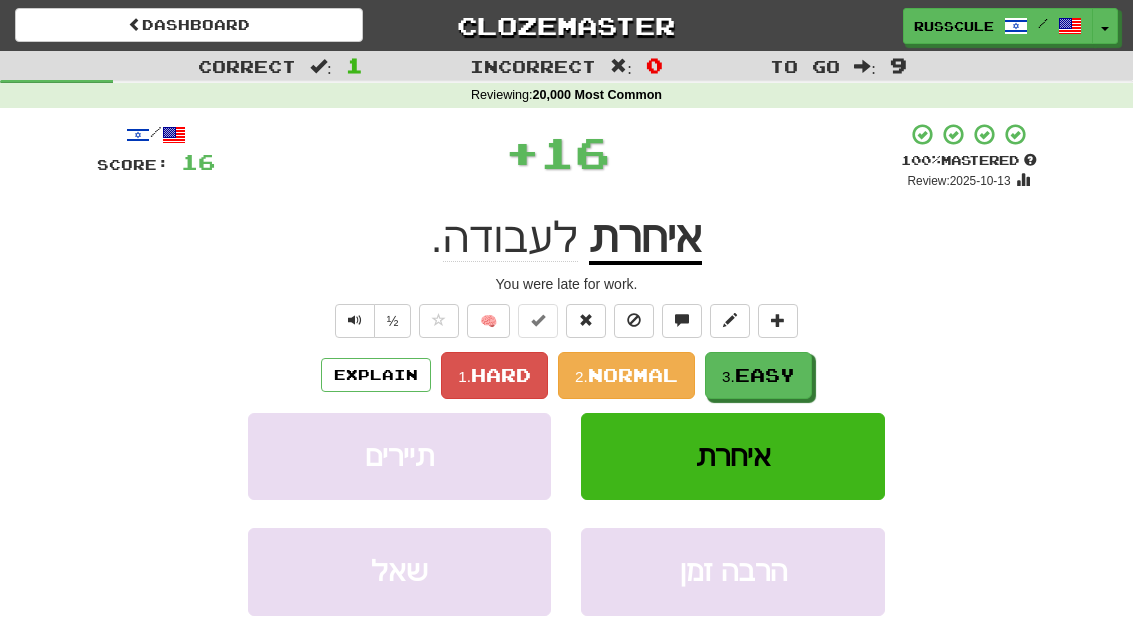 click on "3.  Easy" at bounding box center (758, 375) 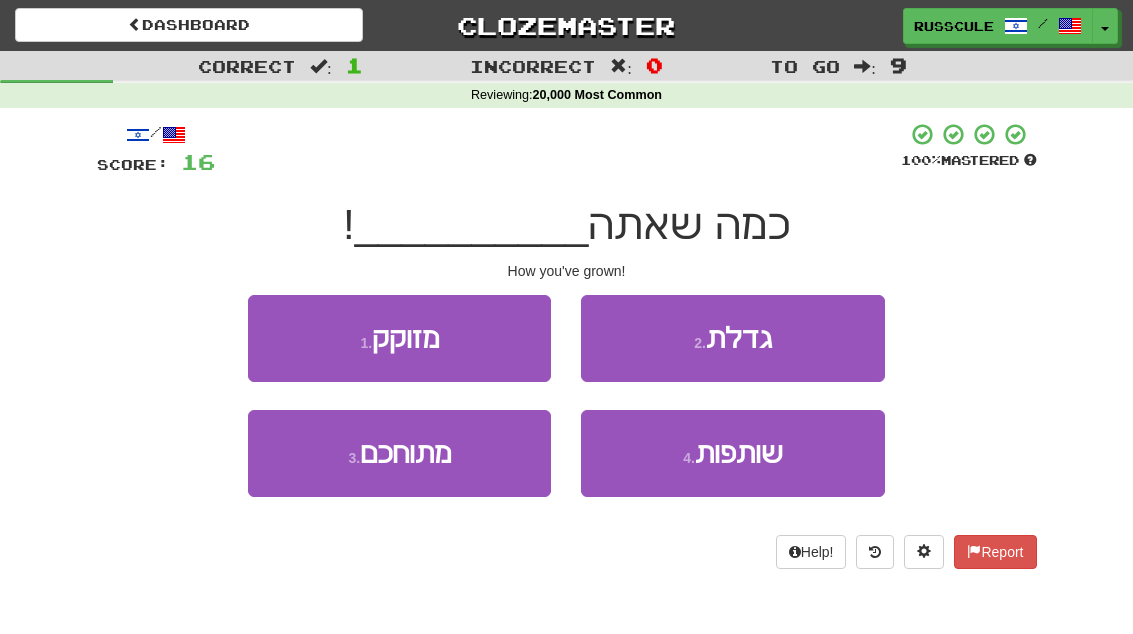 click on "2 .  גדלת" at bounding box center [732, 338] 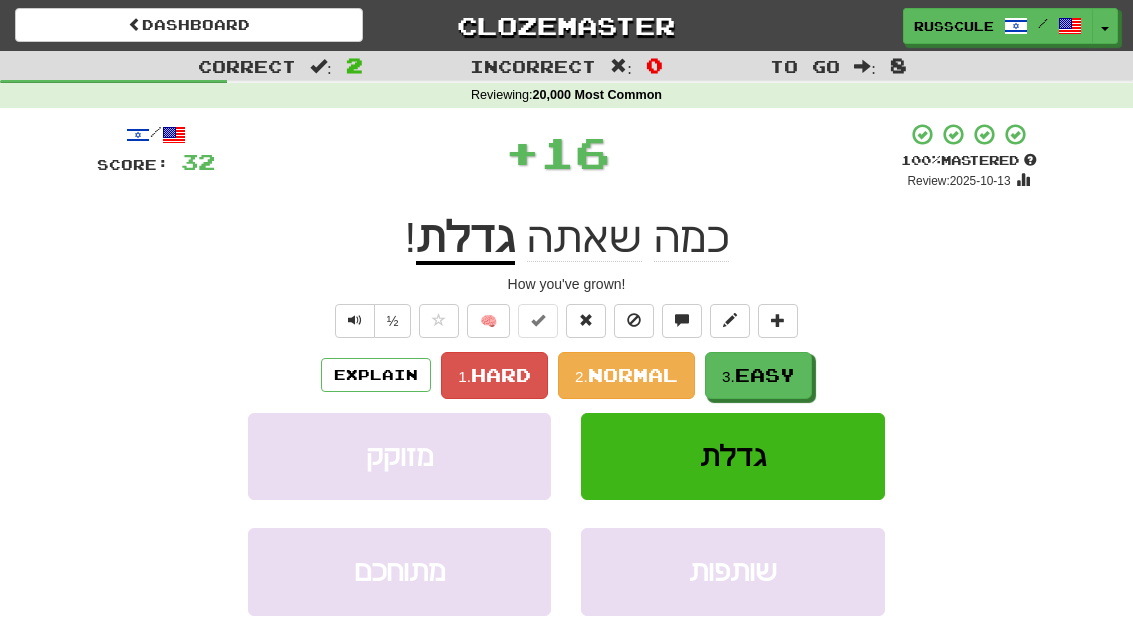 click on "3.  Easy" at bounding box center [758, 375] 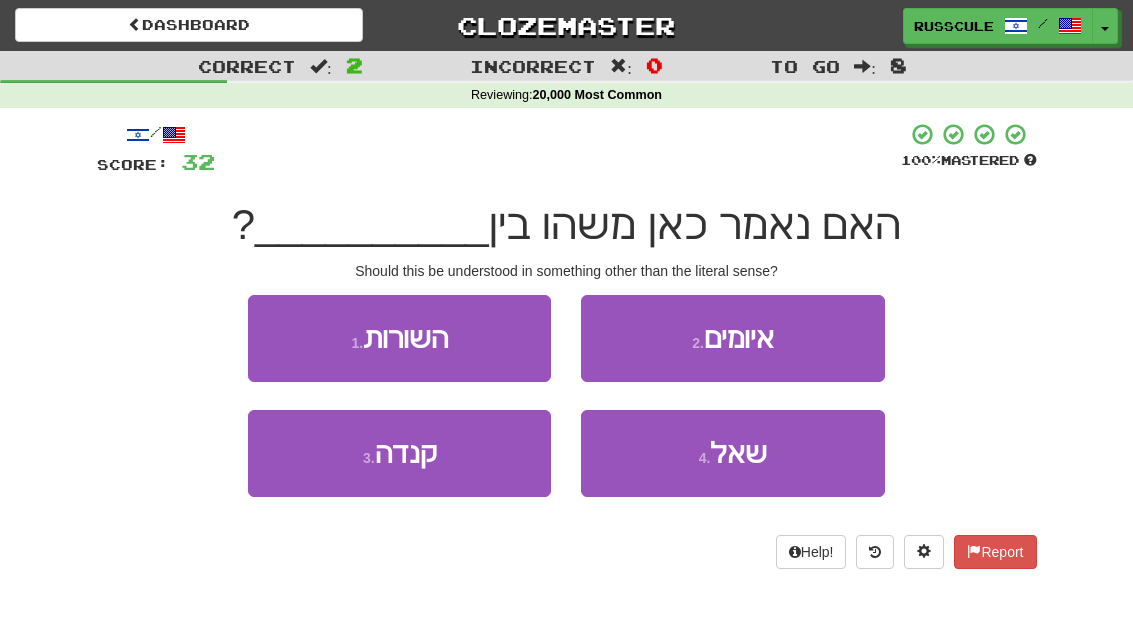 click on "1 .  השורות" at bounding box center [399, 338] 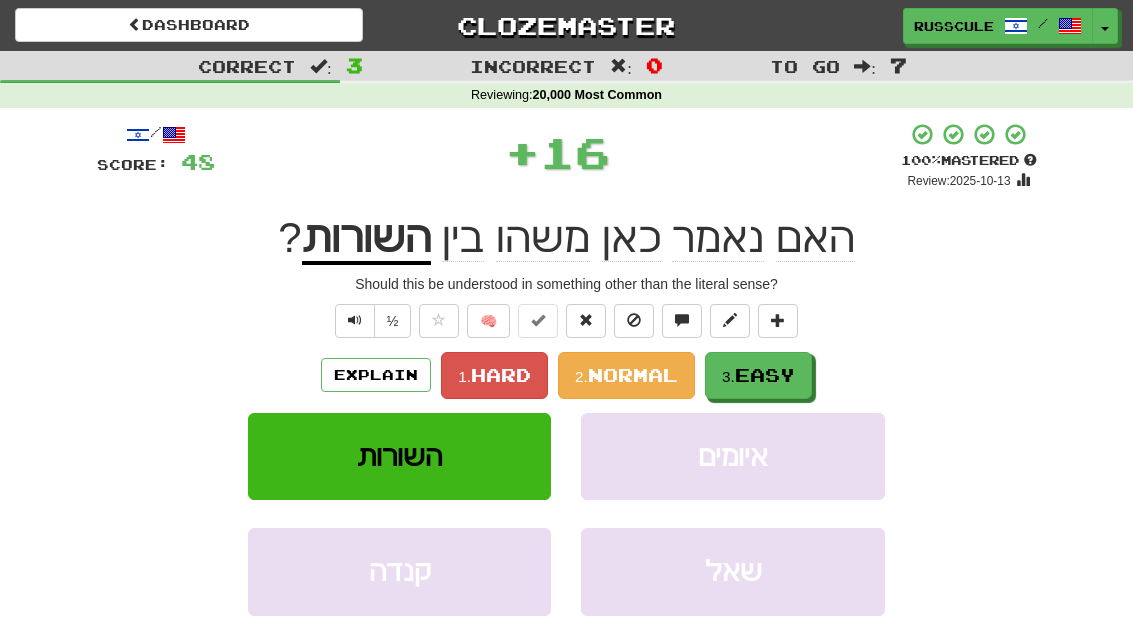 click on "3.  Easy" at bounding box center [758, 375] 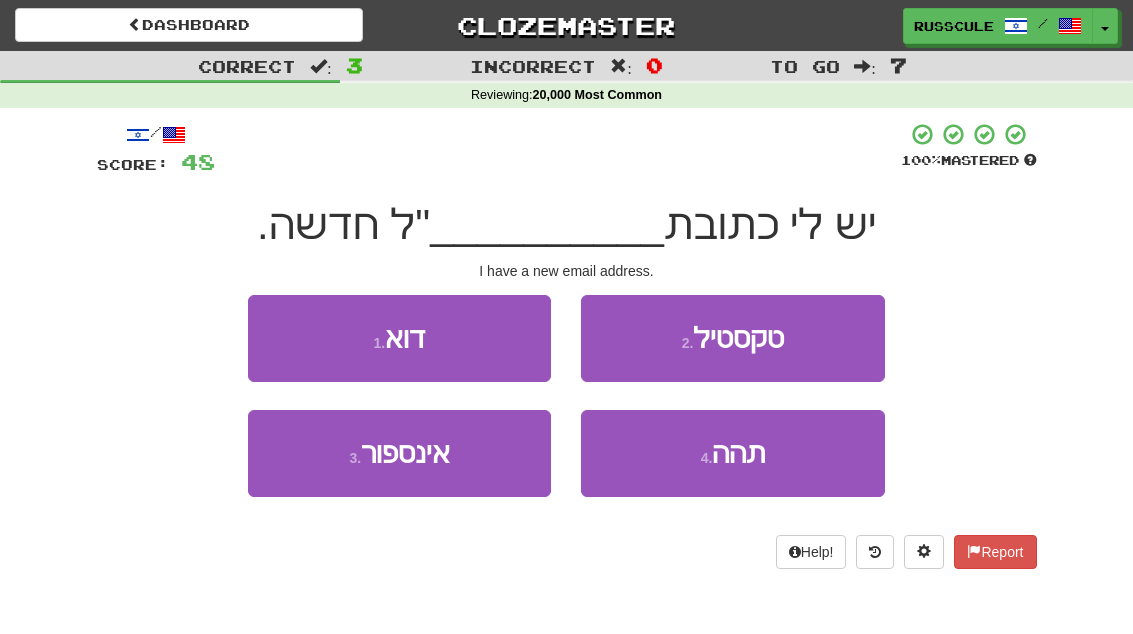 click on "1 .  דוא" at bounding box center [399, 338] 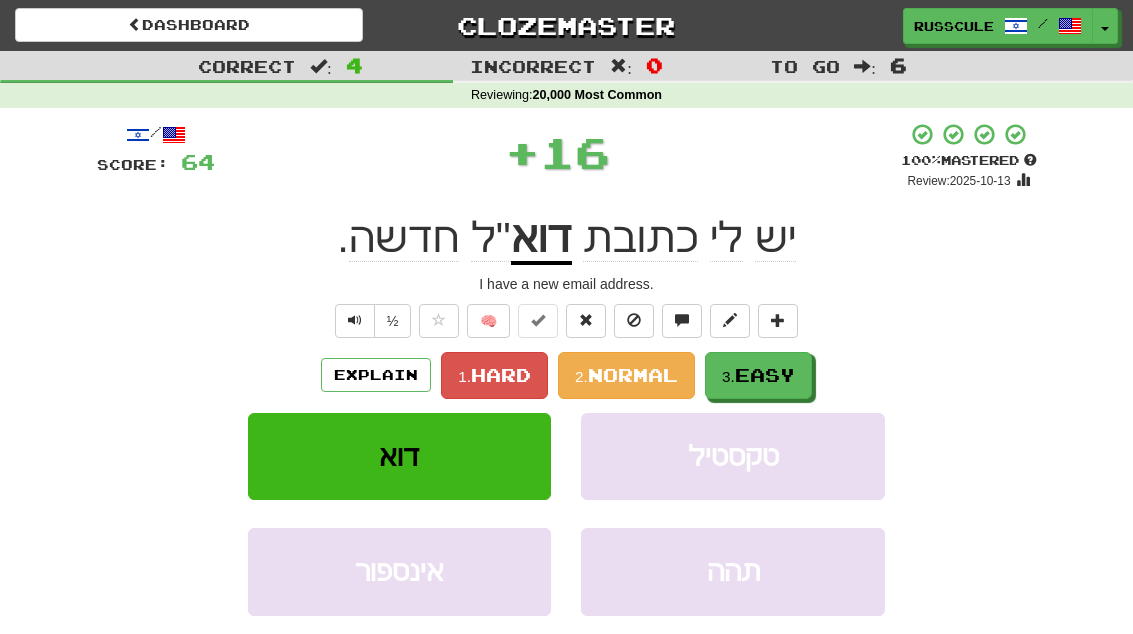 click on "Easy" at bounding box center [765, 375] 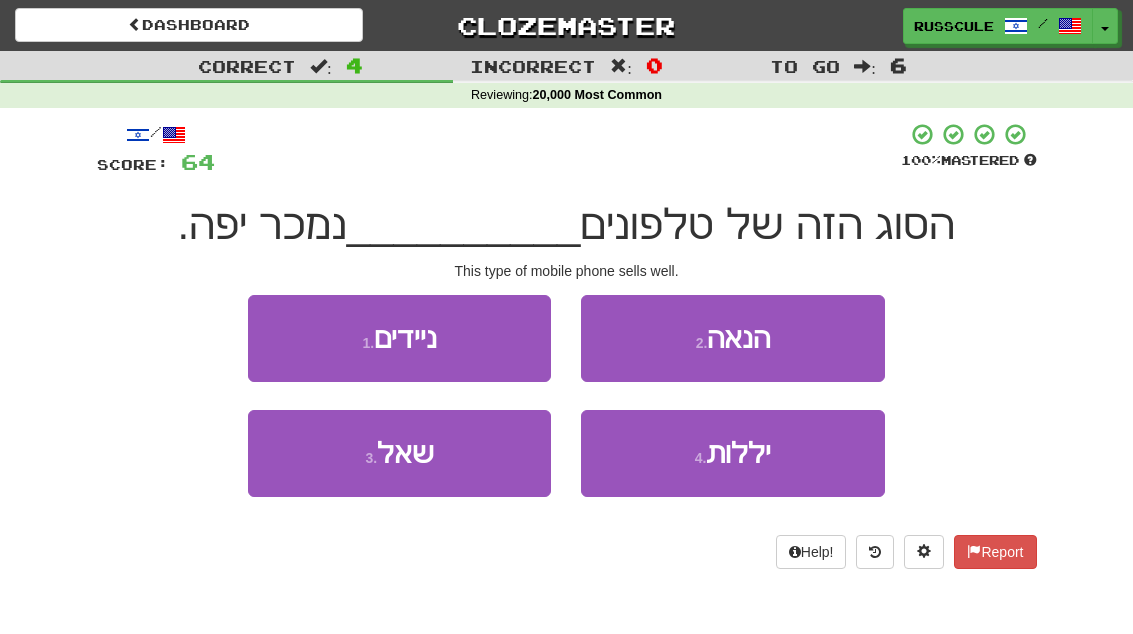 click on "1 .  ניידים" at bounding box center [399, 338] 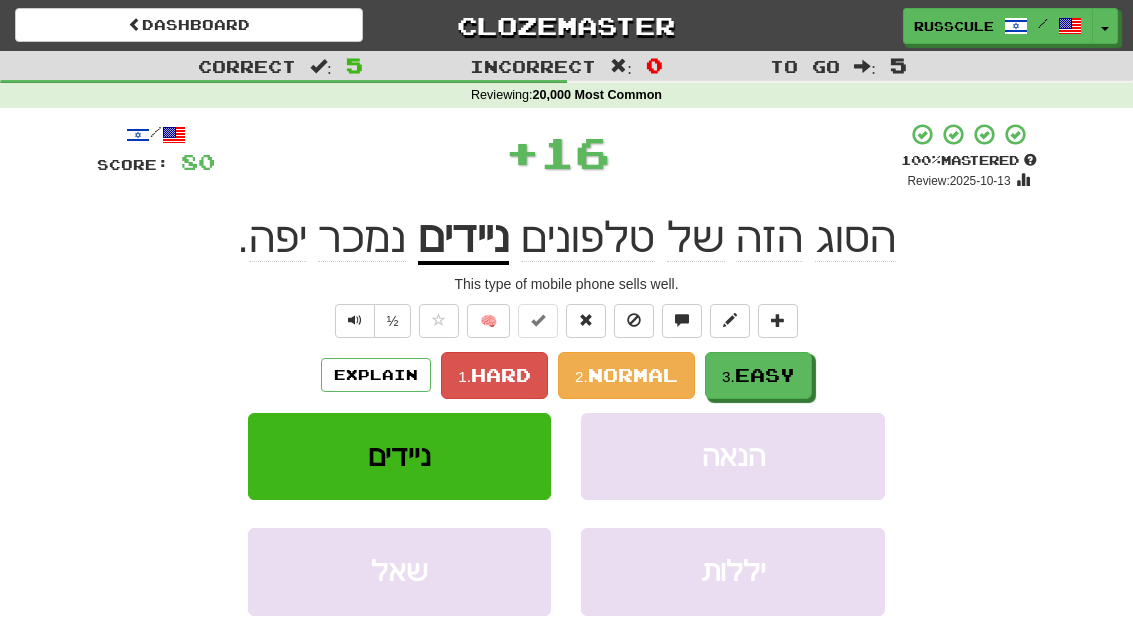 click on "Easy" at bounding box center [765, 375] 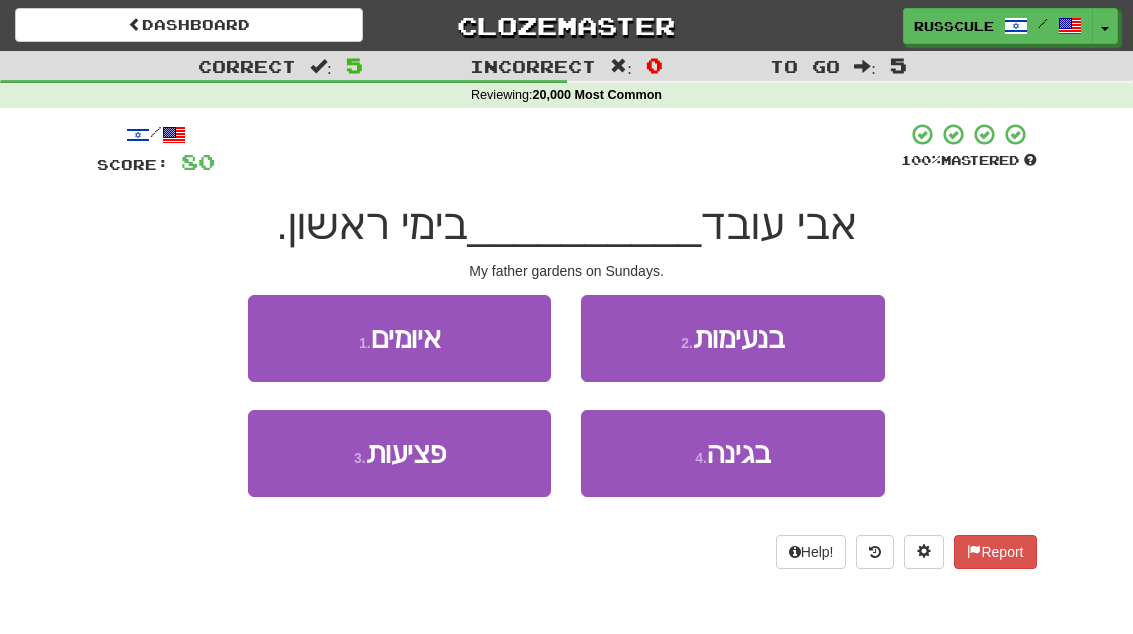 click on "4 .  בגינה" at bounding box center (732, 453) 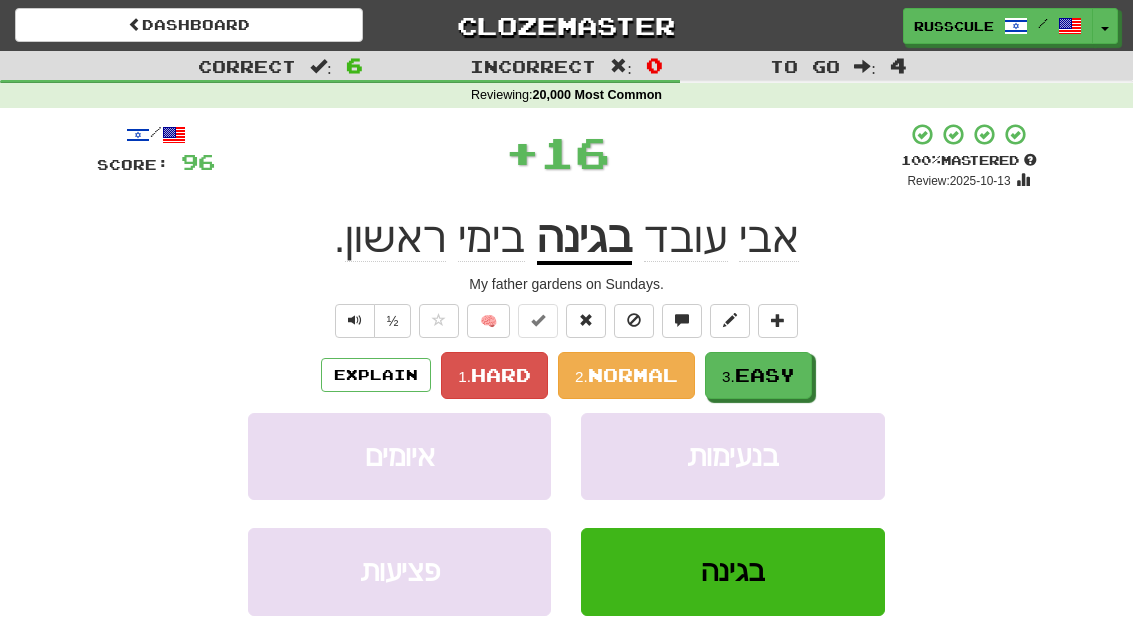 click on "3.  Easy" at bounding box center (758, 375) 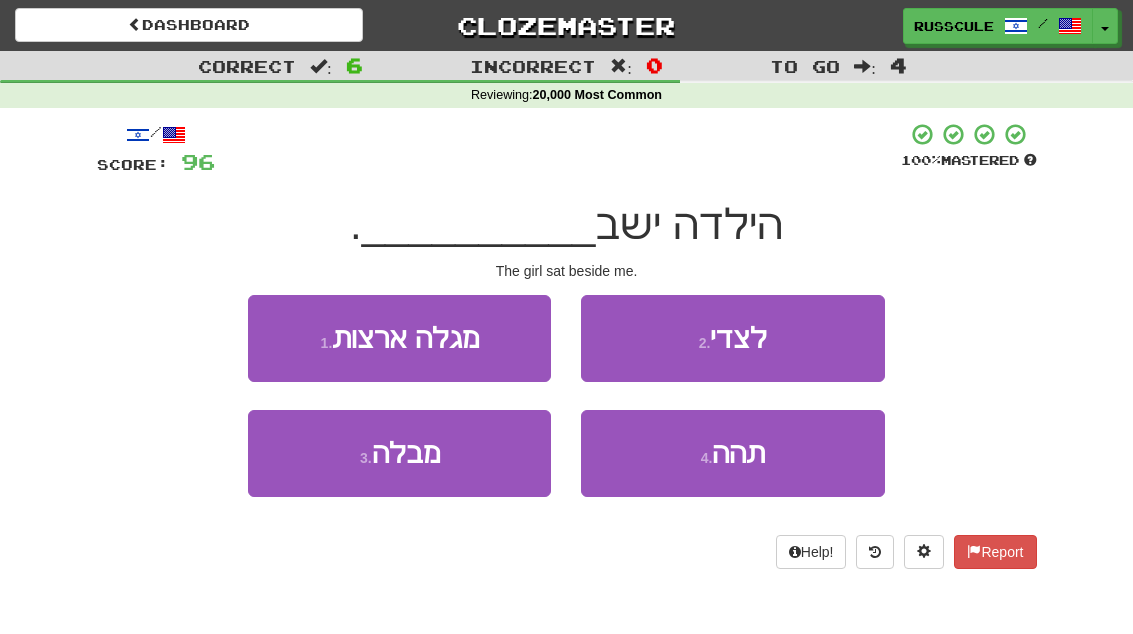 click on "2 .  לצדי" at bounding box center (732, 338) 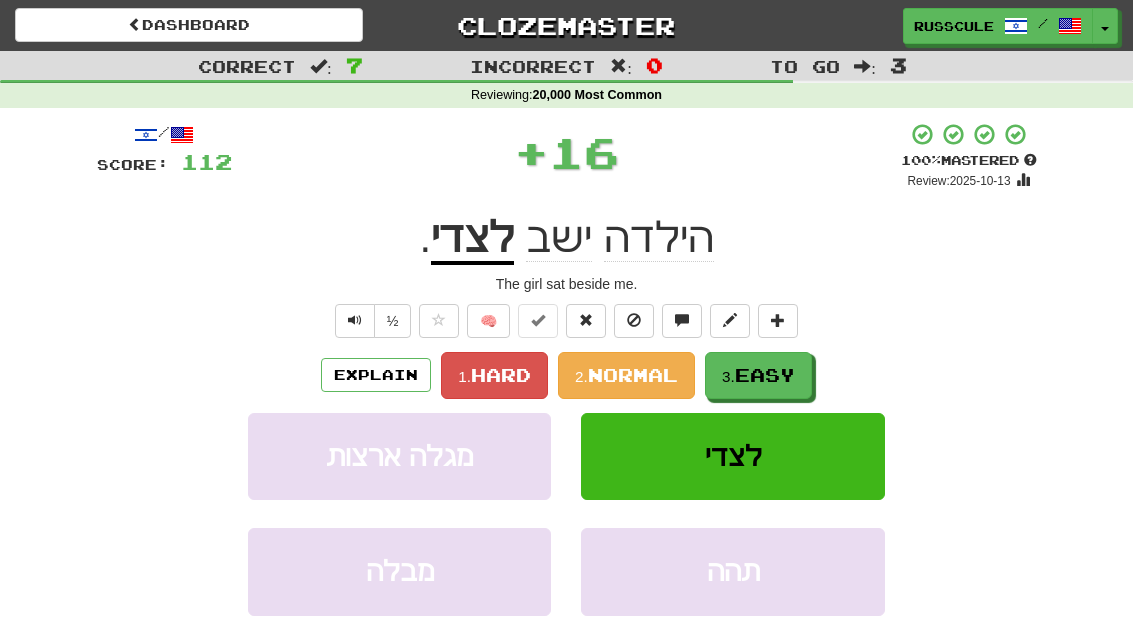 click on "Easy" at bounding box center [765, 375] 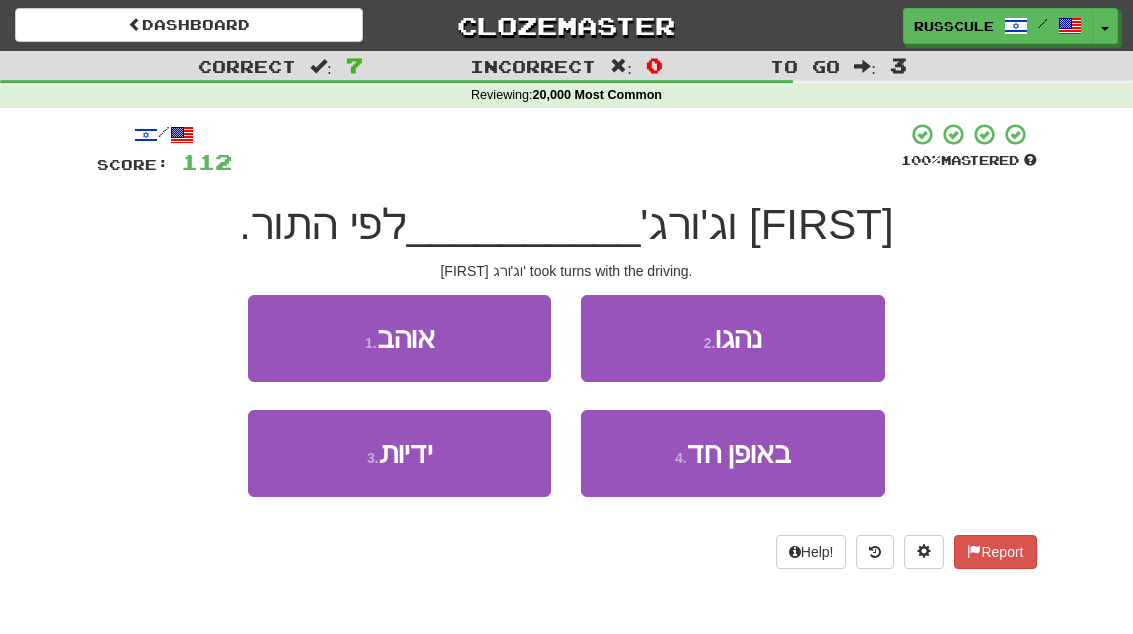 click on "2 .  נהגו" at bounding box center [732, 338] 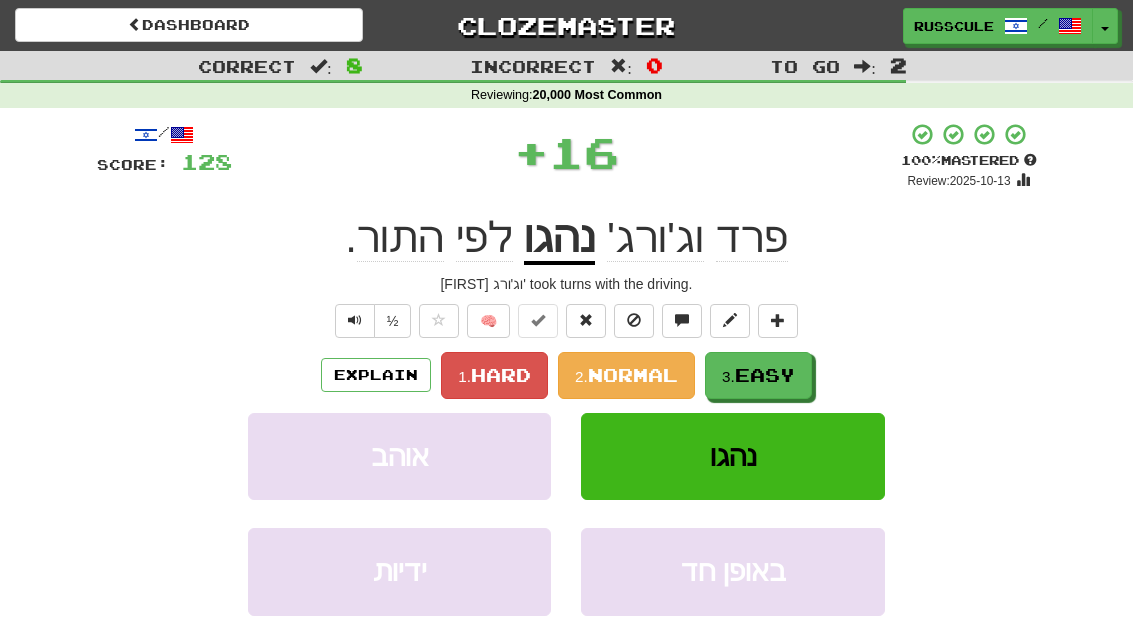 click on "Easy" at bounding box center (765, 375) 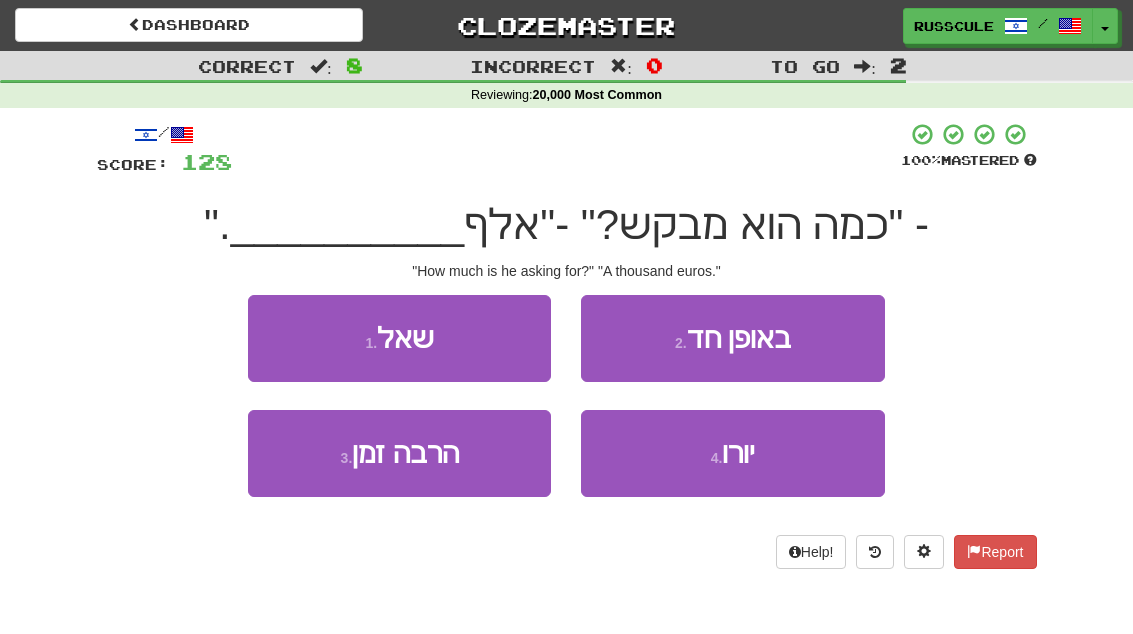 click on "4 .  יורו" at bounding box center (732, 453) 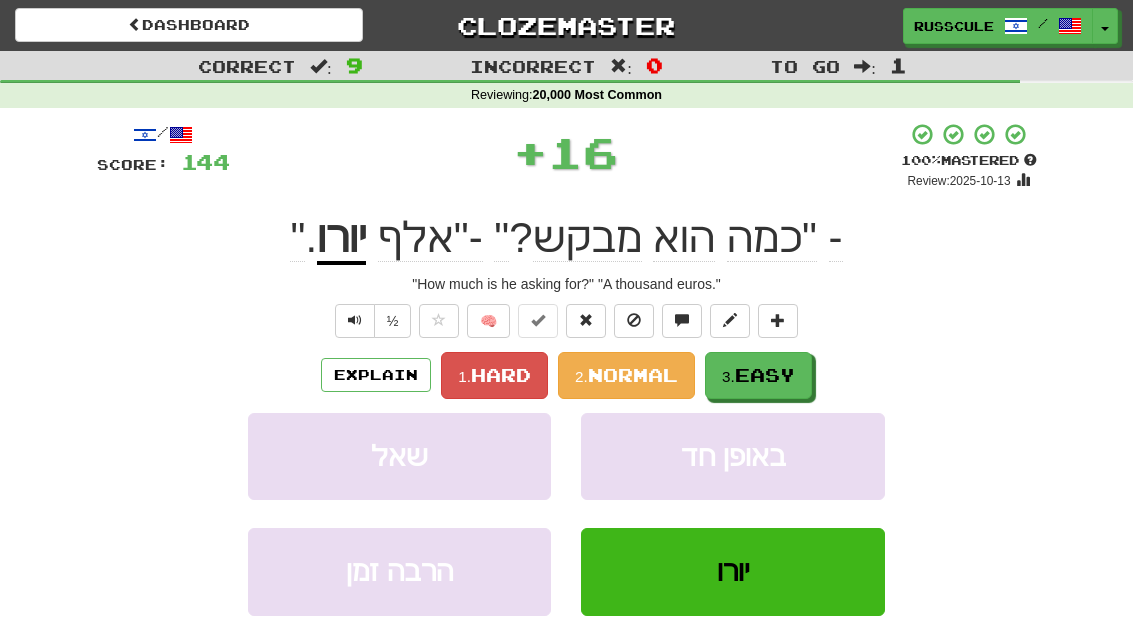 click on "3.  Easy" at bounding box center (758, 375) 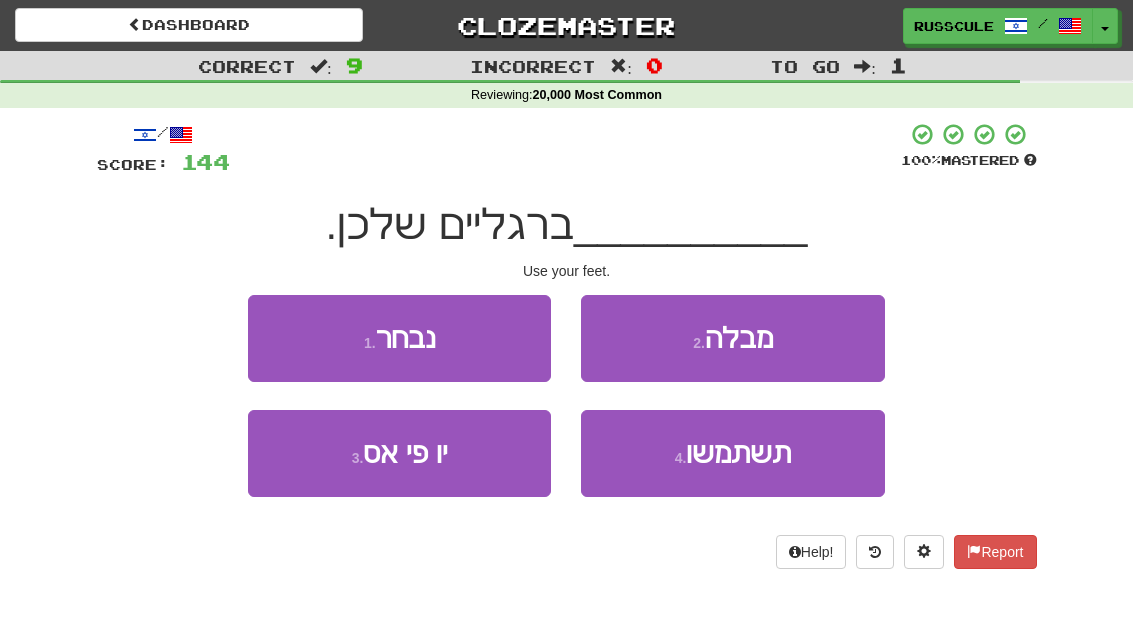 click on "4 .  תשתמשו" at bounding box center (732, 453) 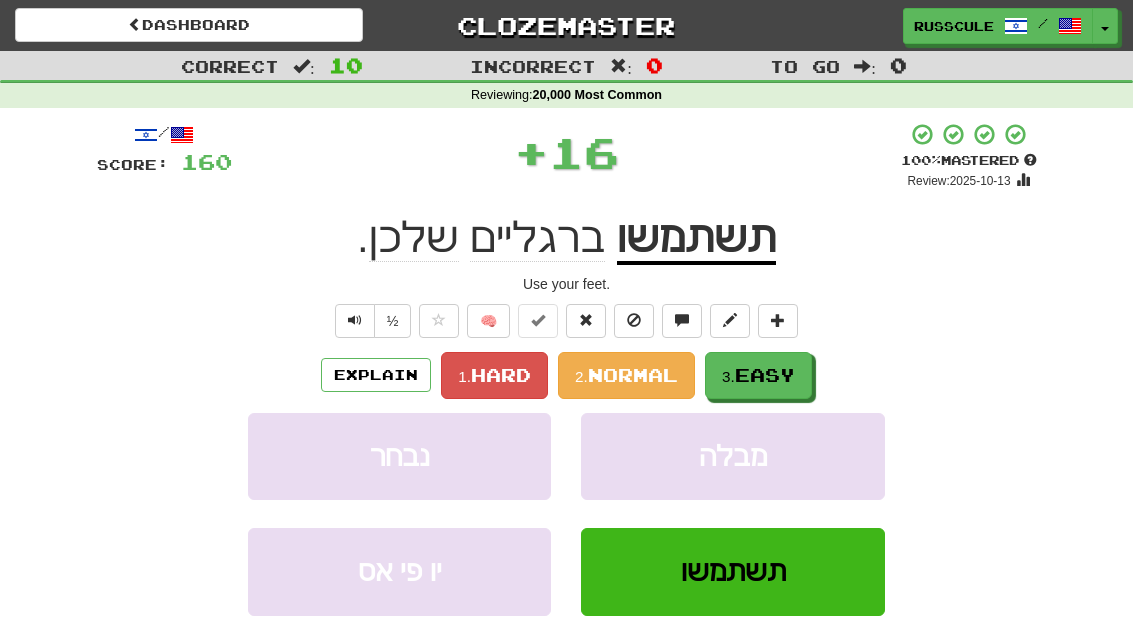 click on "3.  Easy" at bounding box center [758, 375] 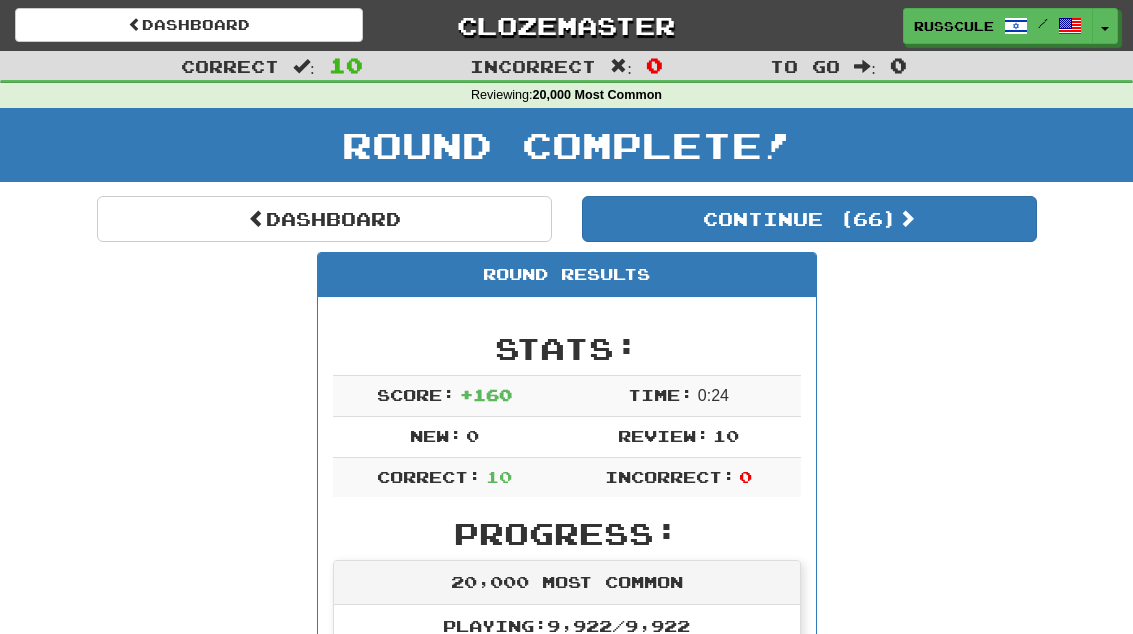 click on "Dashboard" at bounding box center [324, 219] 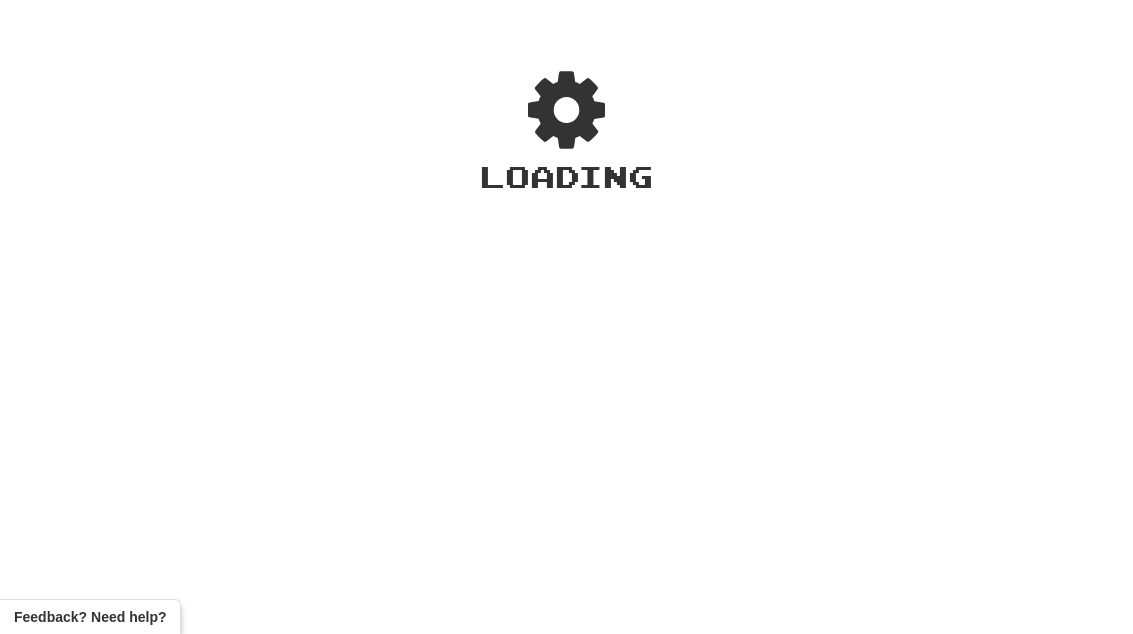 scroll, scrollTop: 0, scrollLeft: 0, axis: both 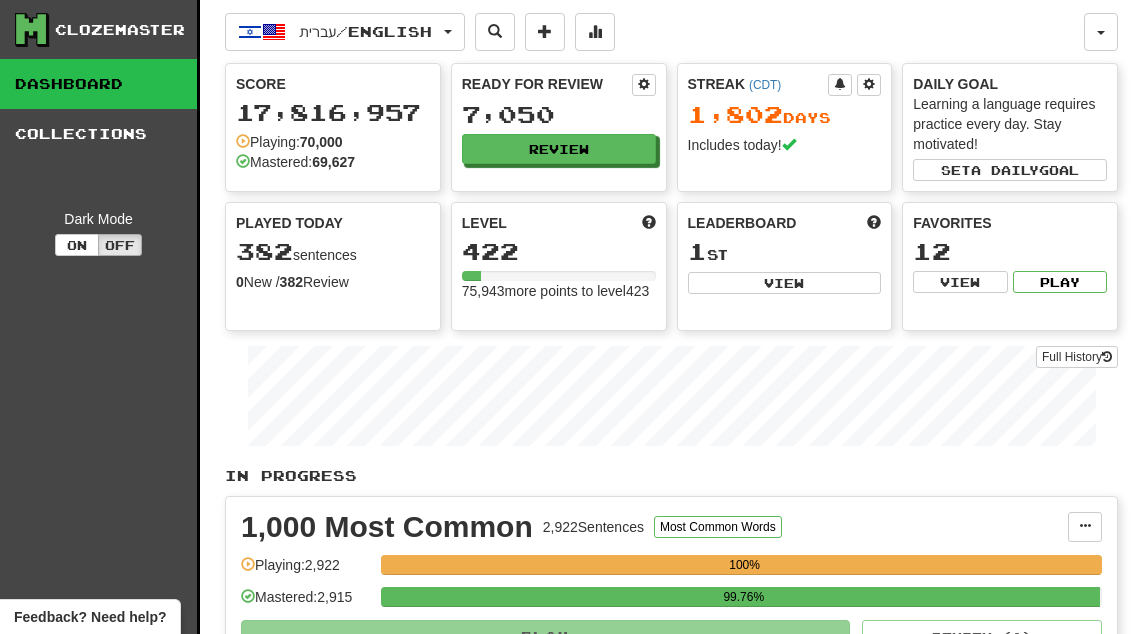 click on "Review" at bounding box center [559, 149] 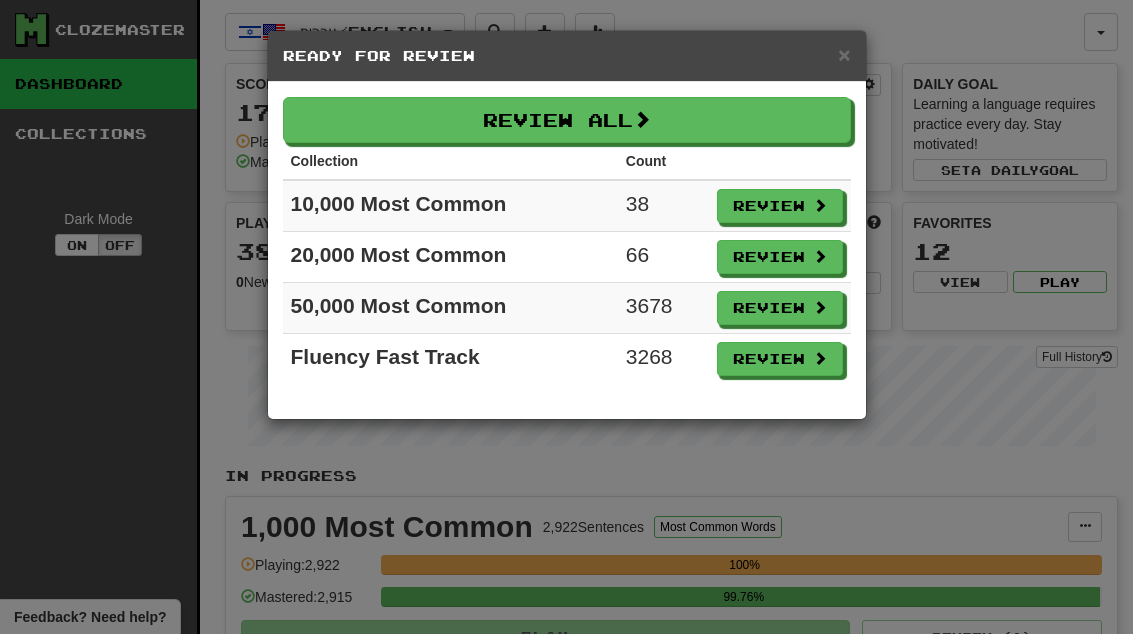 click on "Review" at bounding box center (780, 359) 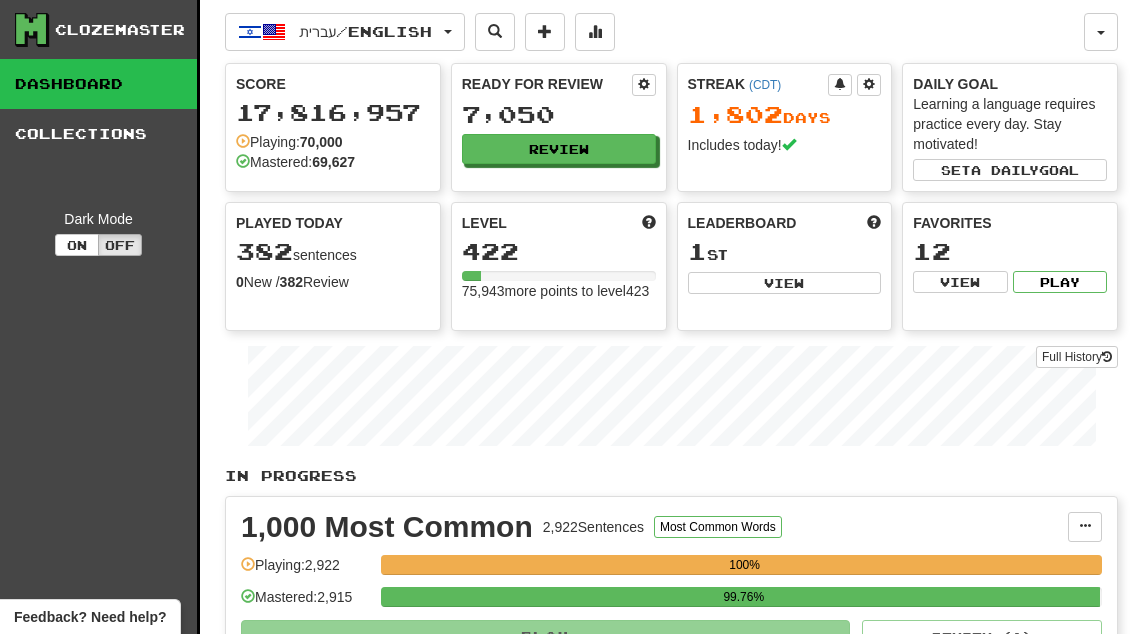 select on "**" 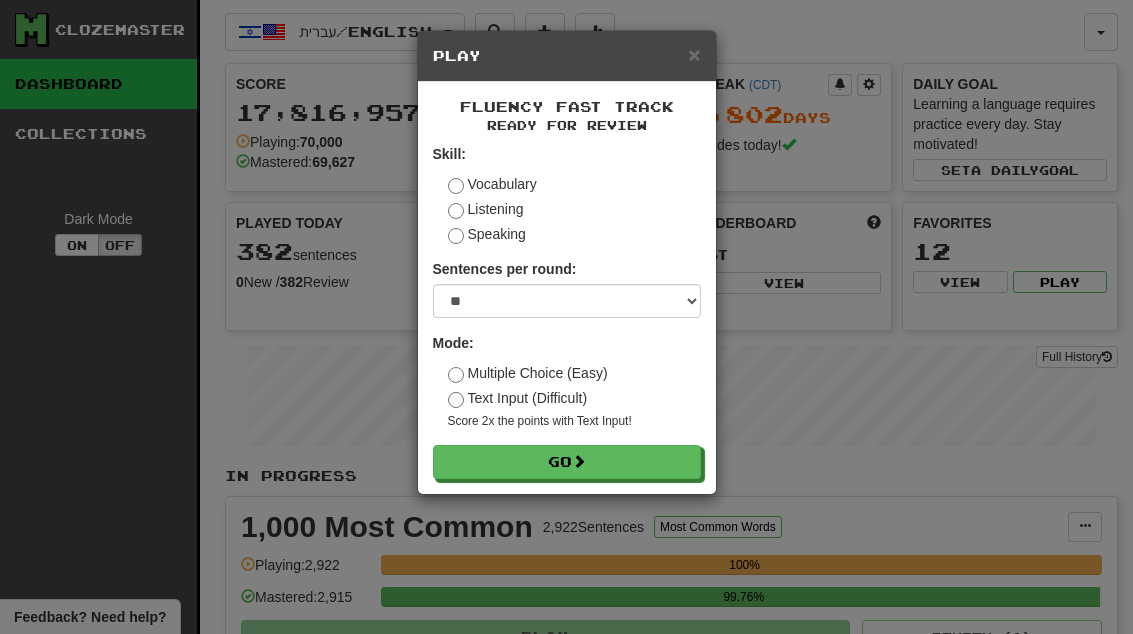 click on "Go" at bounding box center (567, 462) 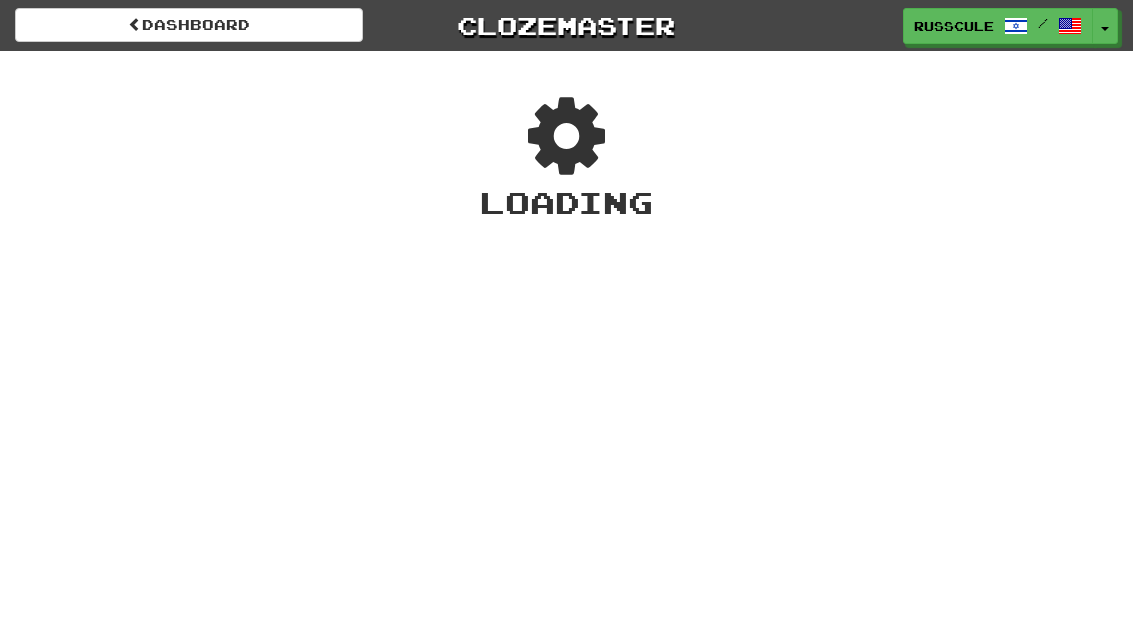 scroll, scrollTop: 0, scrollLeft: 0, axis: both 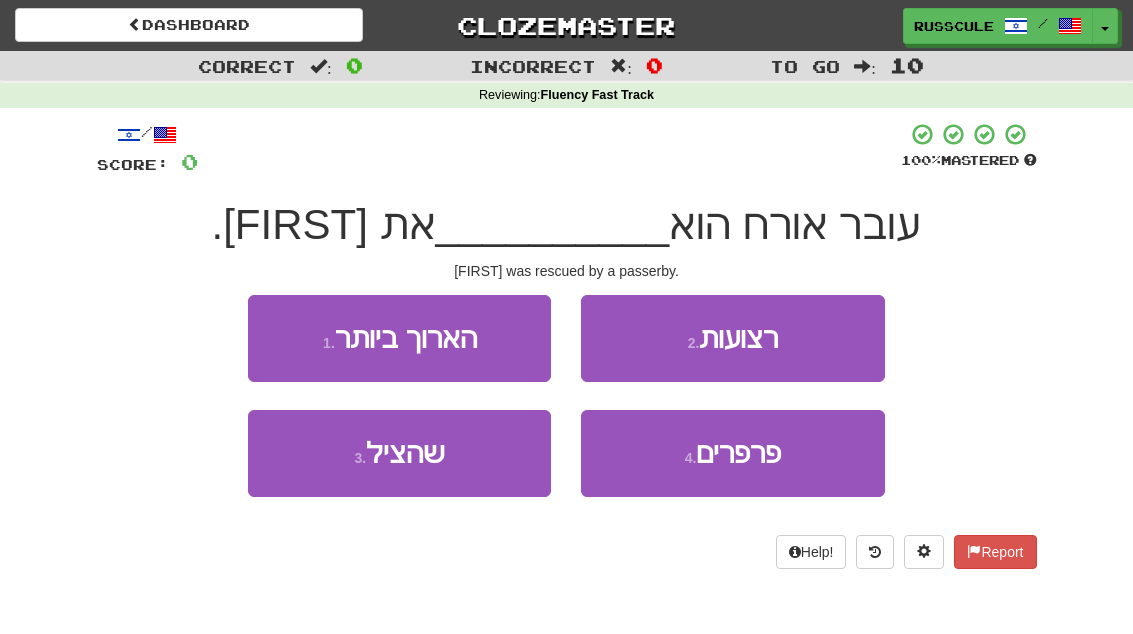 click on "3 .  שהציל" at bounding box center (399, 453) 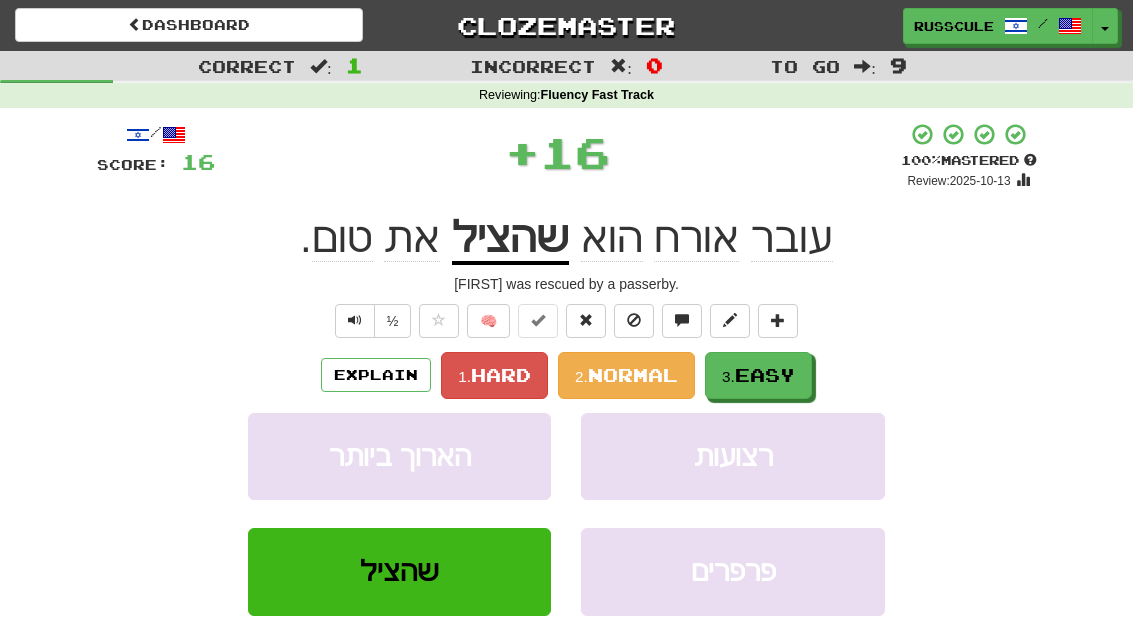 click on "3.  Easy" at bounding box center (758, 375) 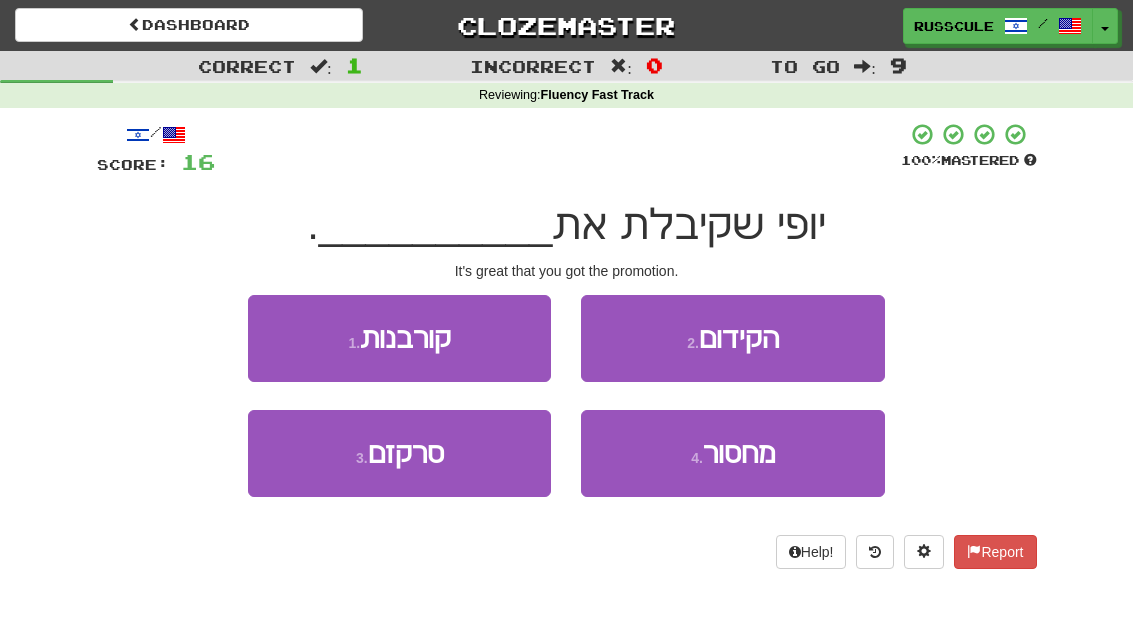 click on "2 .  הקידום" at bounding box center [732, 338] 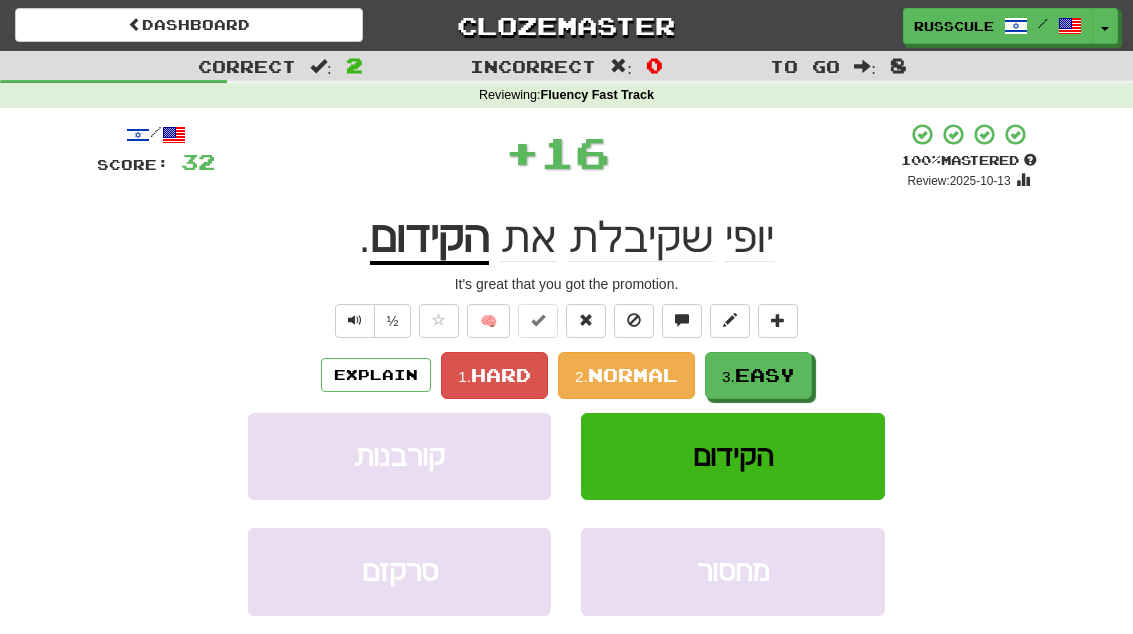 click on "3.  Easy" at bounding box center [758, 375] 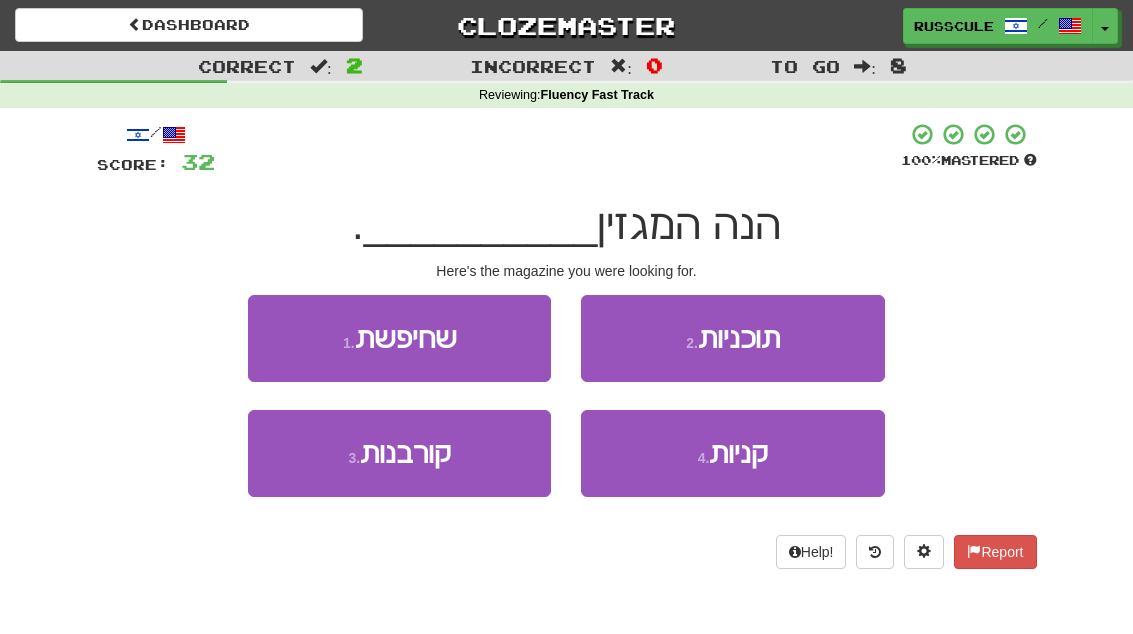 click on "1 .  שחיפשת" at bounding box center (399, 338) 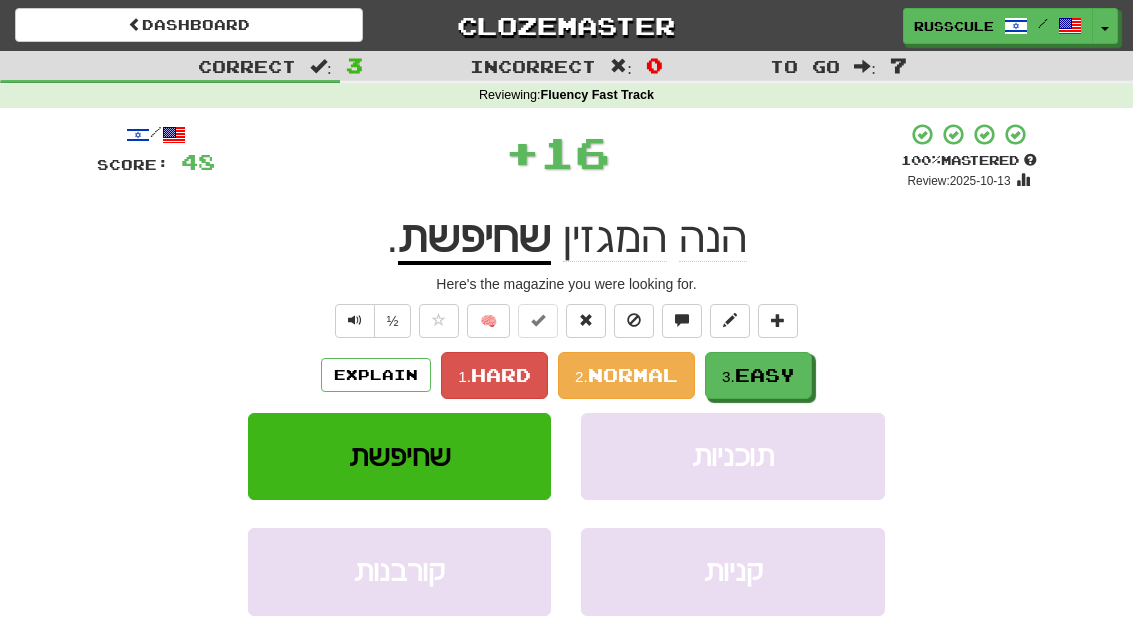 click on "3.  Easy" at bounding box center [758, 375] 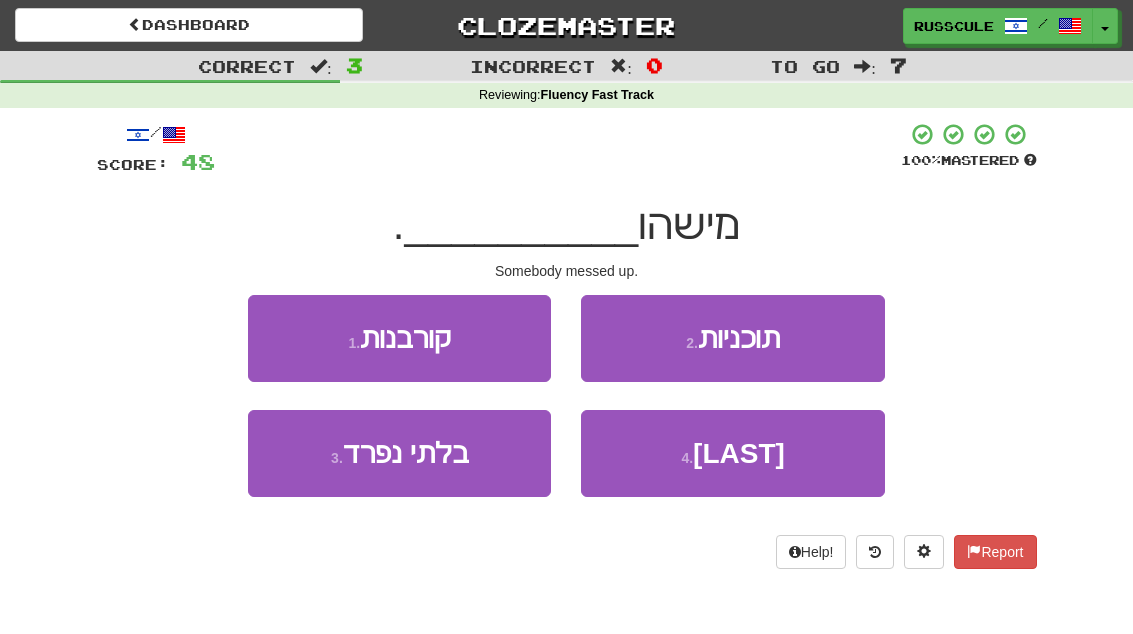 click on "4 .  פישל" at bounding box center [732, 453] 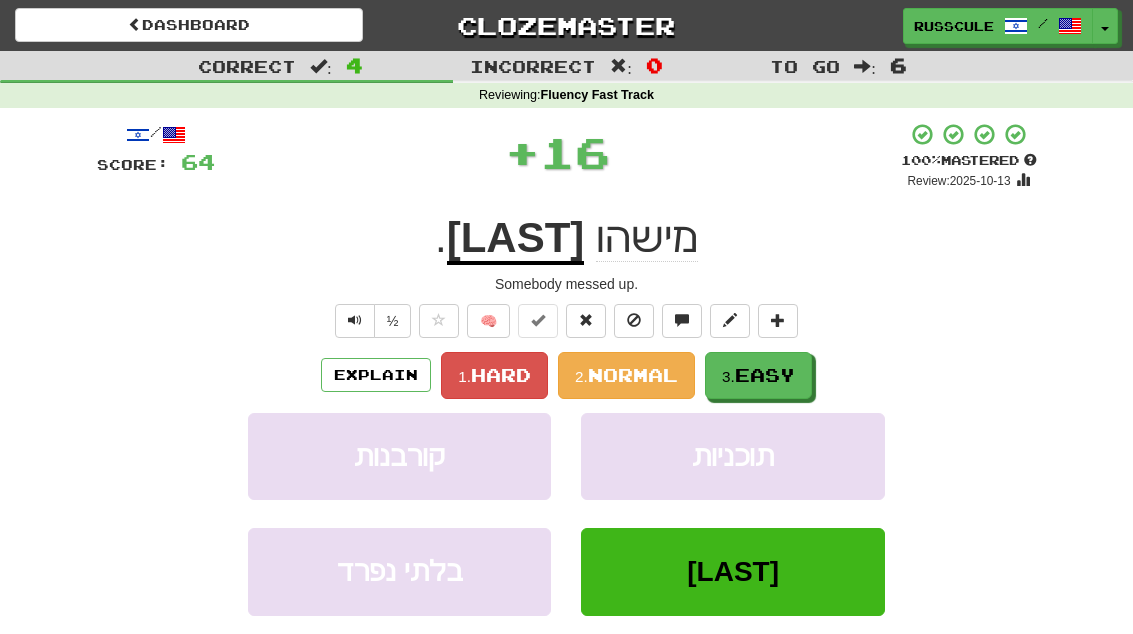click on "Easy" at bounding box center (765, 375) 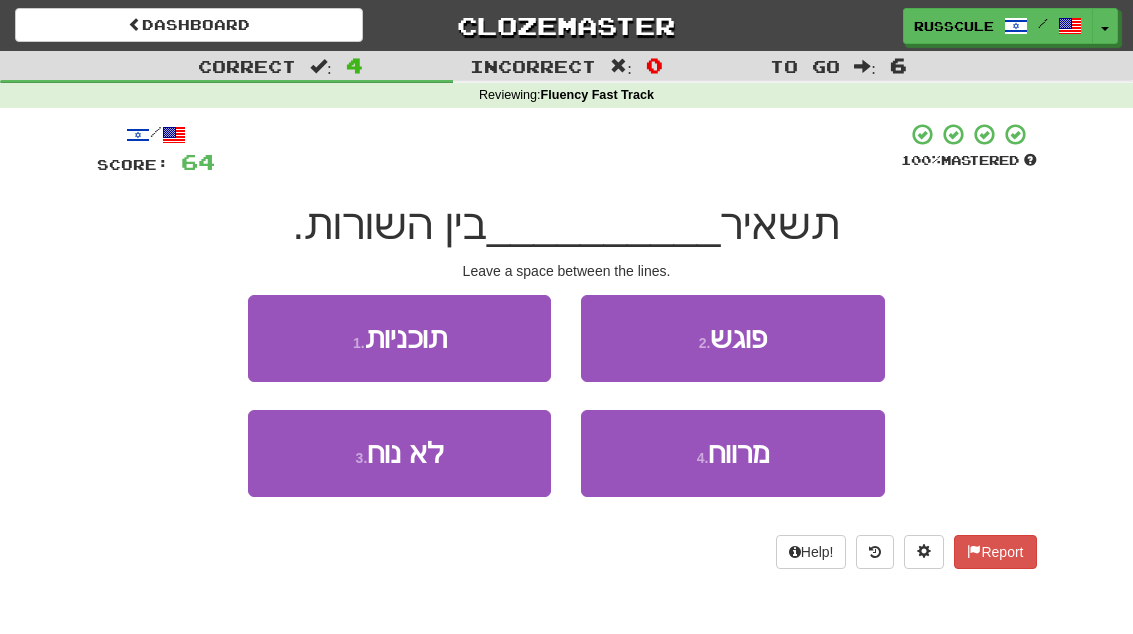 click on "4 .  מרווח" at bounding box center [732, 453] 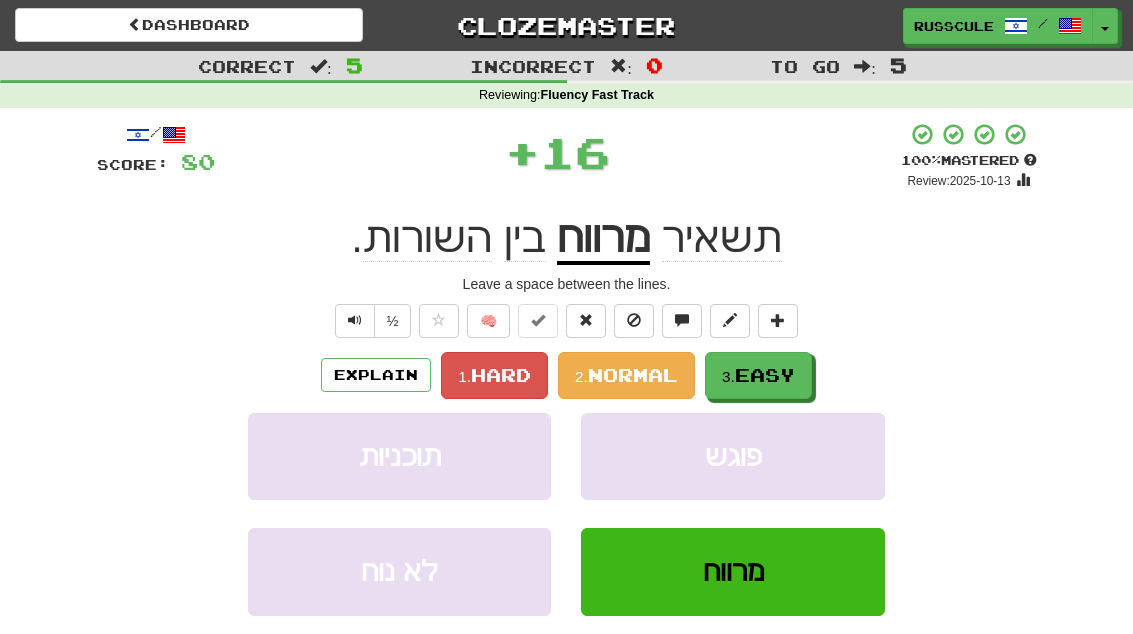 click on "3.  Easy" at bounding box center (758, 375) 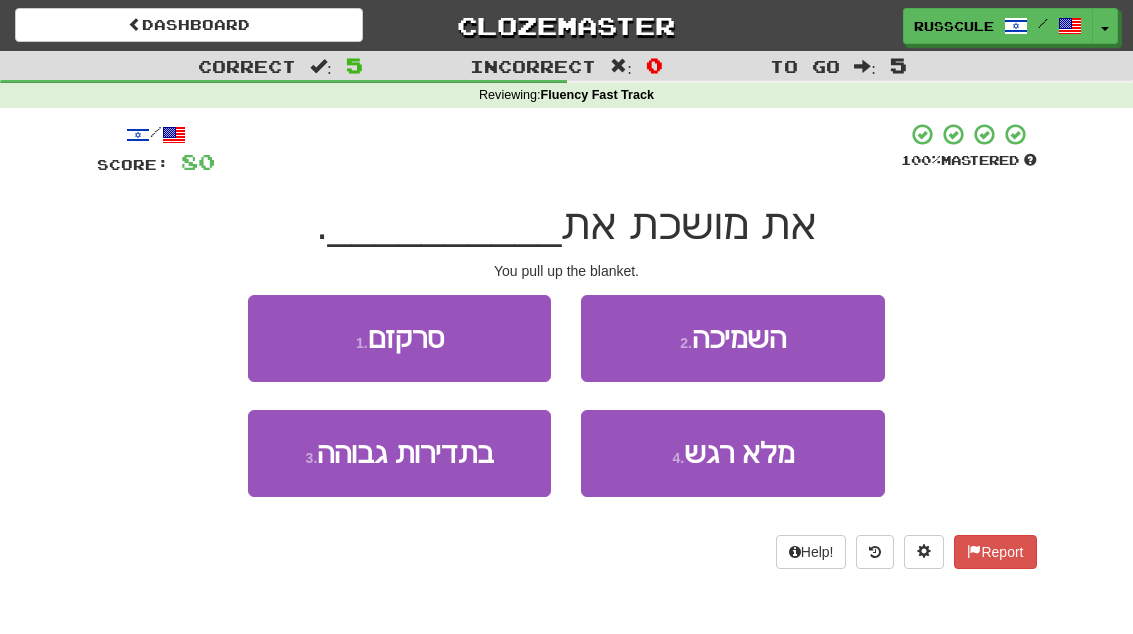 click on "2 .  השמיכה" at bounding box center (732, 338) 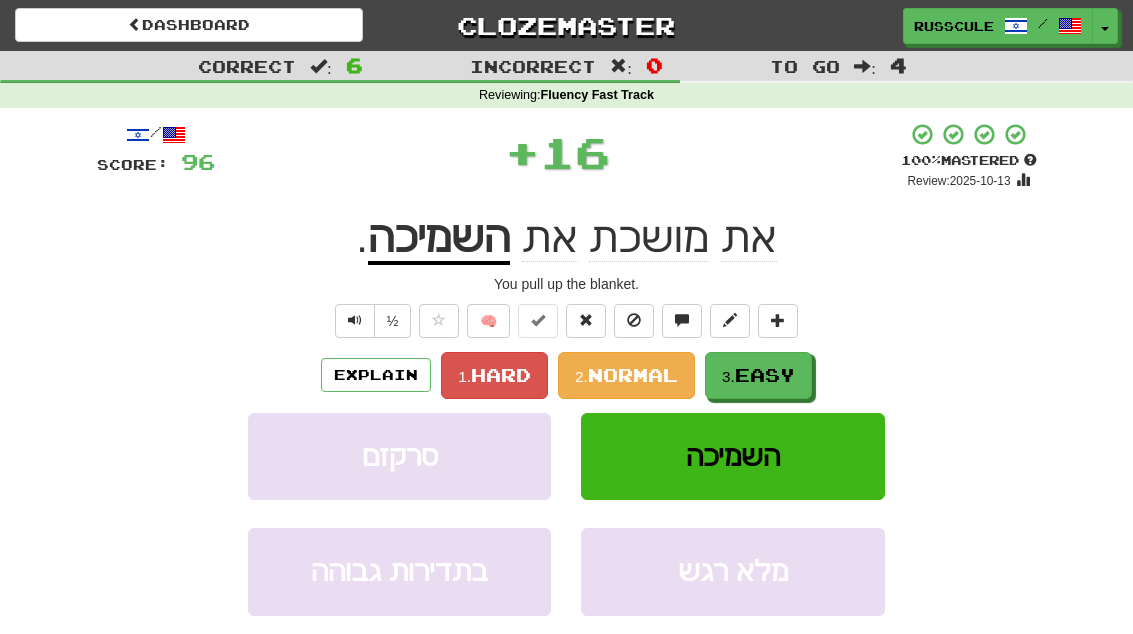 click on "3.  Easy" at bounding box center (758, 375) 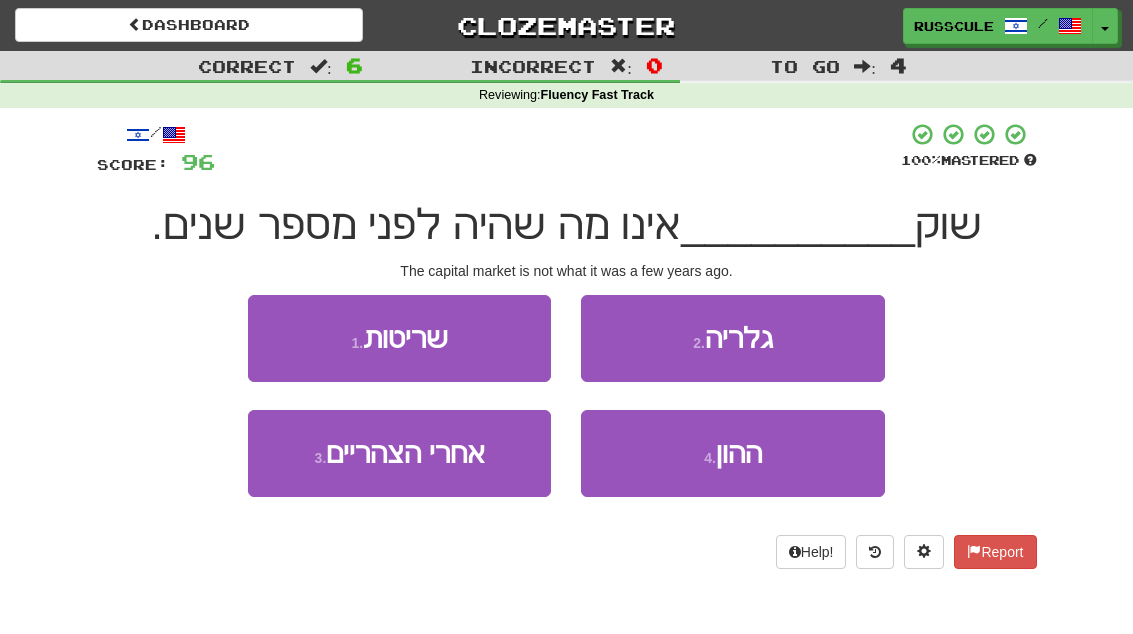 click on "4 .  ההון" at bounding box center (732, 453) 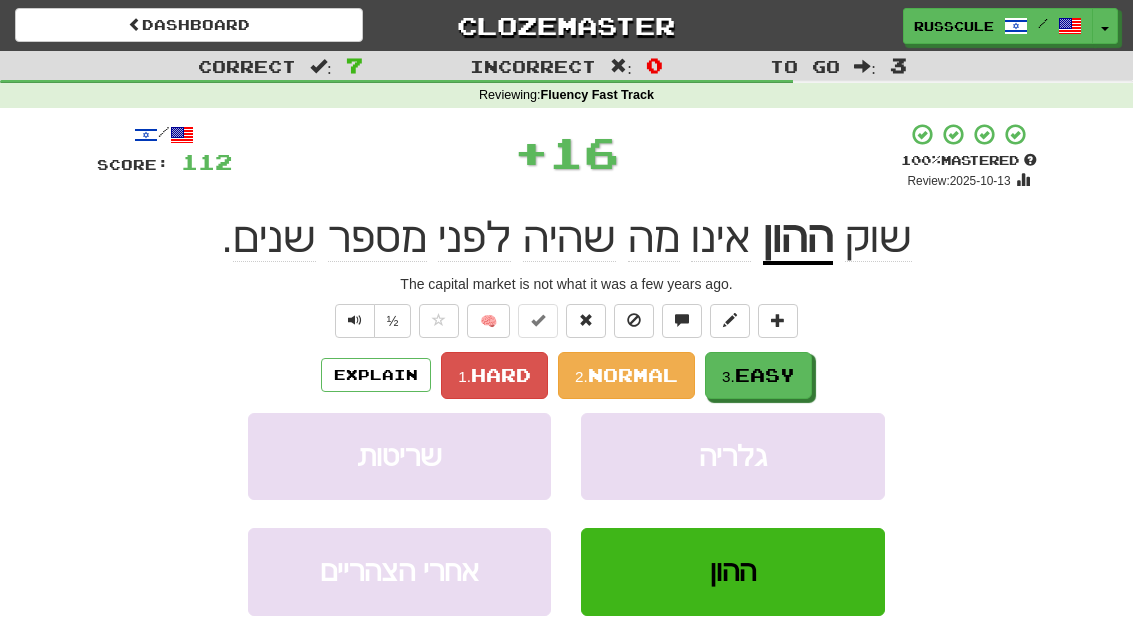 click on "3.  Easy" at bounding box center [758, 375] 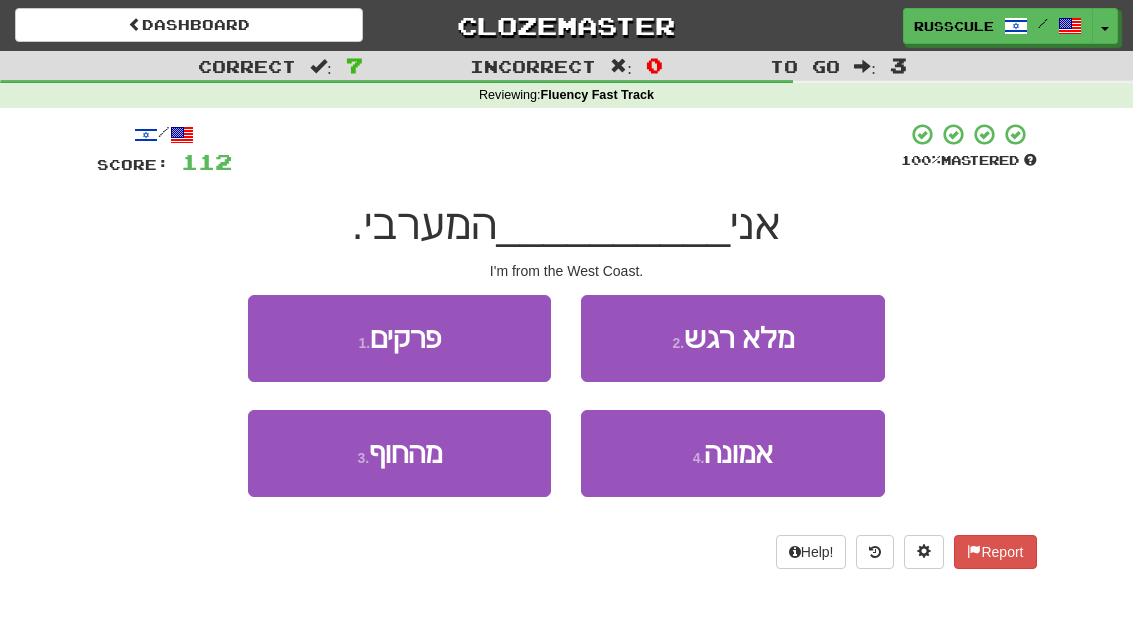 click on "3 .  מהחוף" at bounding box center (399, 453) 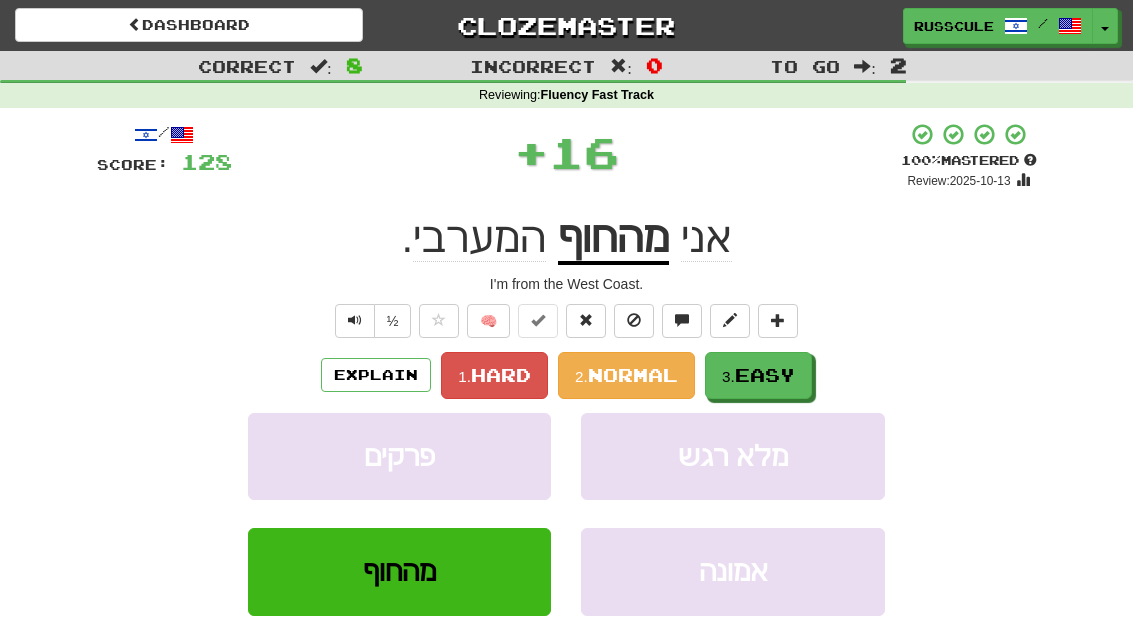 click on "3.  Easy" at bounding box center (758, 375) 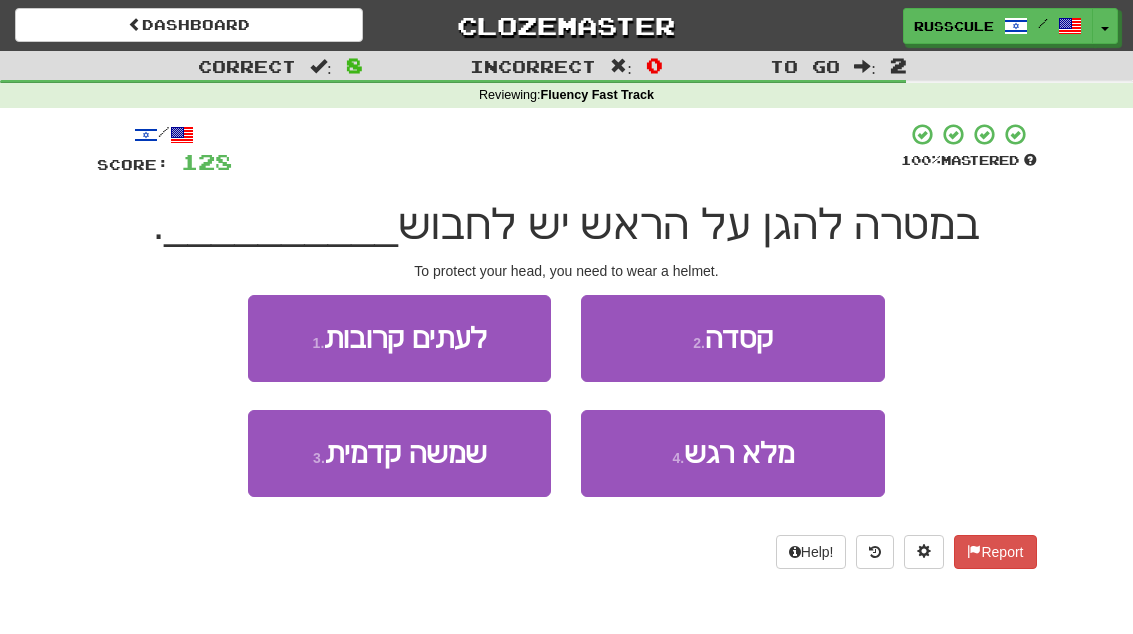 click on "2 .  קסדה" at bounding box center [732, 338] 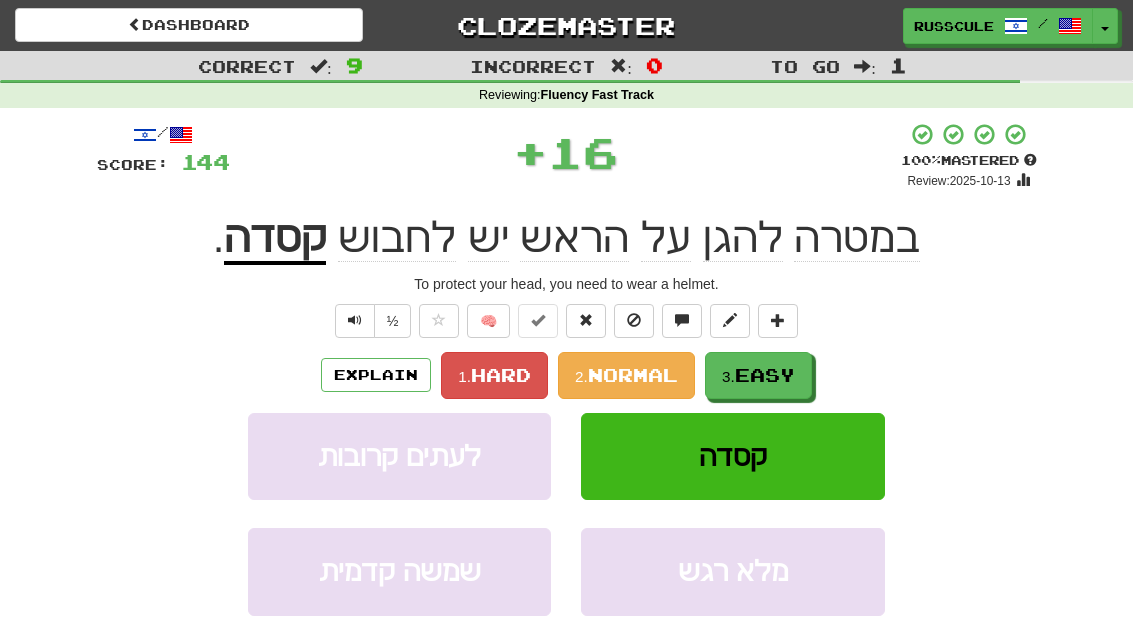click on "3.  Easy" at bounding box center (758, 375) 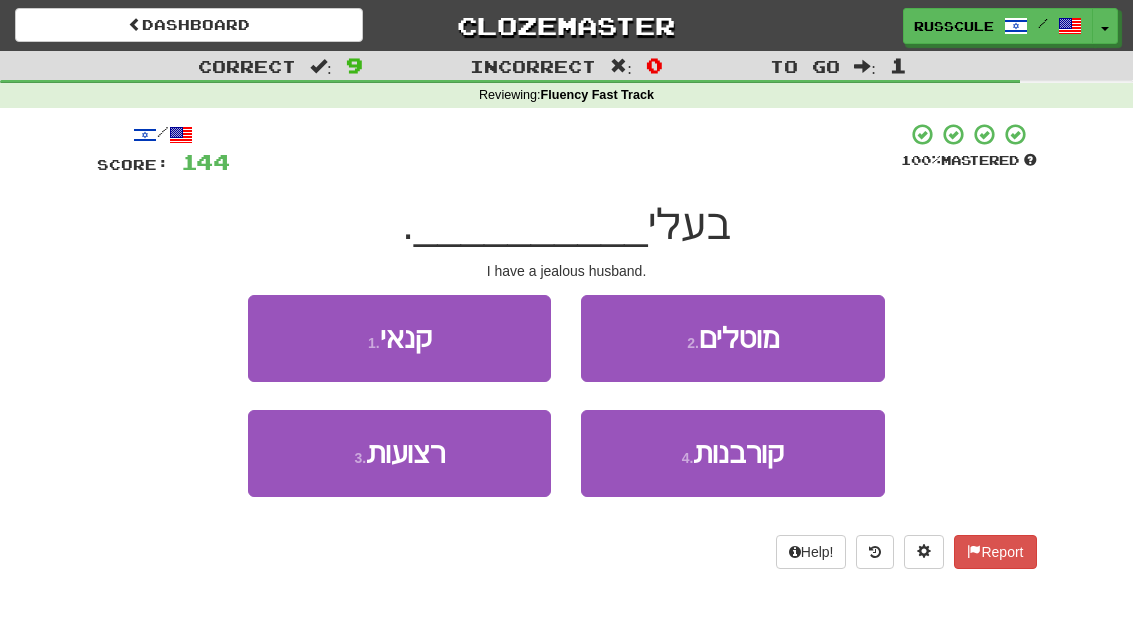 click on "1 .  קנאי" at bounding box center (399, 338) 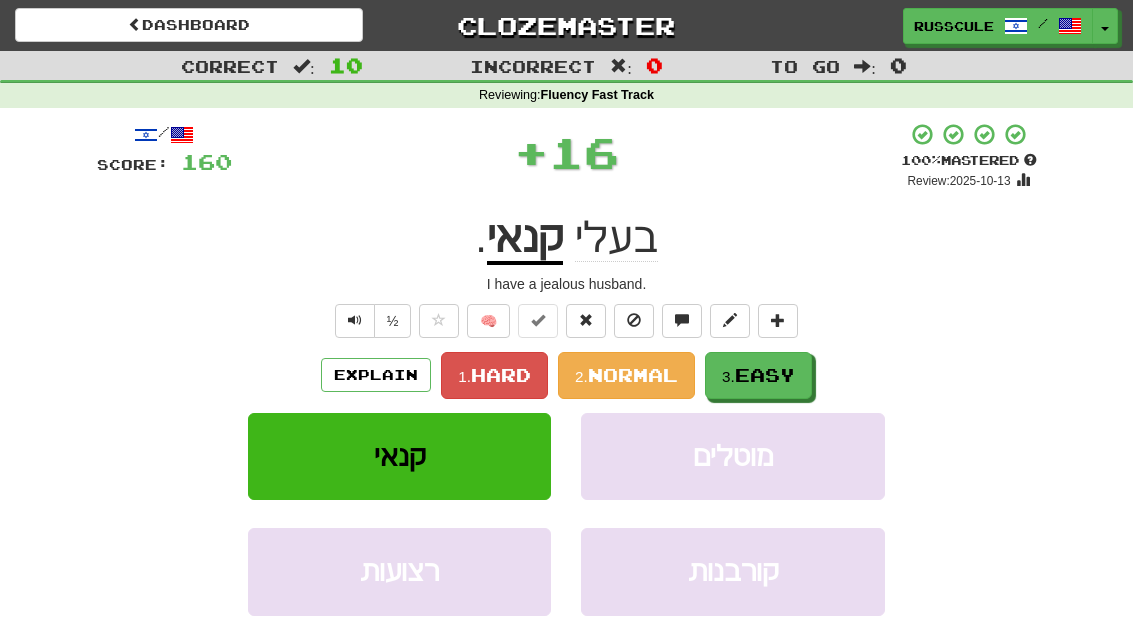click on "Easy" at bounding box center [765, 375] 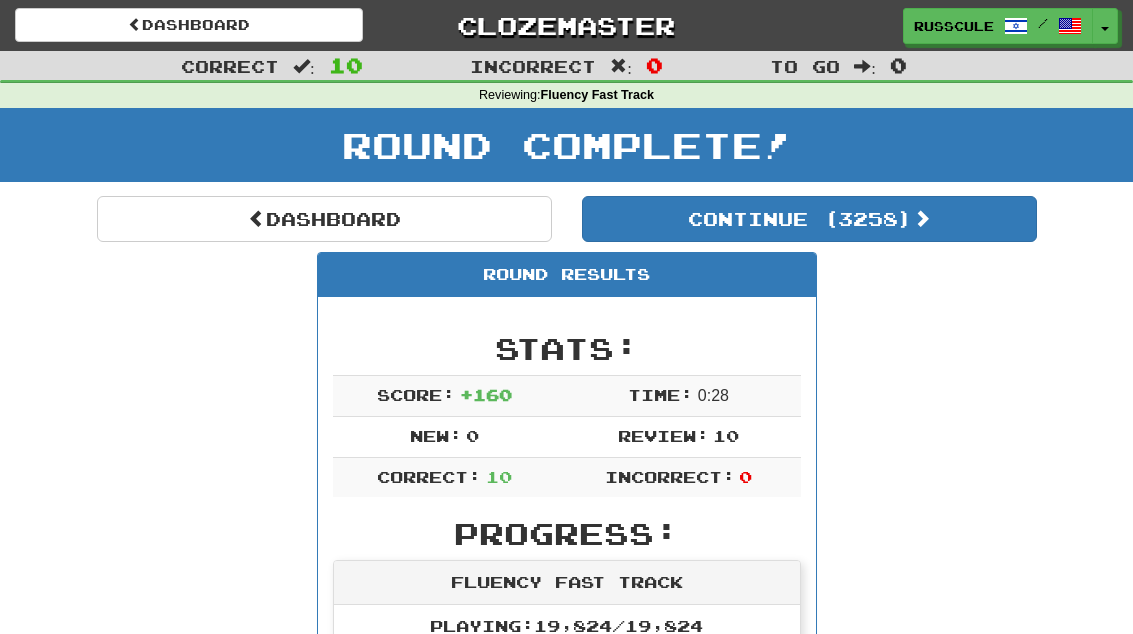 click on "Continue ( 3258 )" at bounding box center [809, 219] 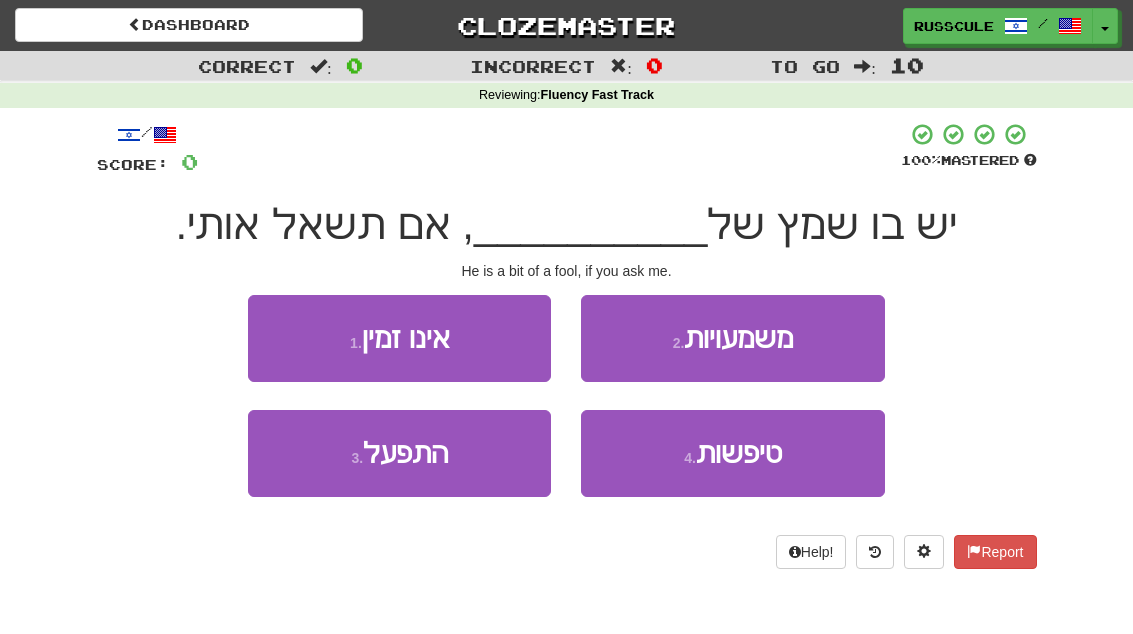 click on "4 .  טיפשות" at bounding box center [732, 453] 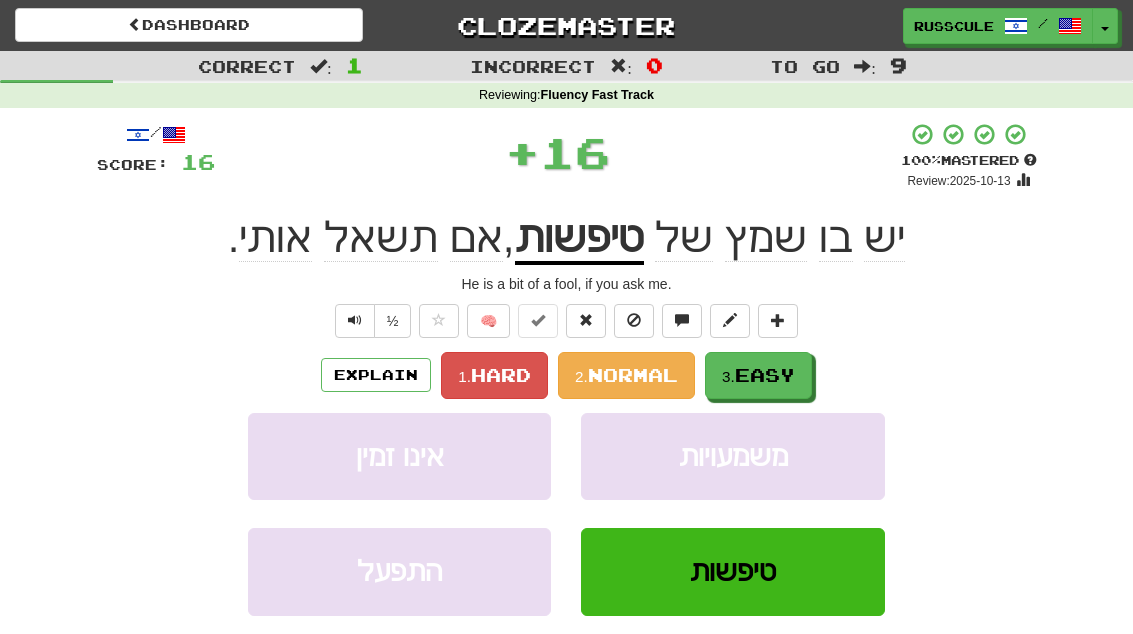 click on "3.  Easy" at bounding box center (758, 375) 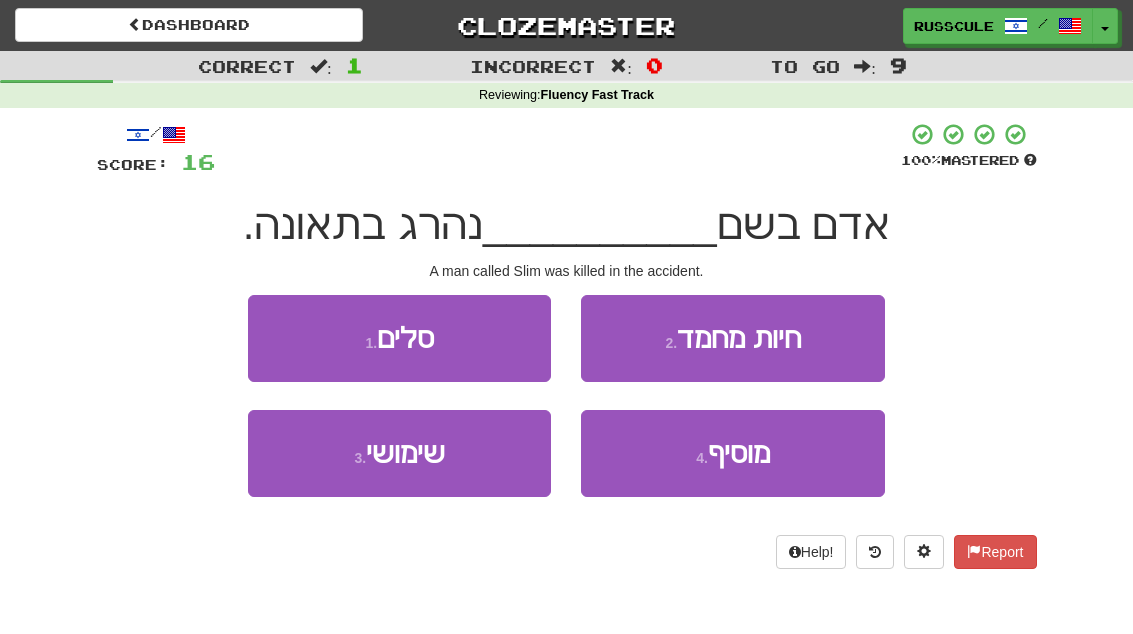 click on "1 .  סלים" at bounding box center [399, 338] 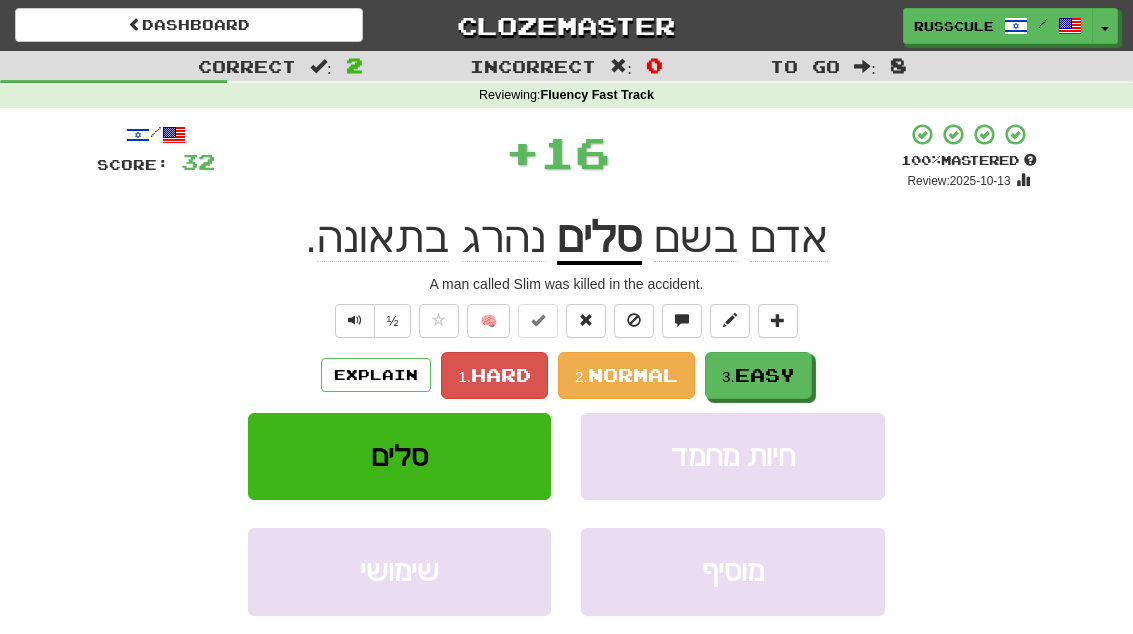 click on "3.  Easy" at bounding box center (758, 375) 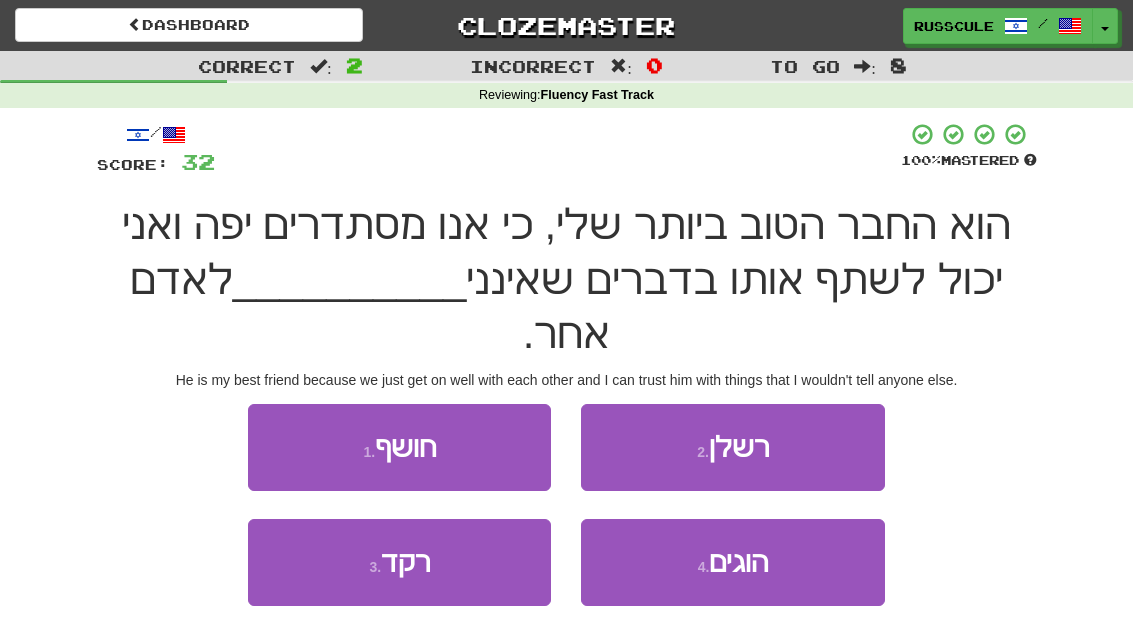 click on "1 .  חושף" at bounding box center (399, 447) 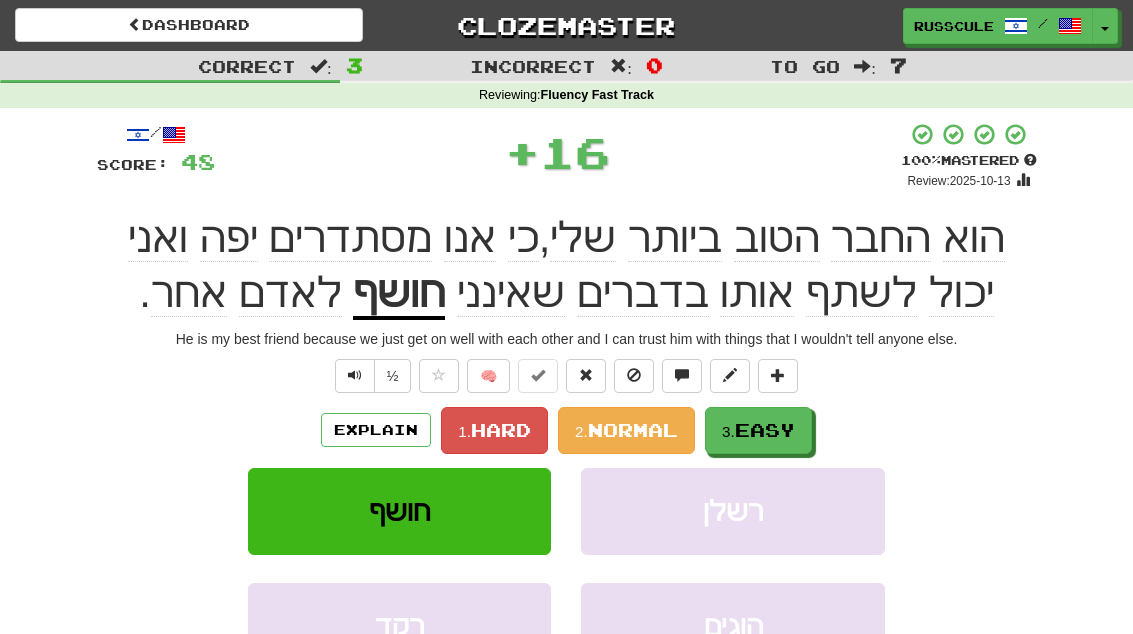 click on "Easy" at bounding box center (765, 430) 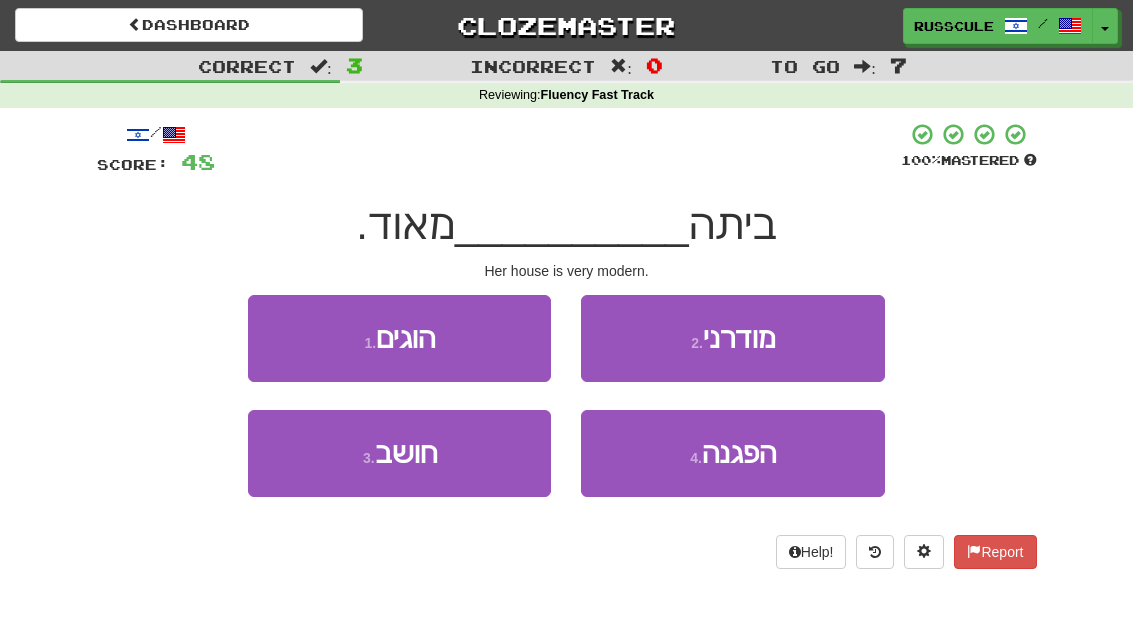 click on "2 .  מודרני" at bounding box center (732, 338) 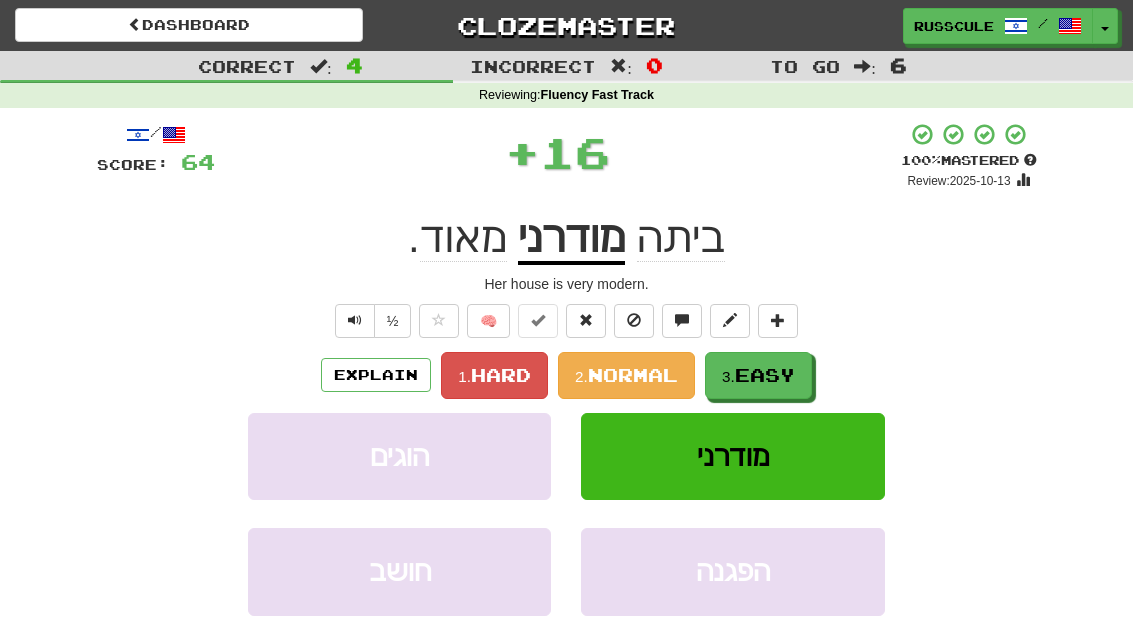click on "3.  Easy" at bounding box center [758, 375] 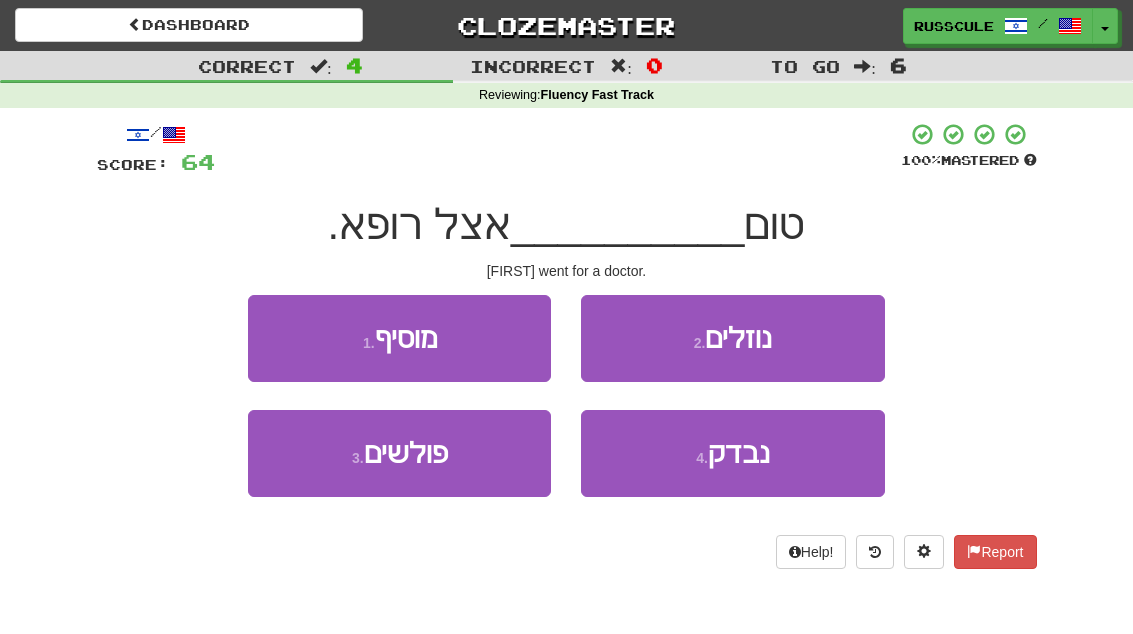 click on "4 .  נבדק" at bounding box center (732, 453) 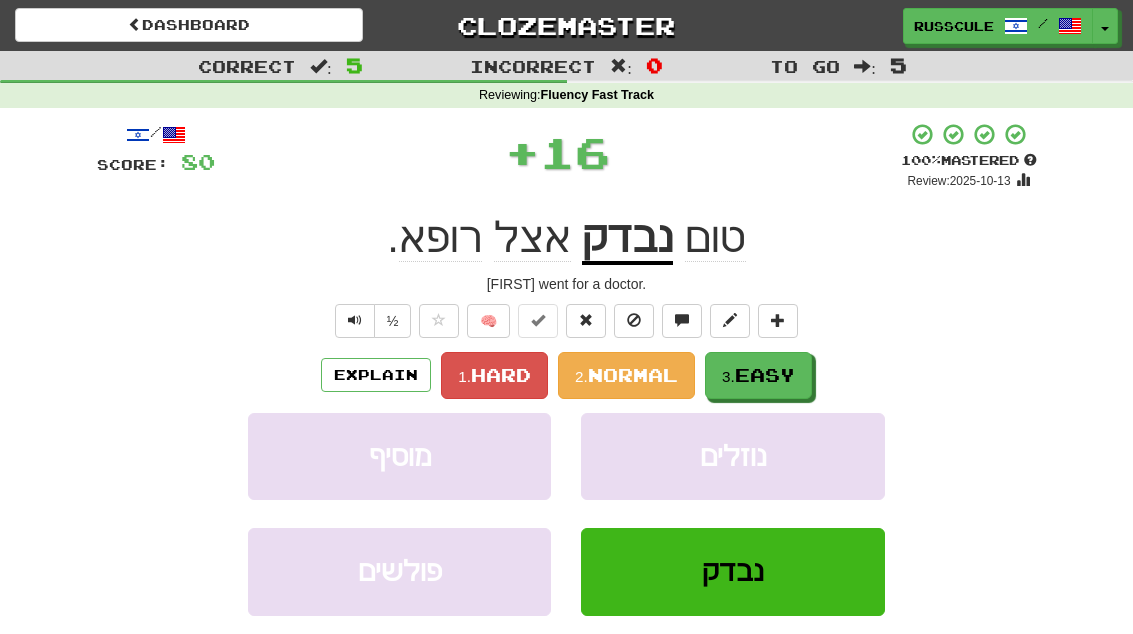 click on "3.  Easy" at bounding box center [758, 375] 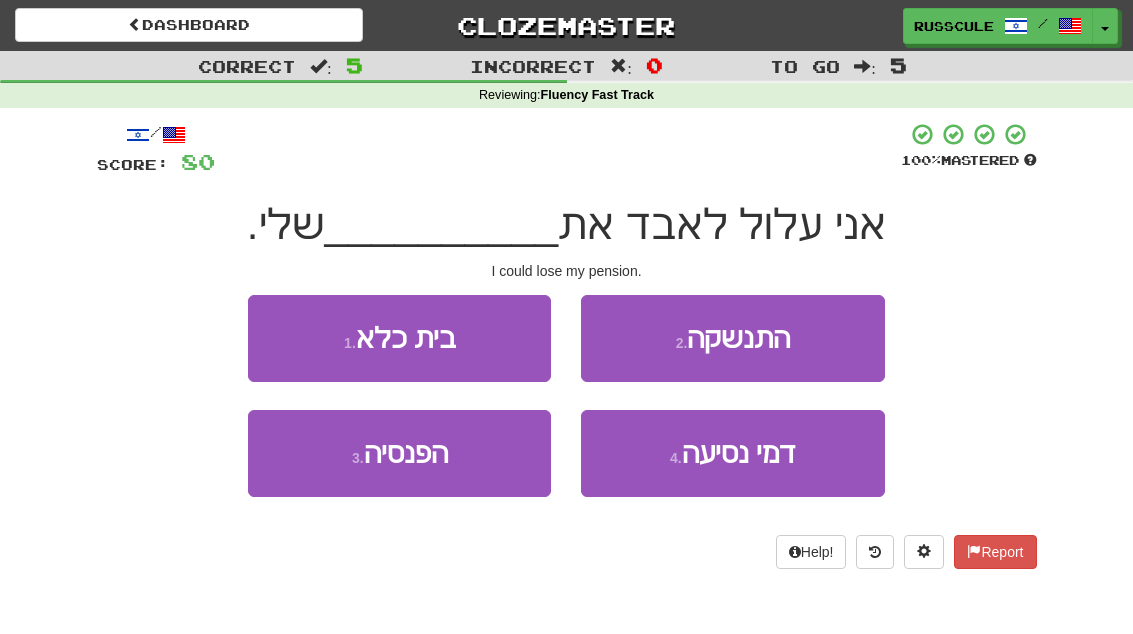 click on "3 .  הפנסיה" at bounding box center [399, 453] 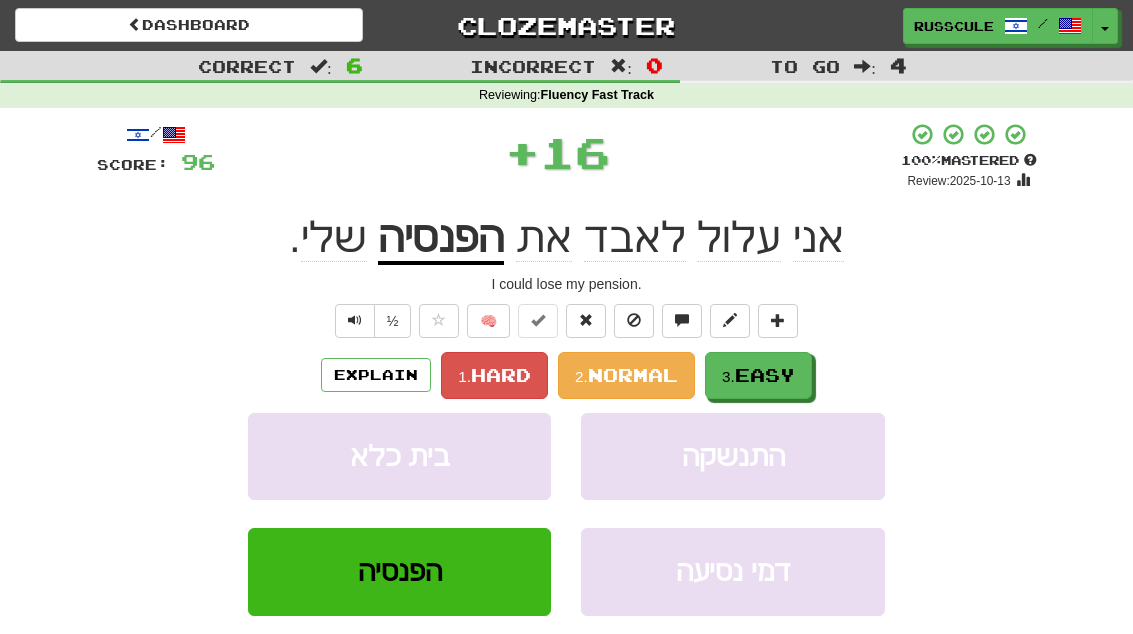 click on "Easy" at bounding box center [765, 375] 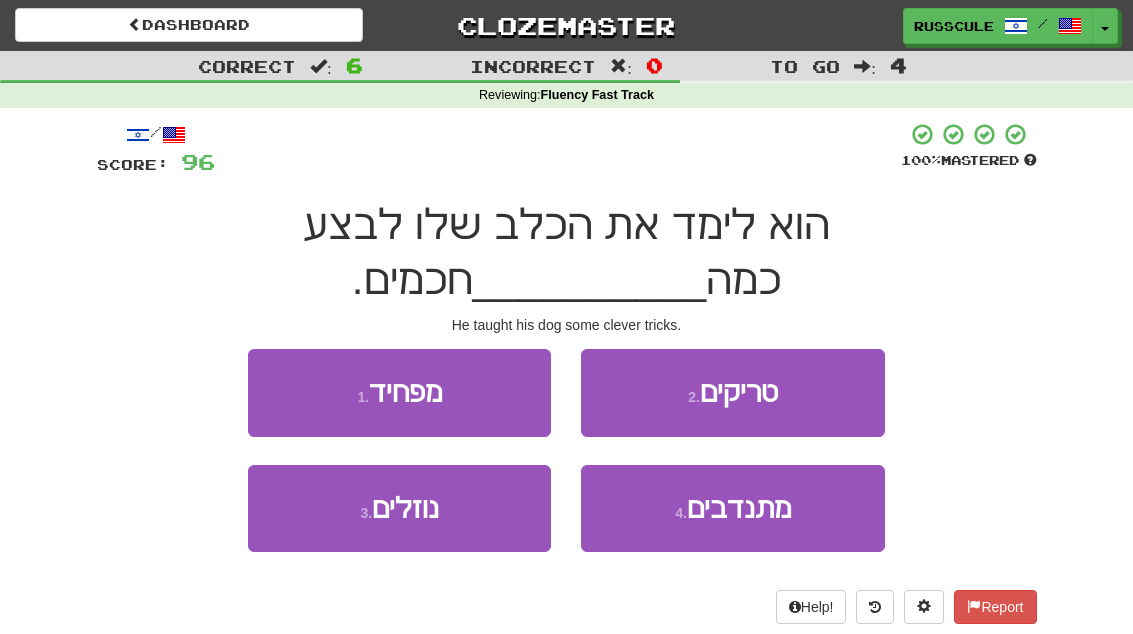 click on "2 .  טריקים" at bounding box center (732, 392) 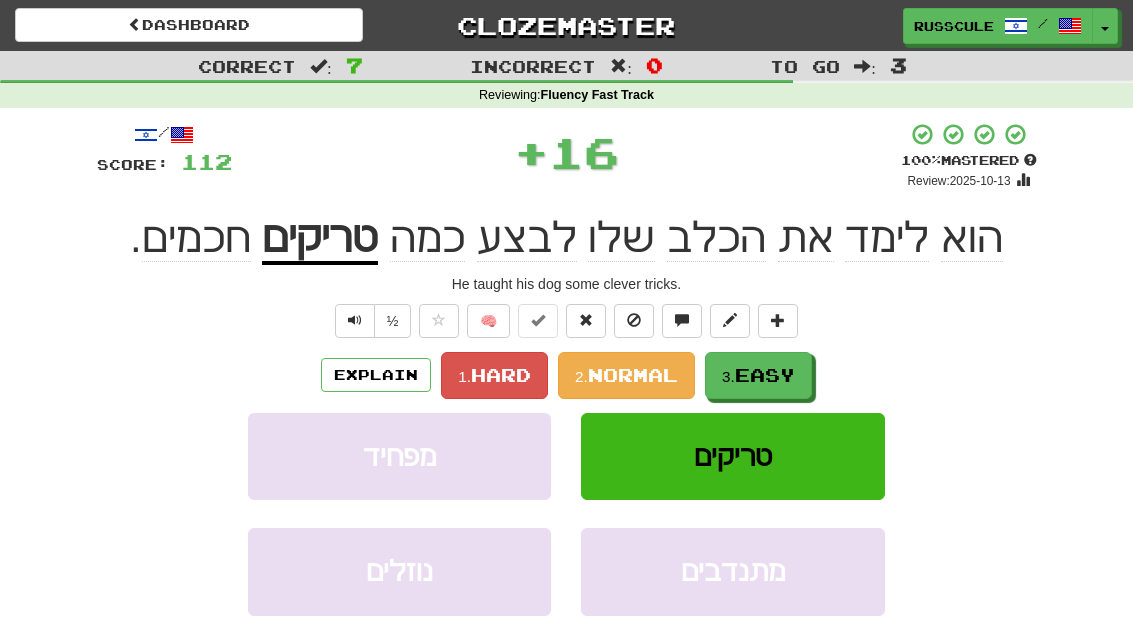 click on "Easy" at bounding box center [765, 375] 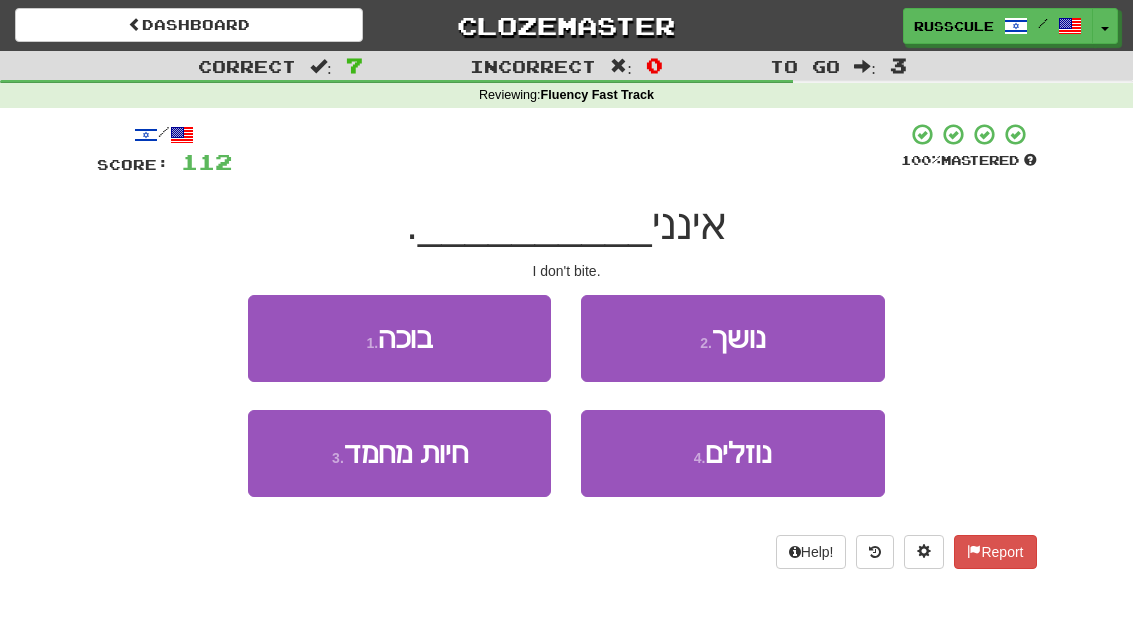 click on "2 .  נושך" at bounding box center (732, 338) 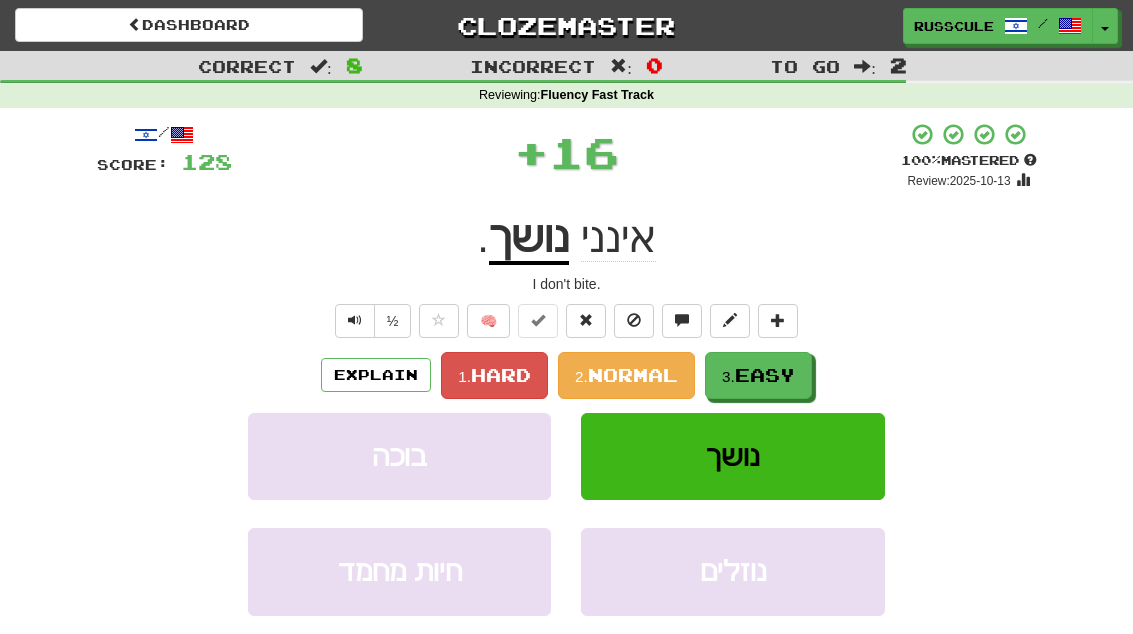 click on "3.  Easy" at bounding box center [758, 375] 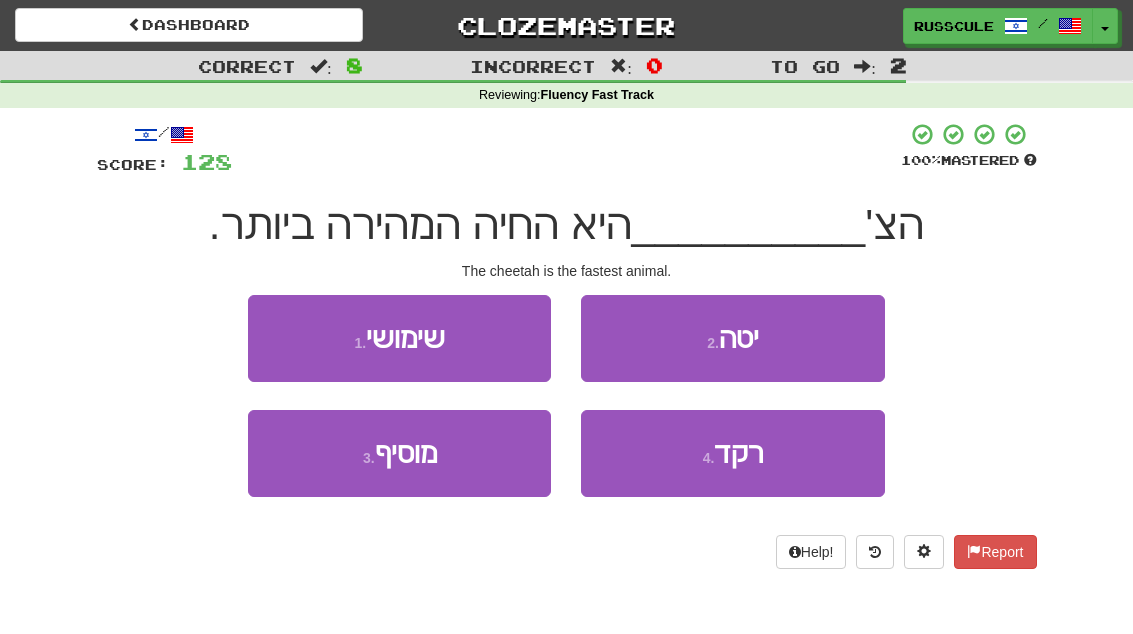 click on "2 .  יטה" at bounding box center (732, 338) 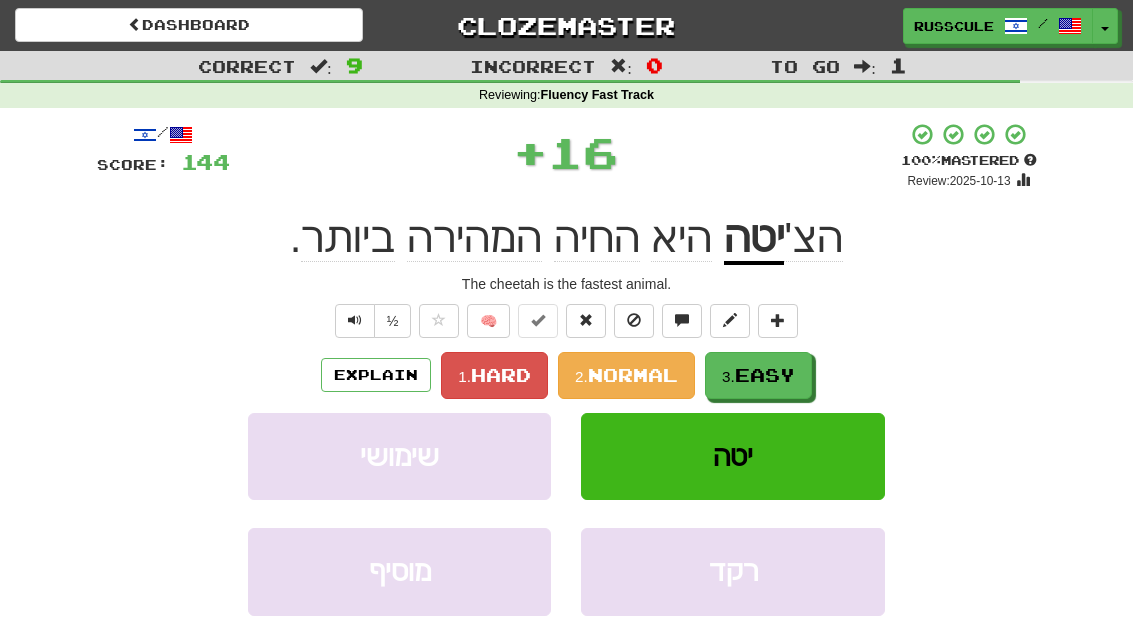 click on "3.  Easy" at bounding box center (758, 375) 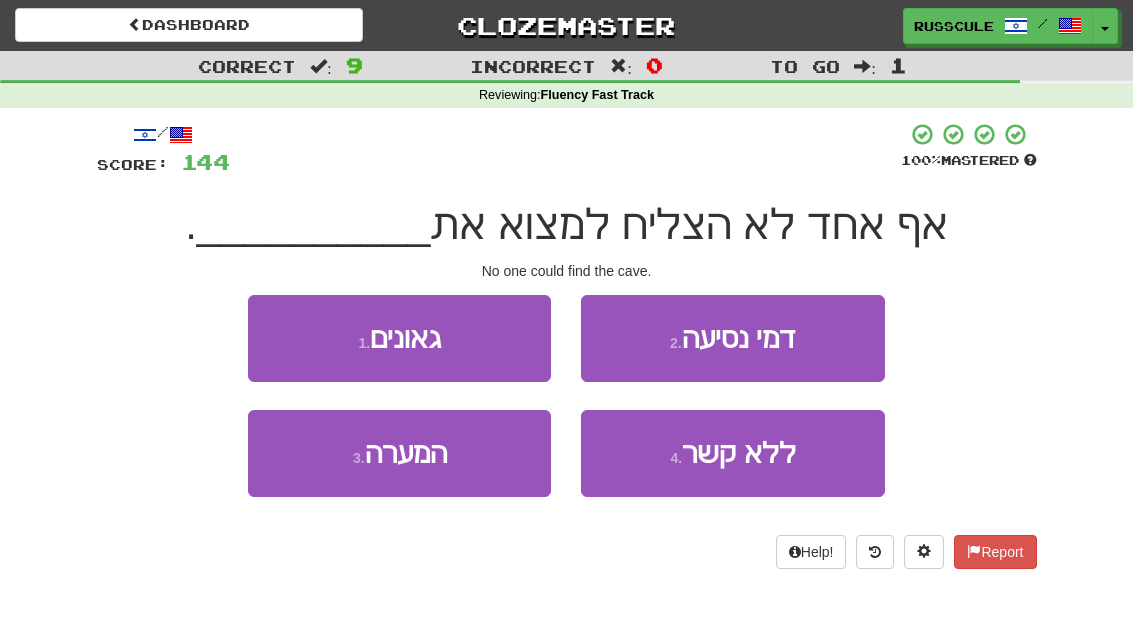 click on "3 .  המערה" at bounding box center [399, 453] 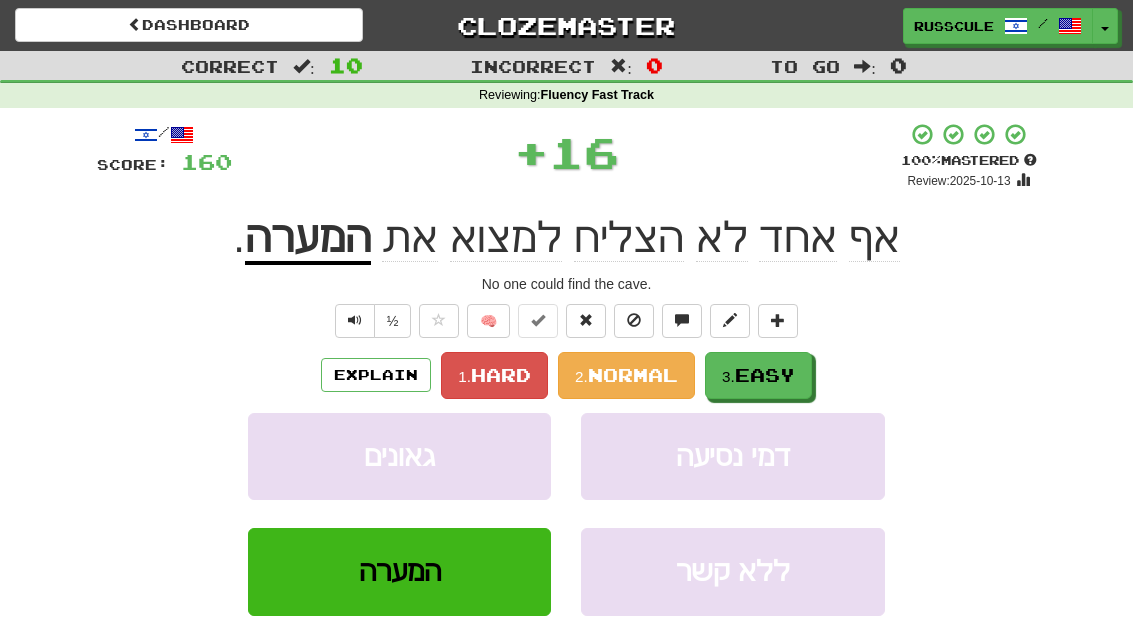 click on "Easy" at bounding box center [765, 375] 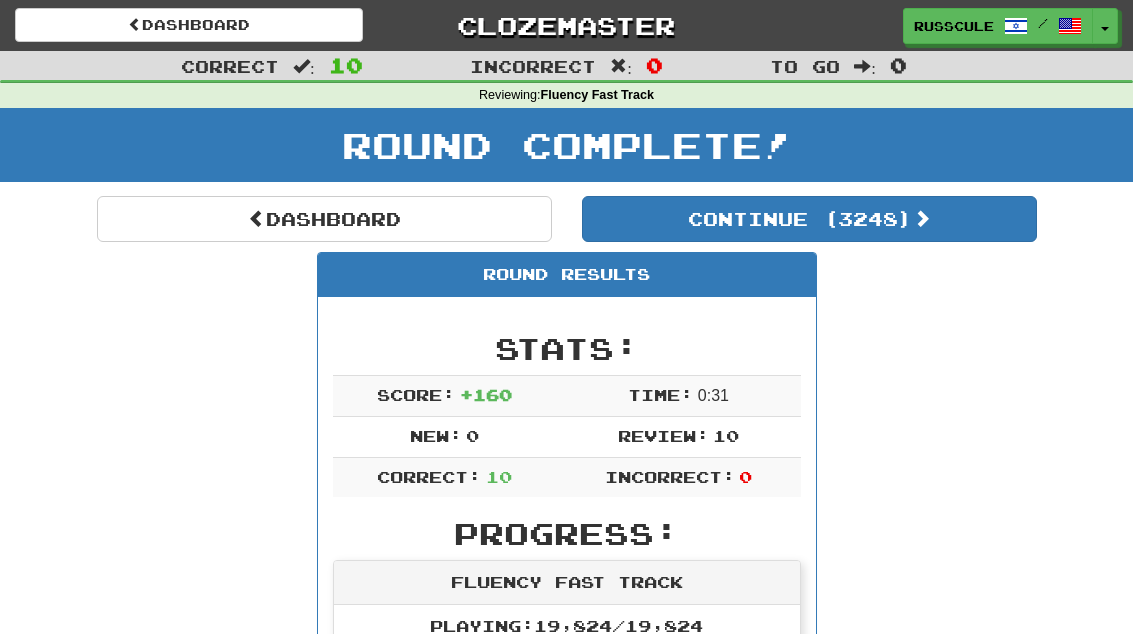click on "Dashboard" at bounding box center [324, 219] 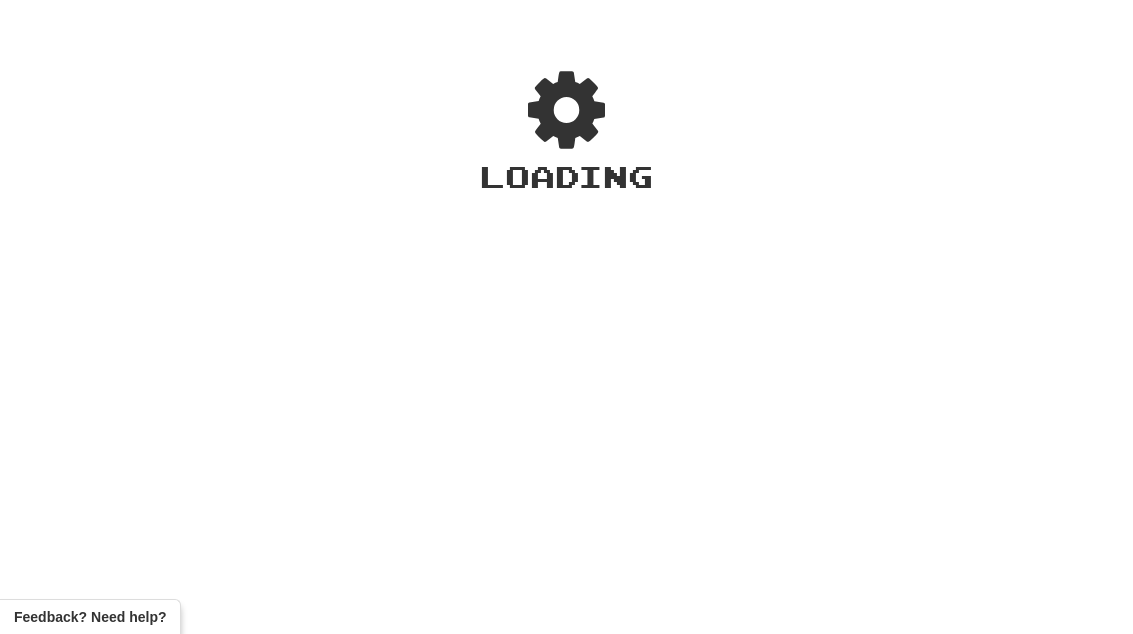 scroll, scrollTop: 0, scrollLeft: 0, axis: both 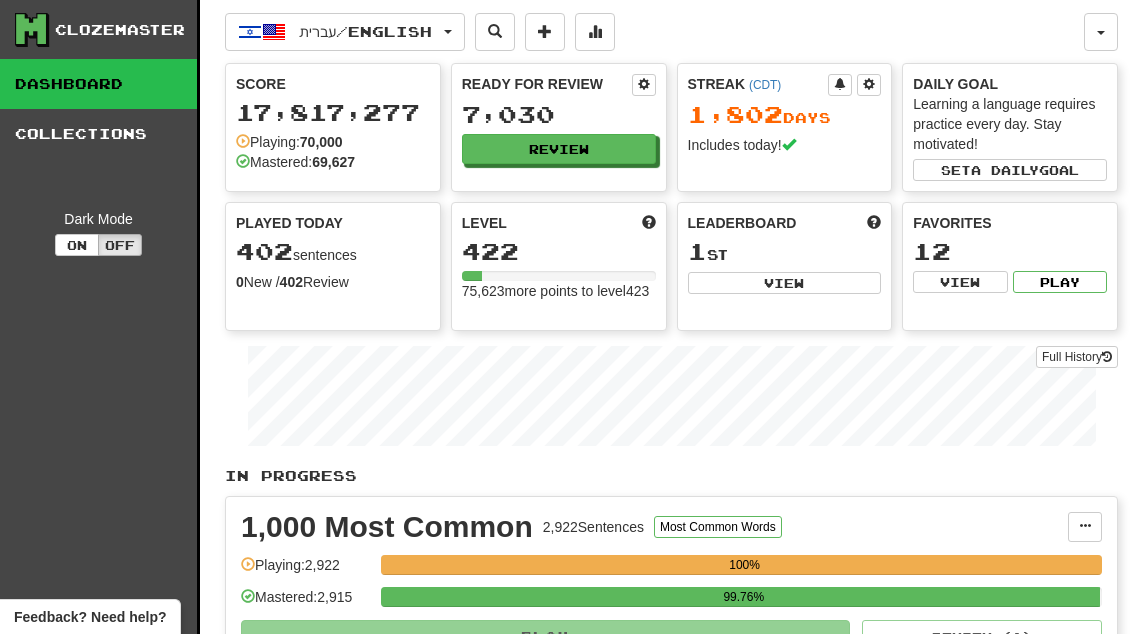 click on "Leaderboard 1 st View" at bounding box center (785, 266) 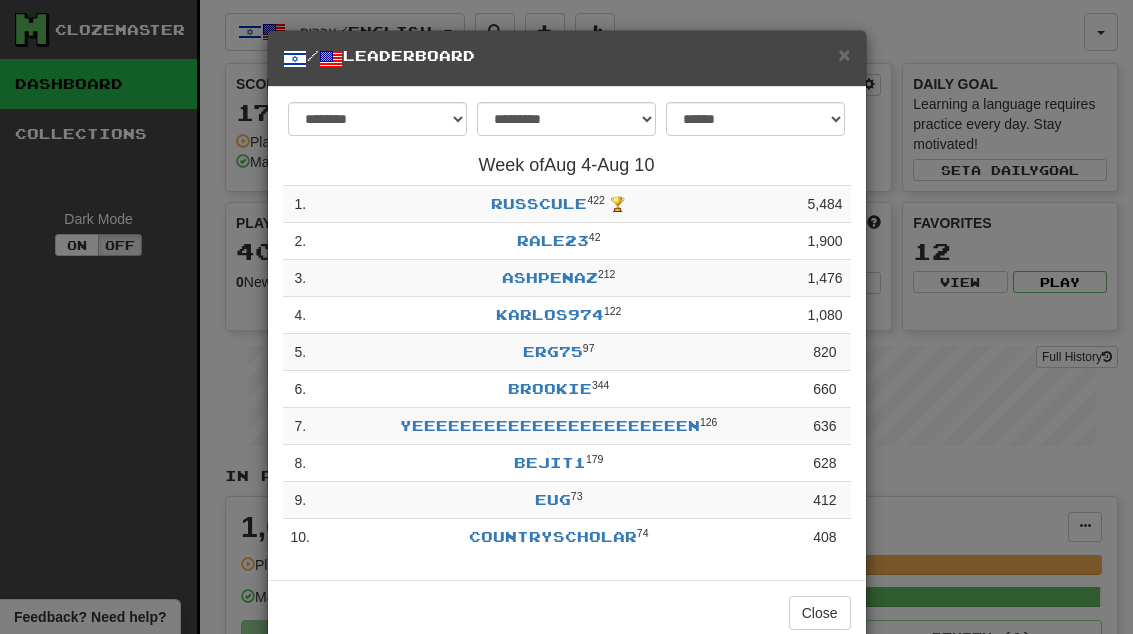 scroll, scrollTop: 0, scrollLeft: 0, axis: both 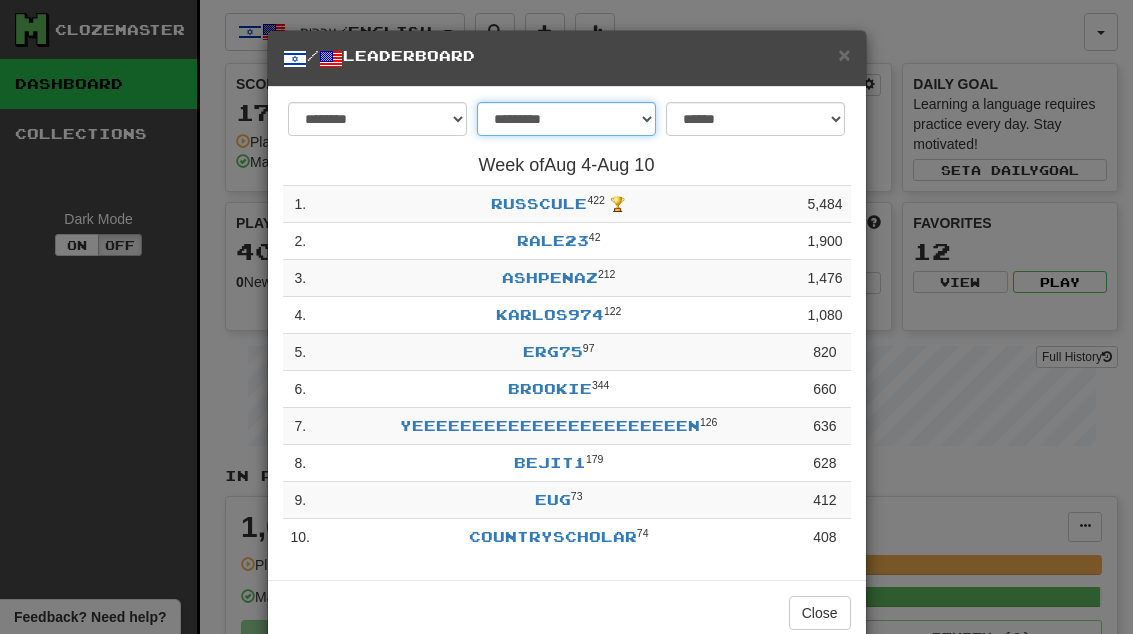 click on "**********" at bounding box center (566, 119) 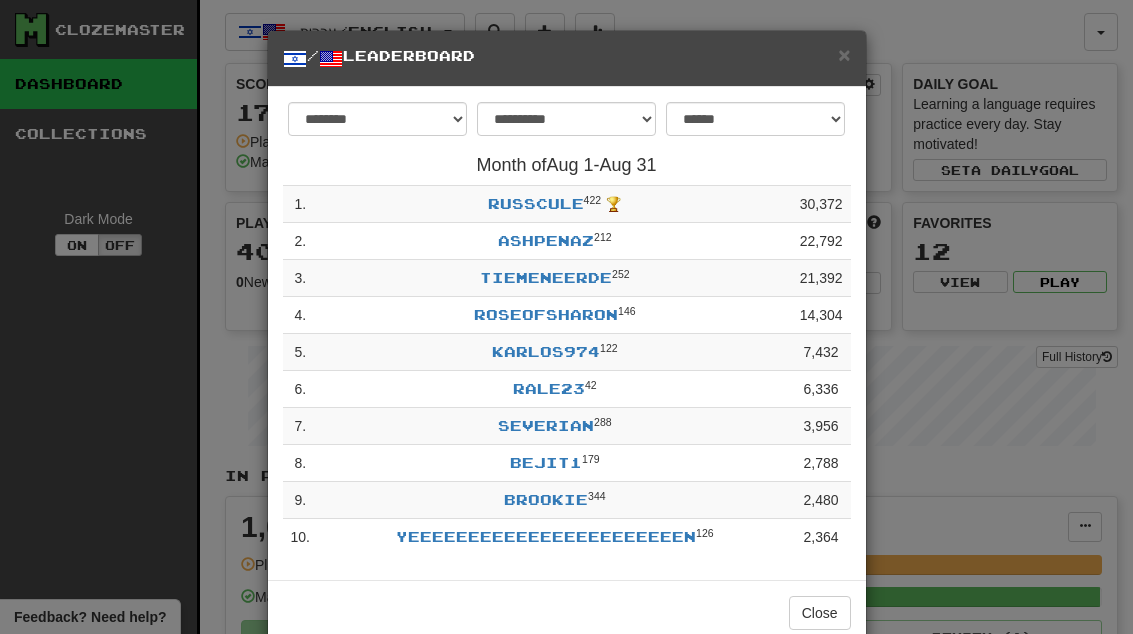 click on "Close" at bounding box center [820, 613] 